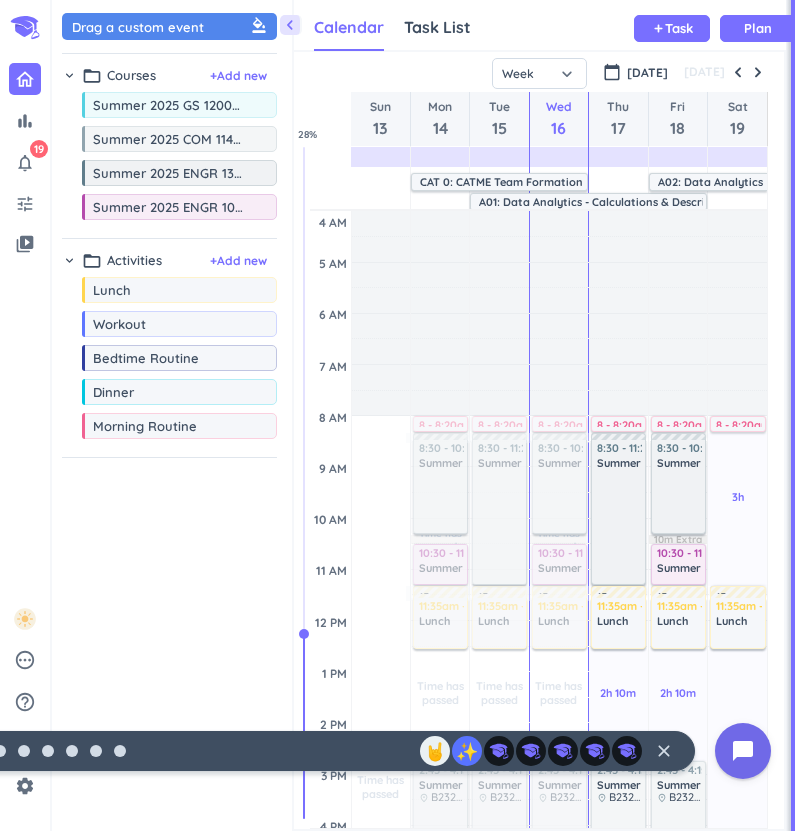 scroll, scrollTop: 0, scrollLeft: 0, axis: both 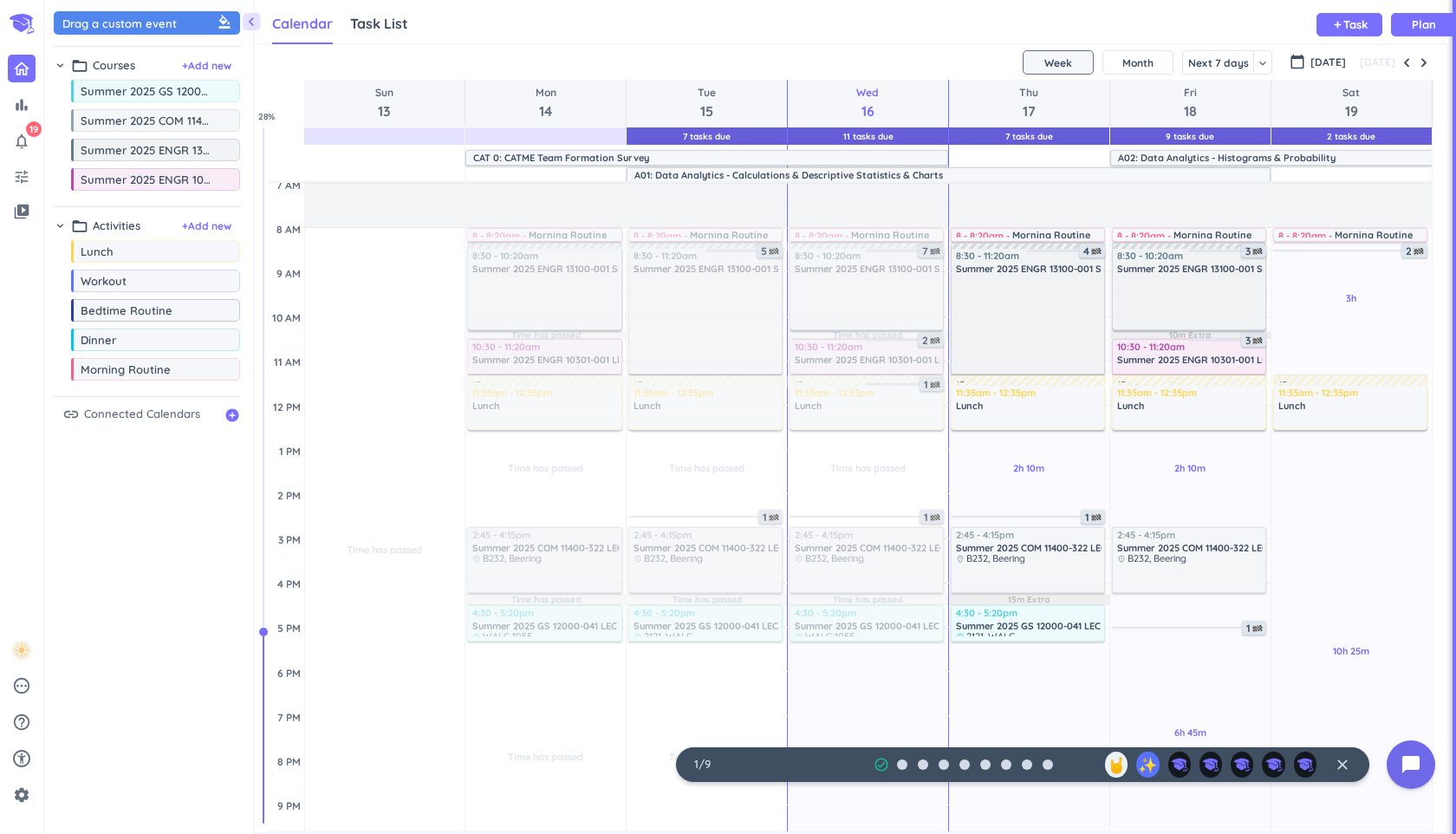 click on "close" at bounding box center [1342, 765] 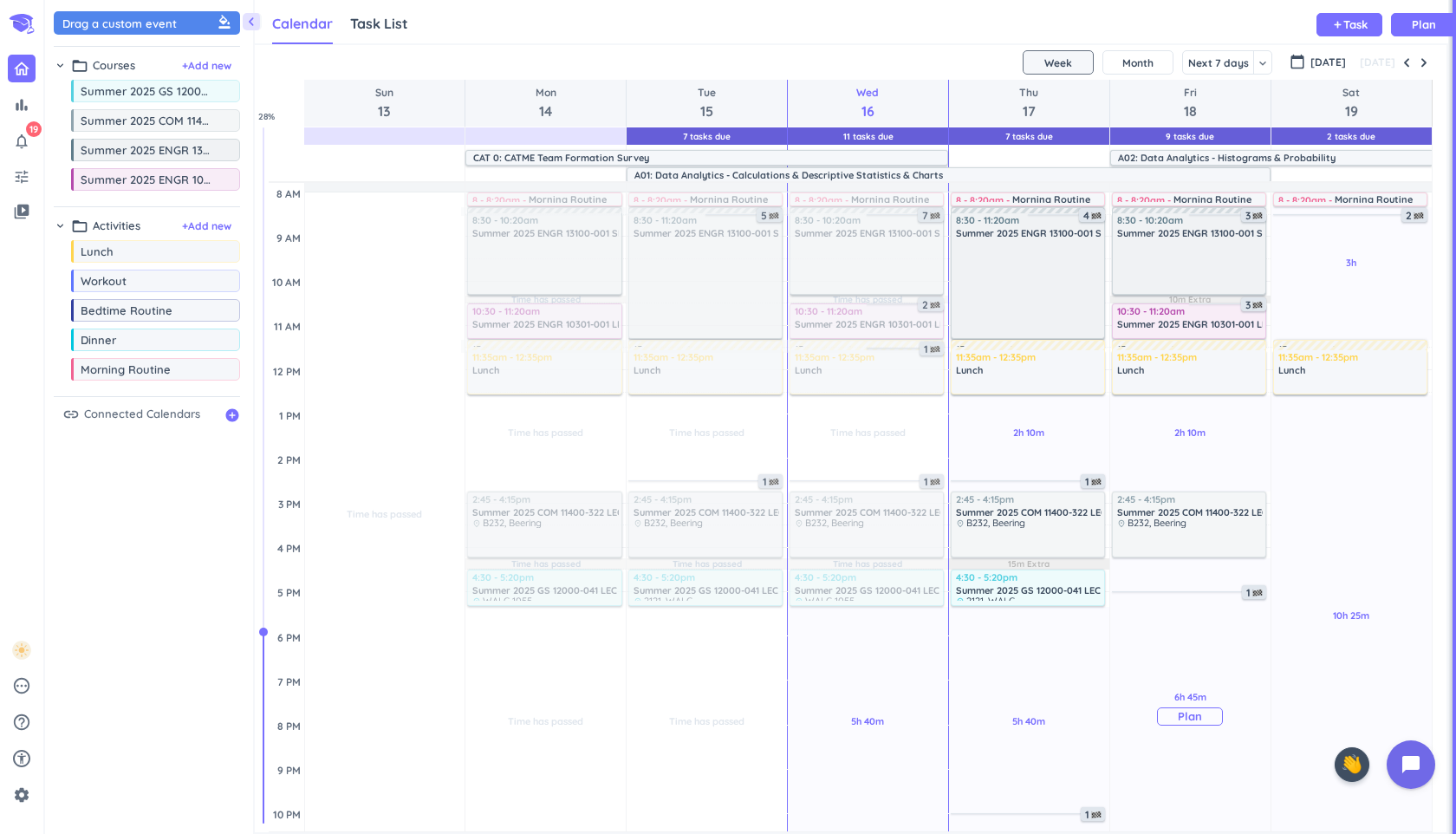scroll, scrollTop: 170, scrollLeft: 0, axis: vertical 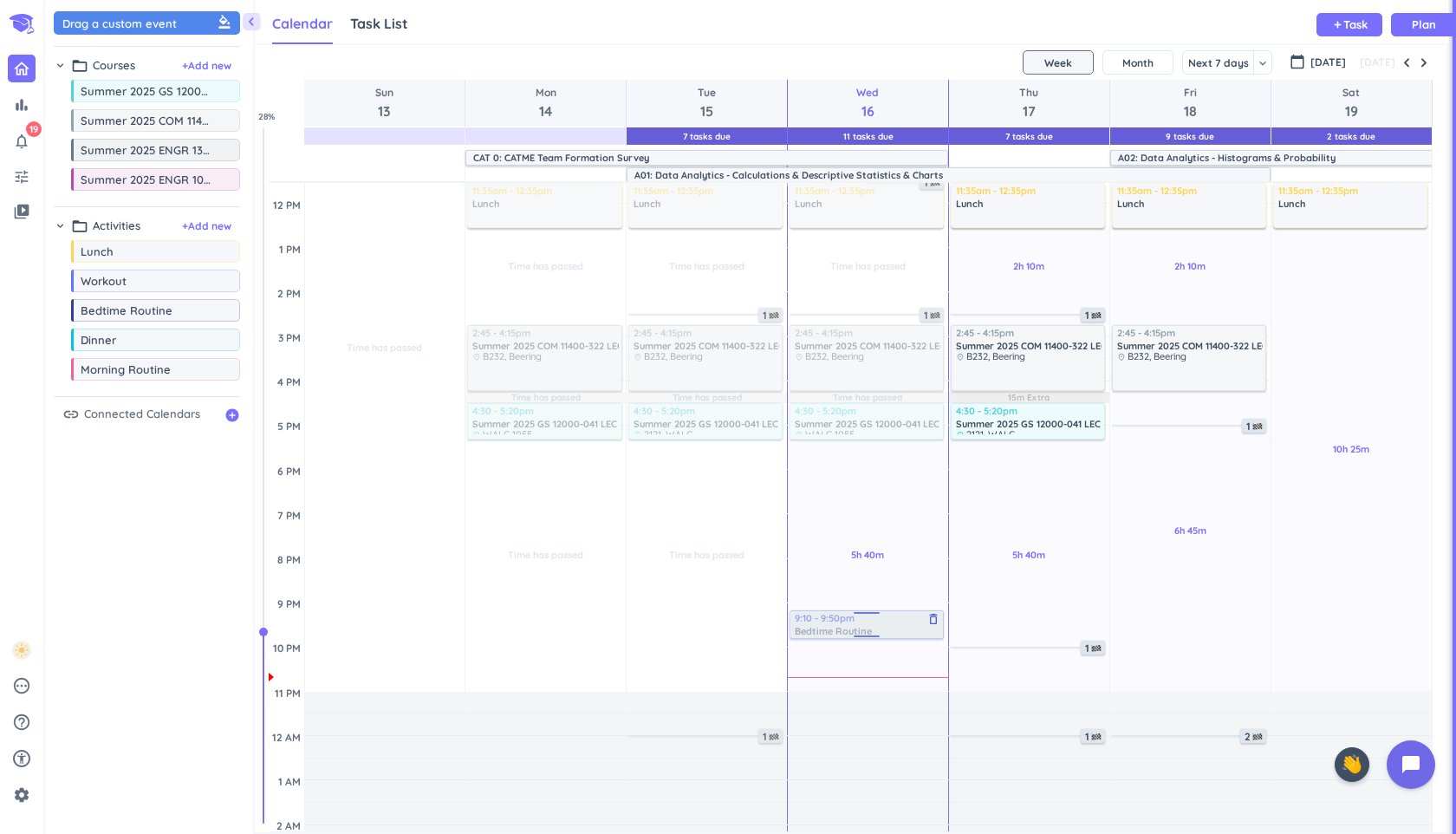 drag, startPoint x: 160, startPoint y: 316, endPoint x: 881, endPoint y: 611, distance: 779.016 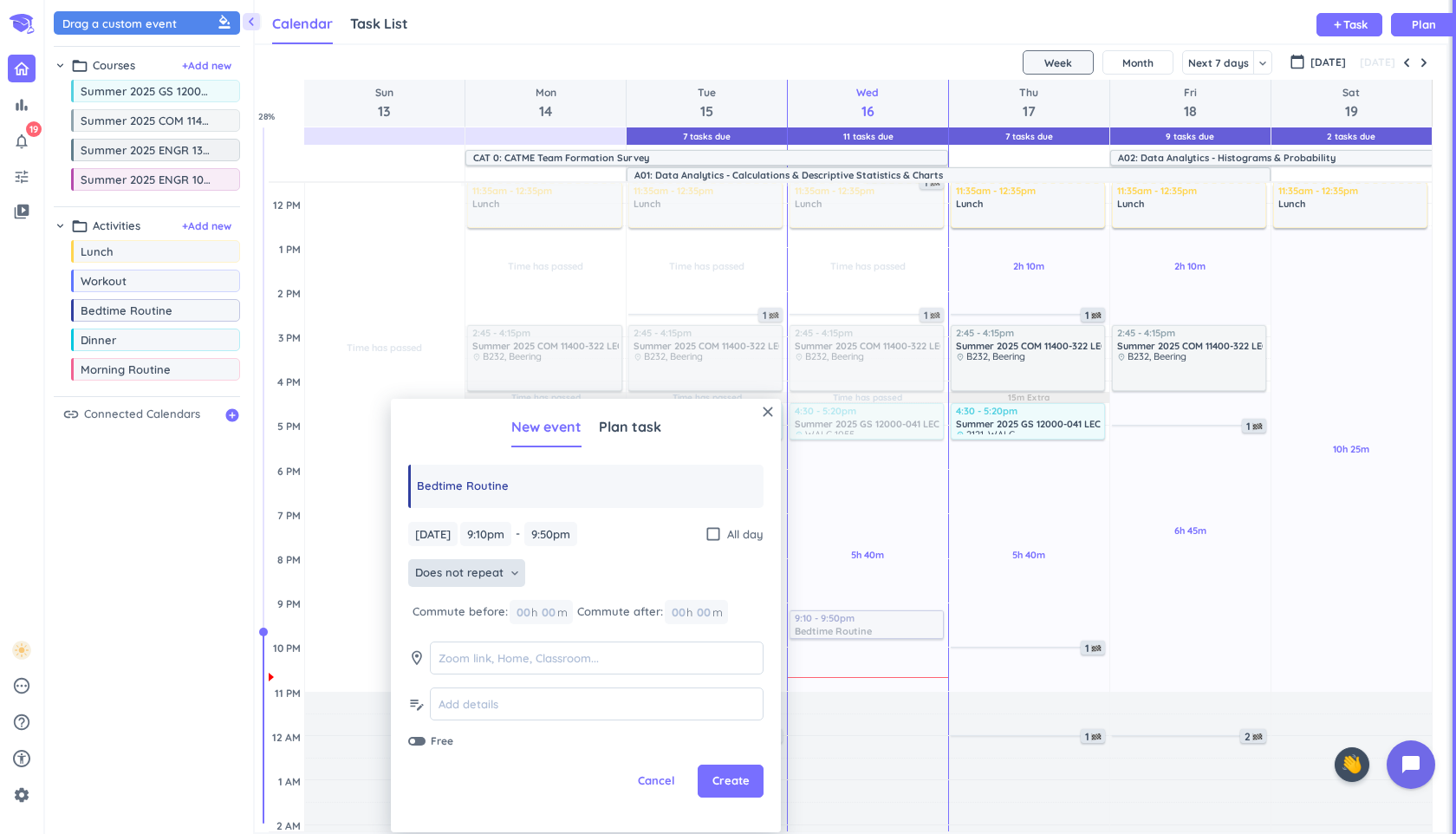 click on "Does not repeat" at bounding box center (459, 573) 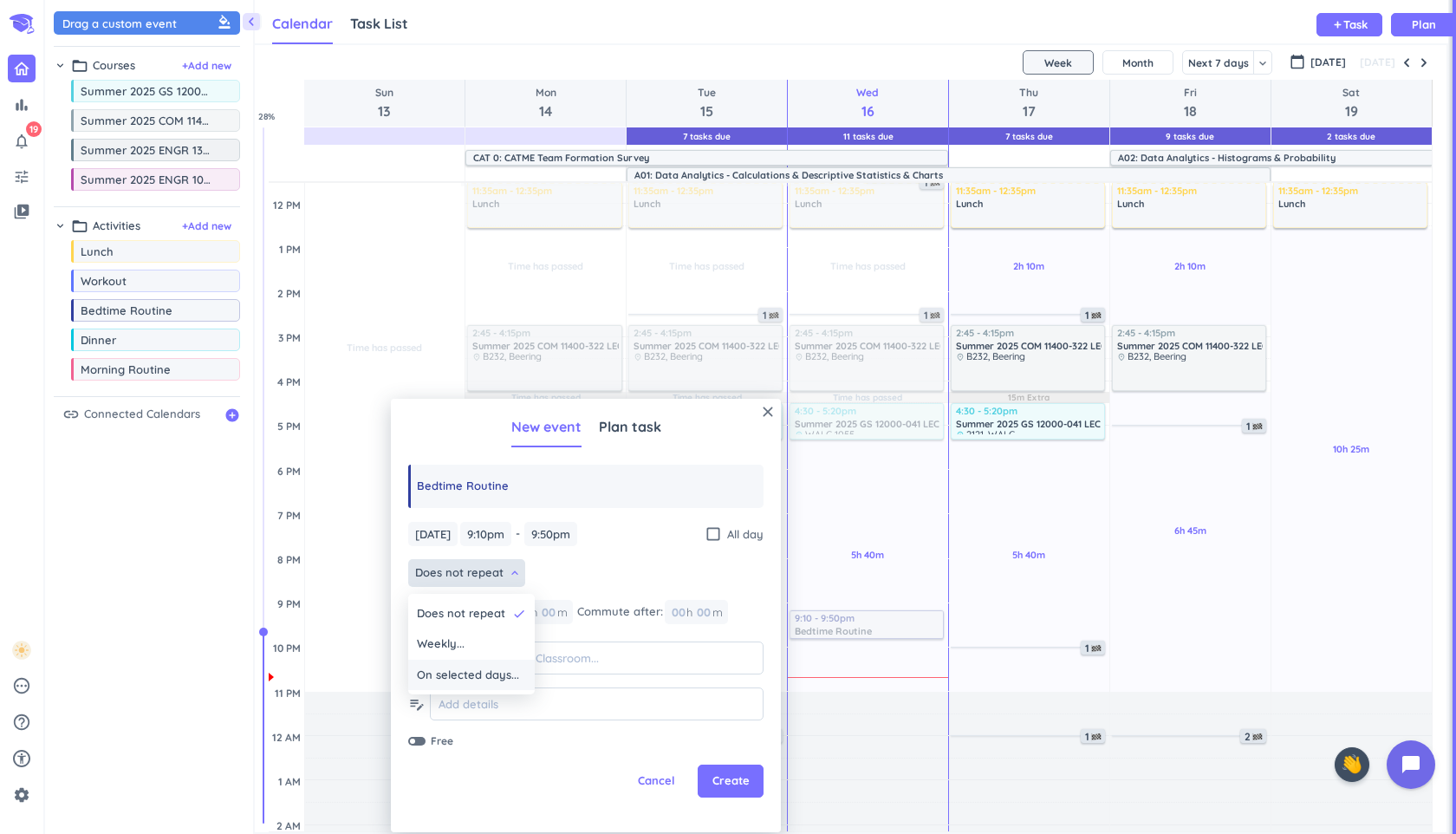 click on "On selected days..." at bounding box center (471, 675) 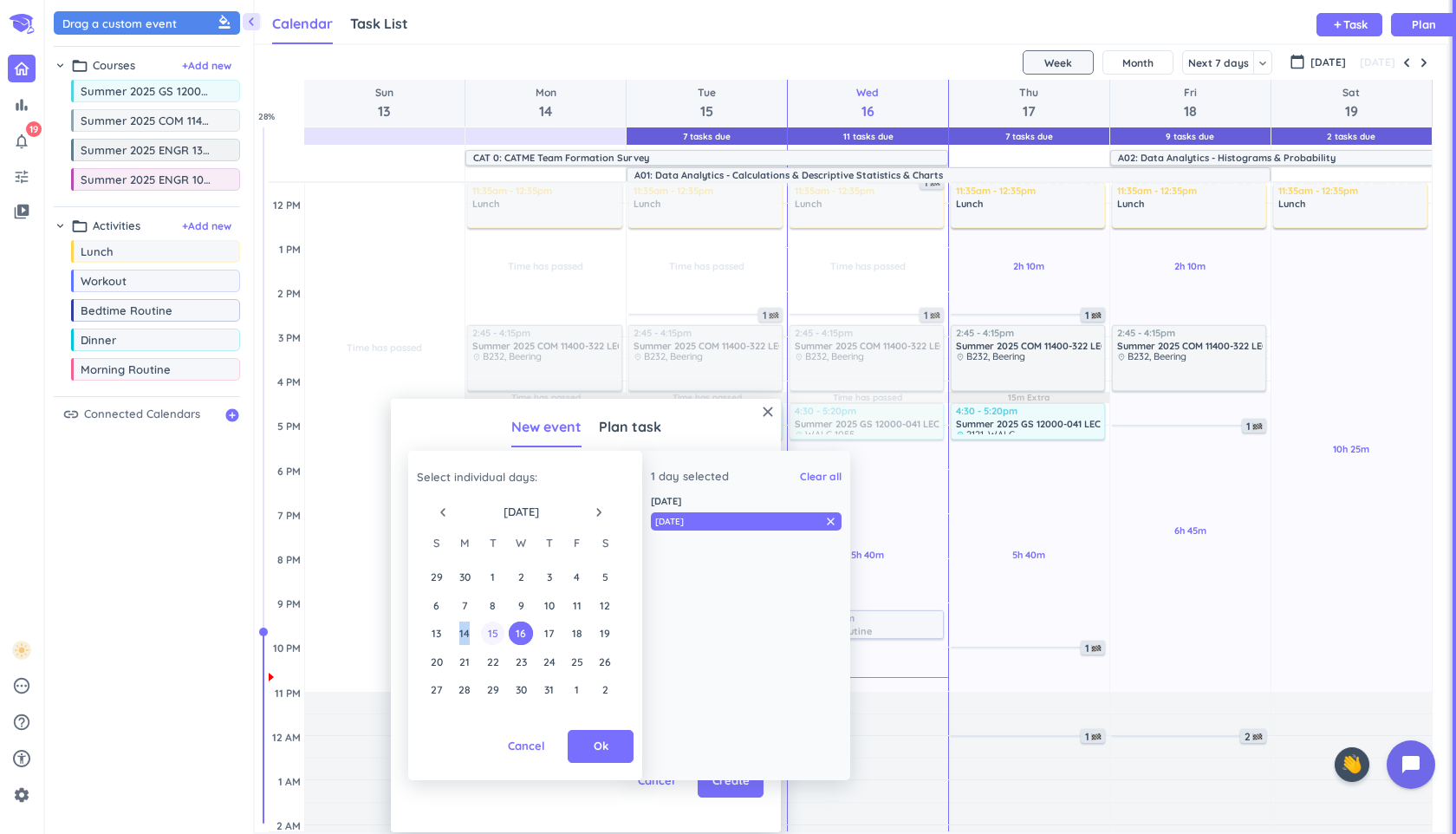 drag, startPoint x: 440, startPoint y: 628, endPoint x: 486, endPoint y: 631, distance: 46.09772 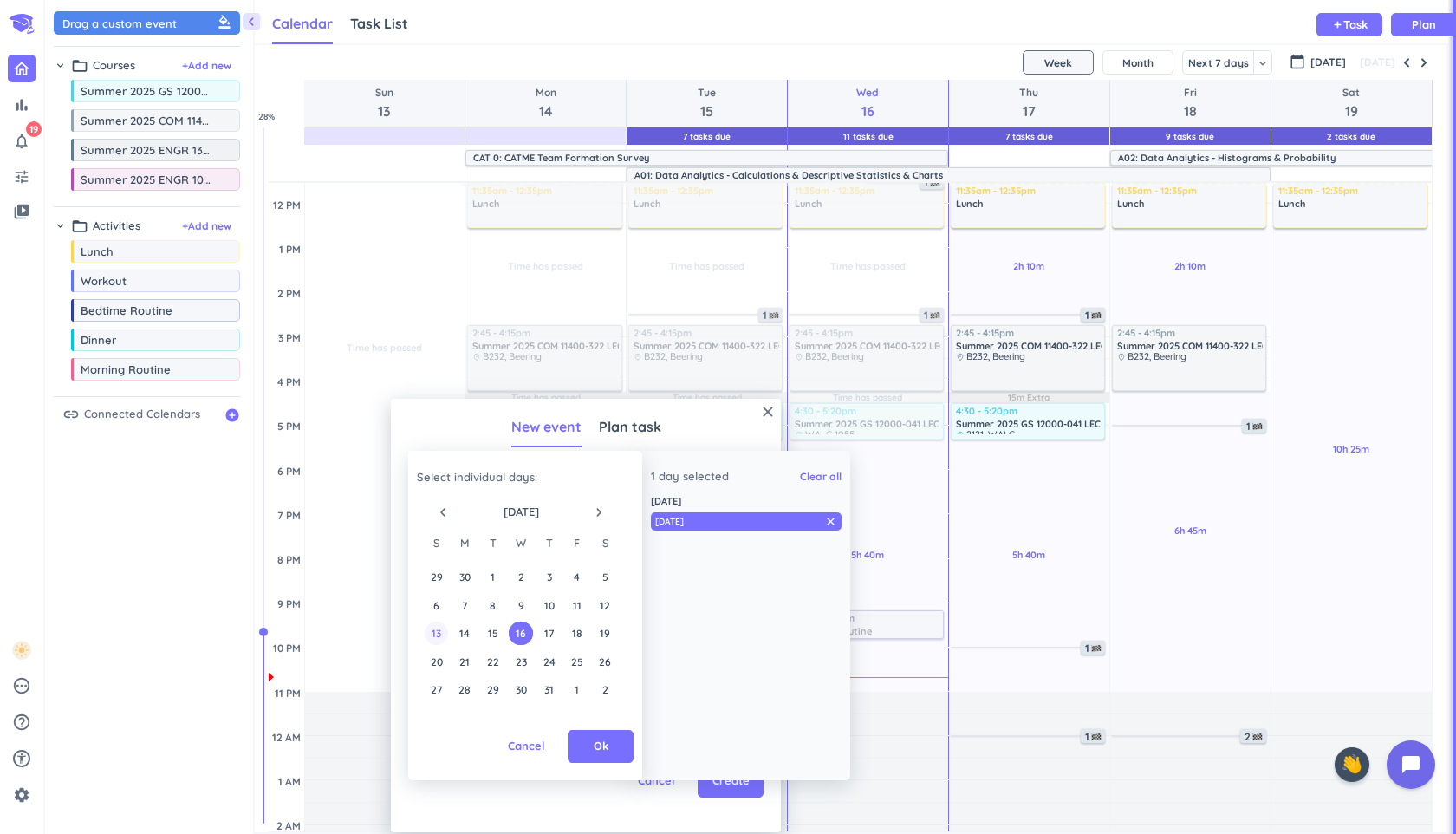 click on "13" at bounding box center [436, 633] 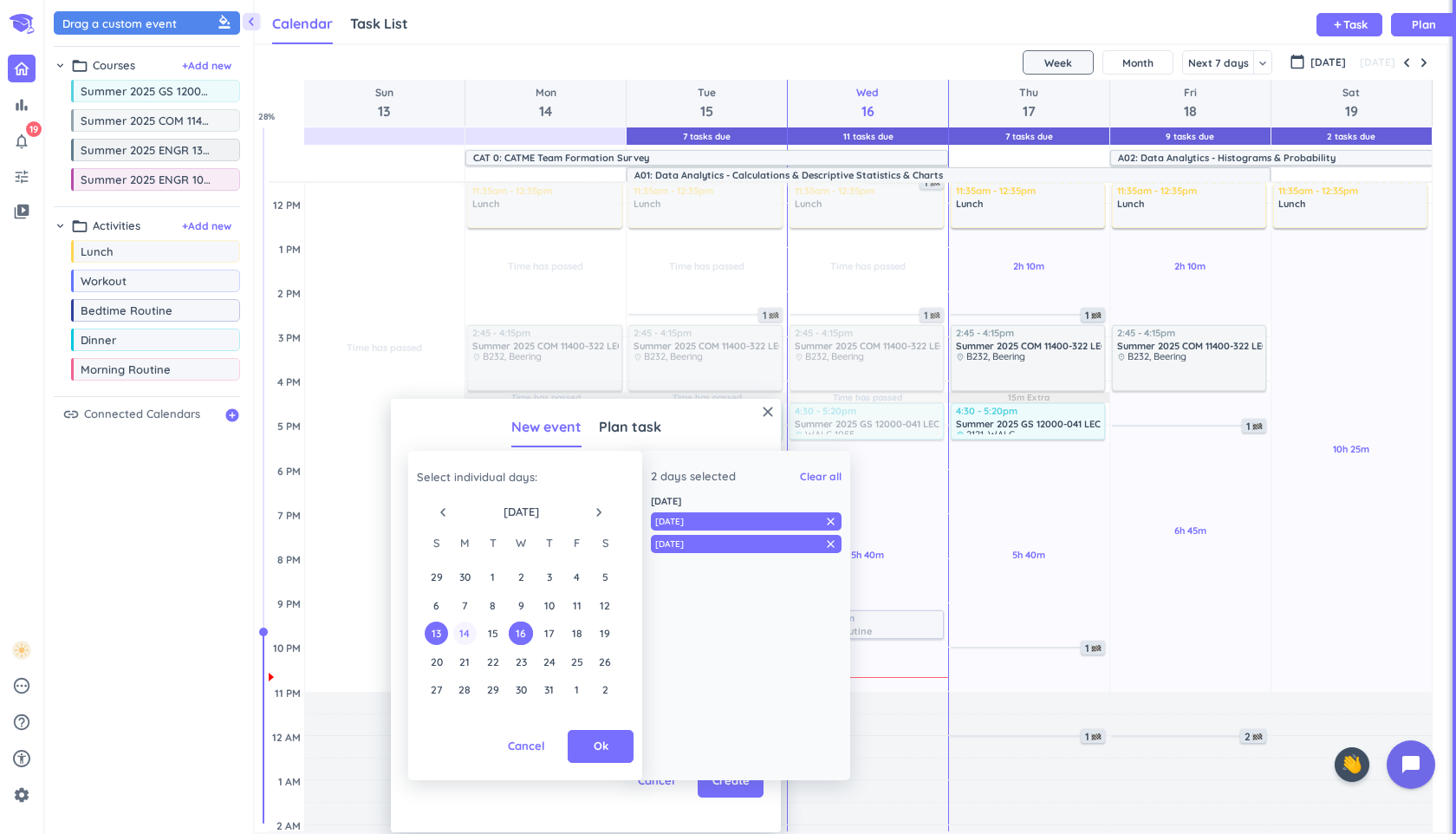 click on "14" at bounding box center [465, 633] 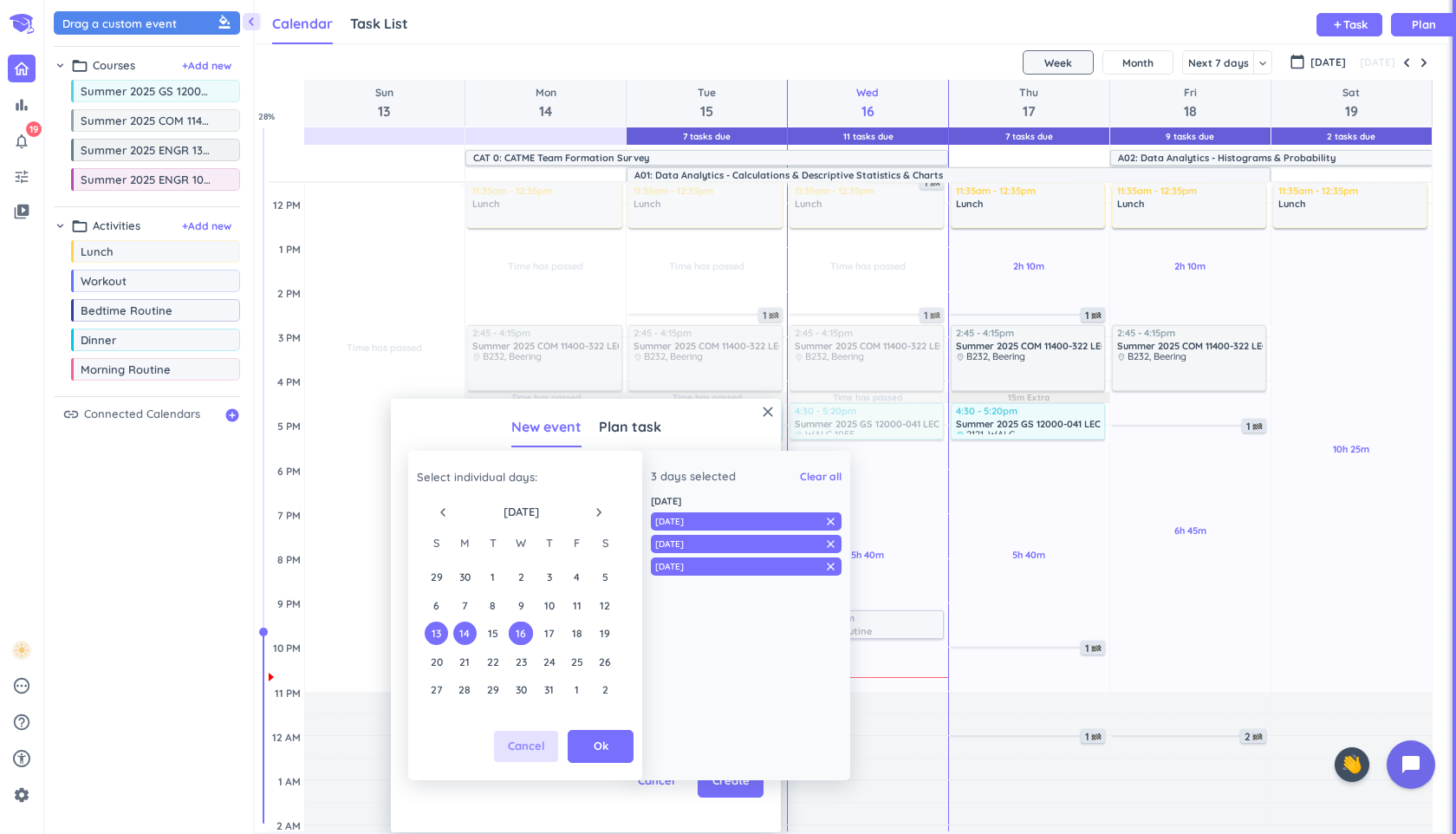 click on "Cancel" at bounding box center [526, 746] 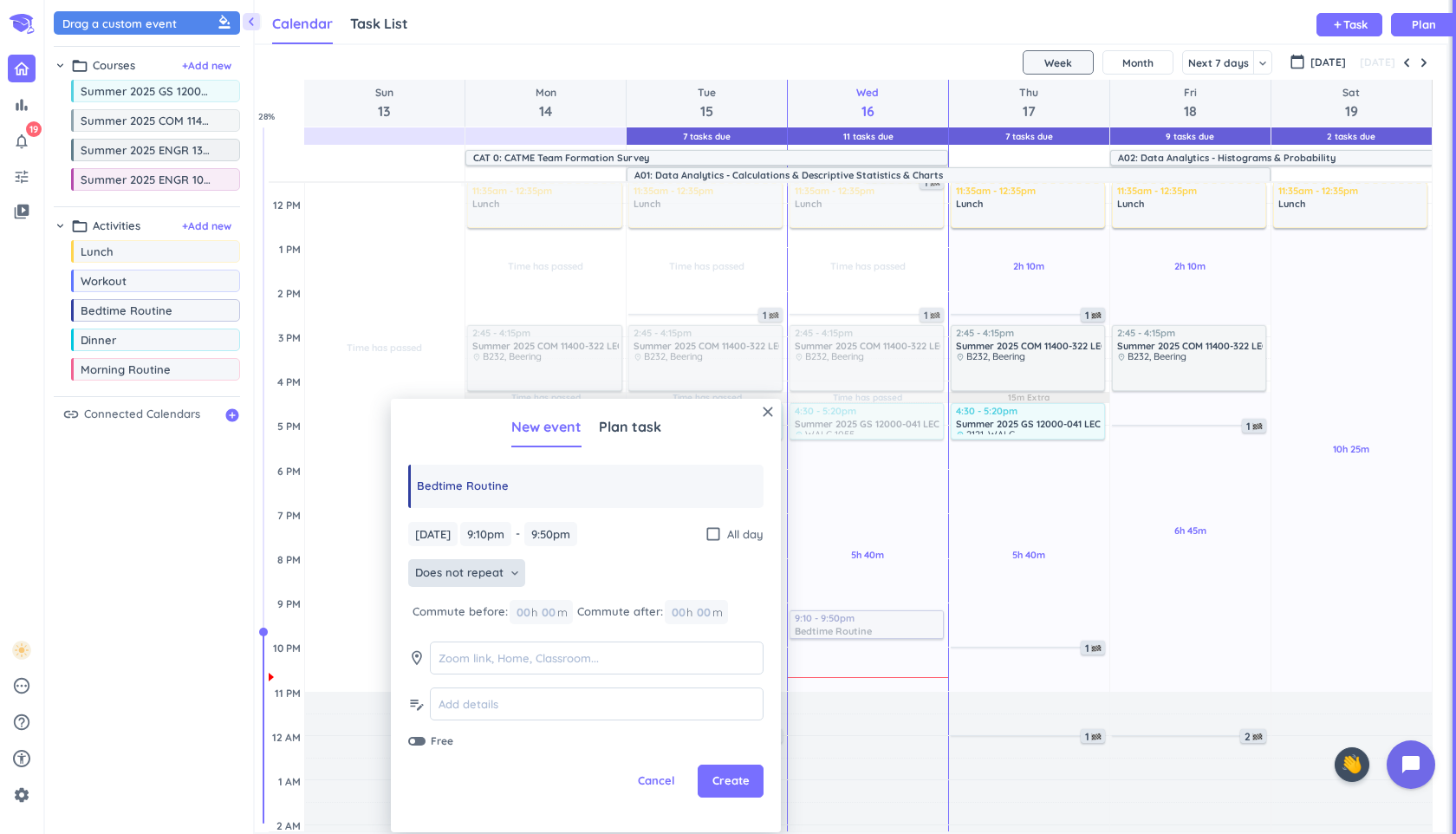 click on "Does not repeat" at bounding box center [459, 573] 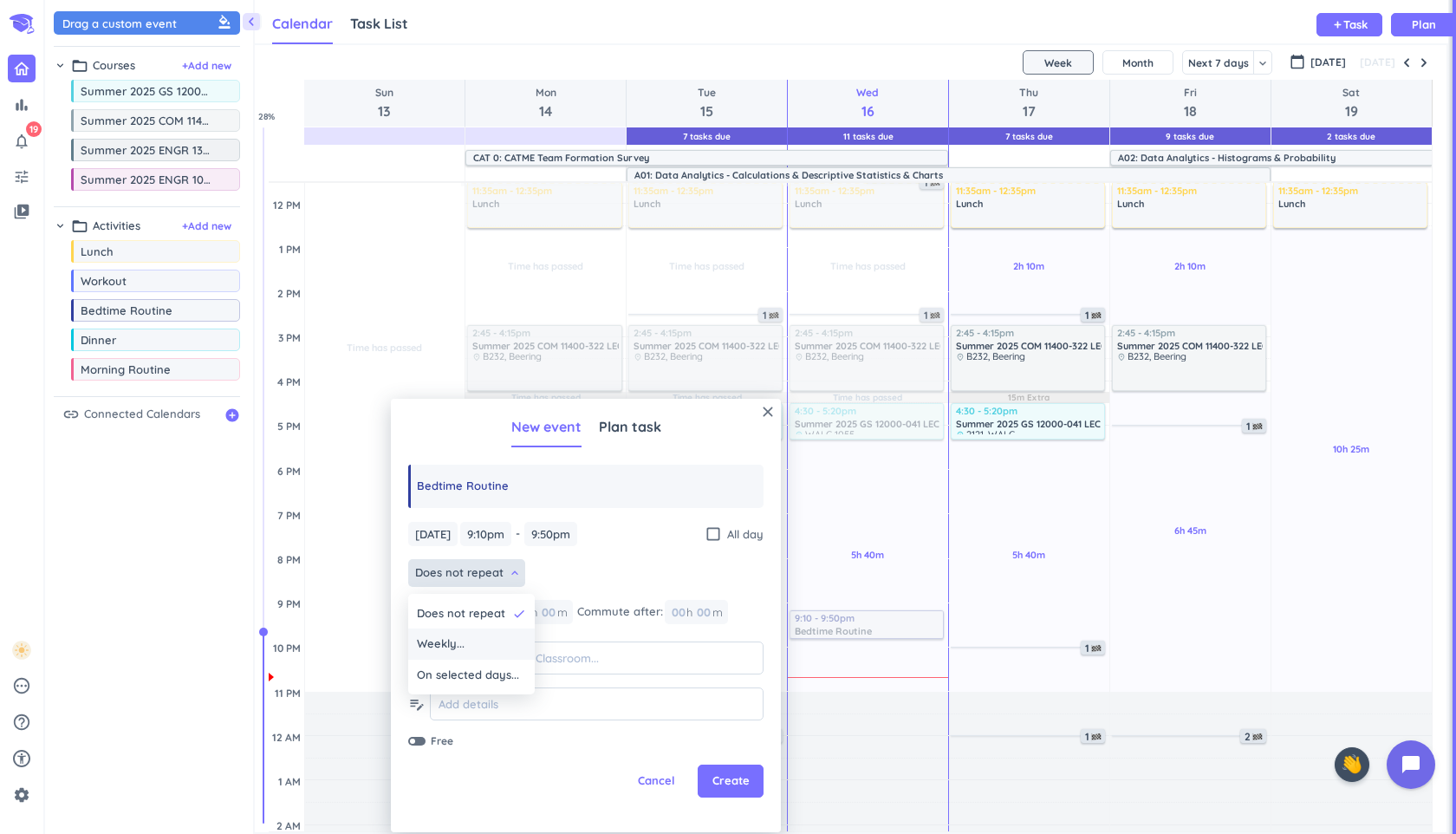 click on "Weekly..." at bounding box center [471, 644] 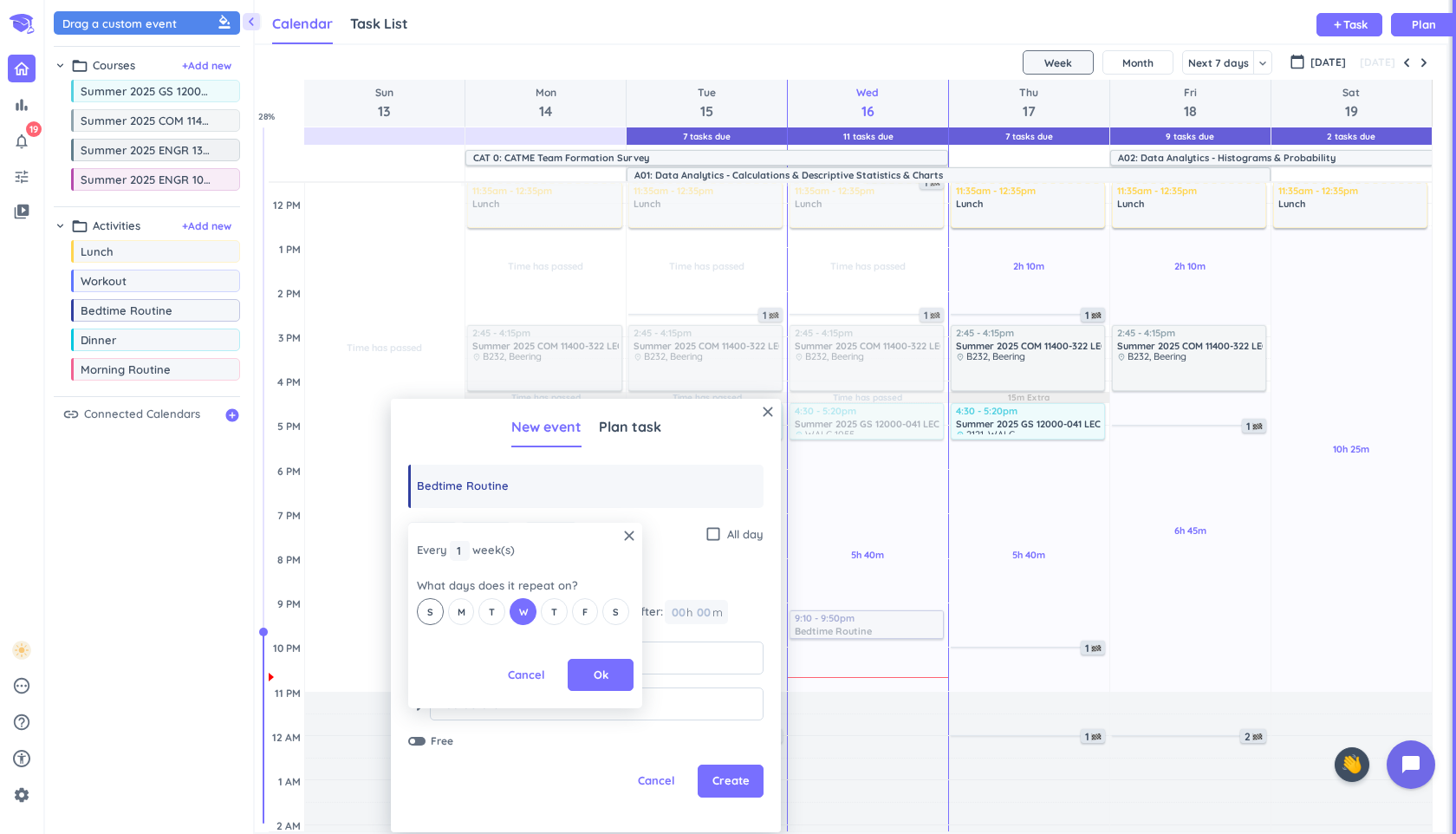 click on "S" at bounding box center [430, 611] 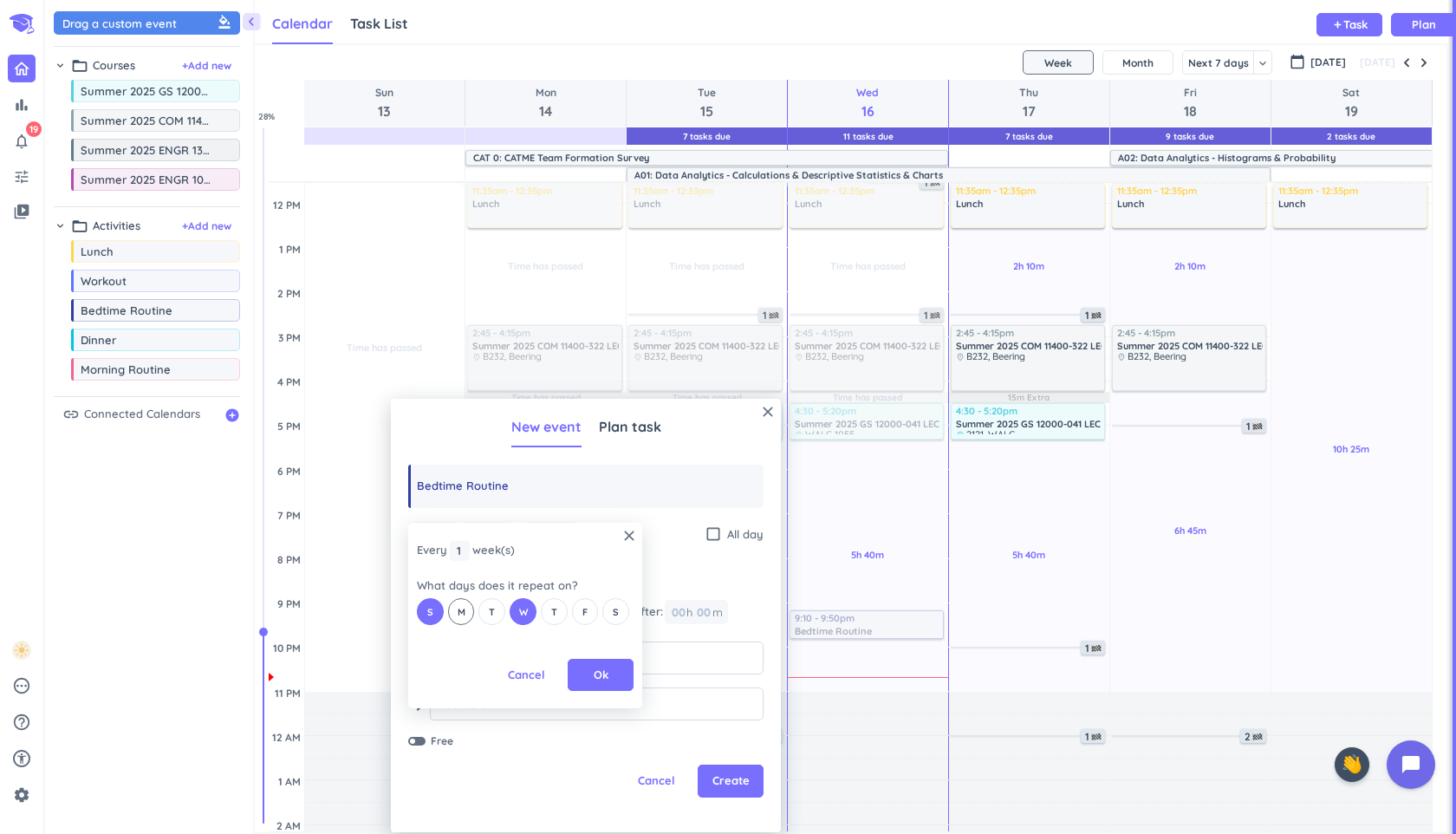 click on "M" at bounding box center (461, 612) 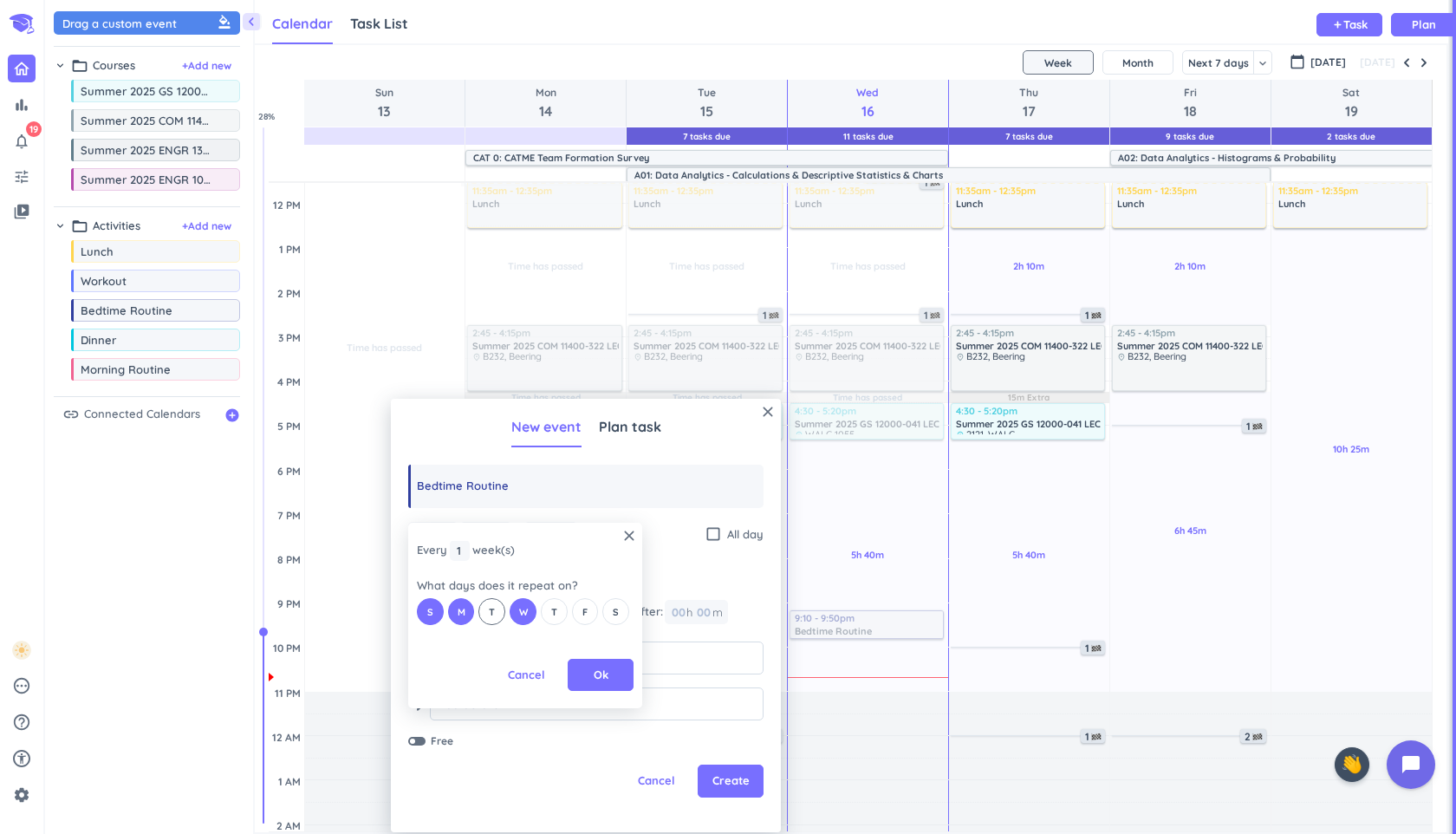click on "T" at bounding box center (491, 612) 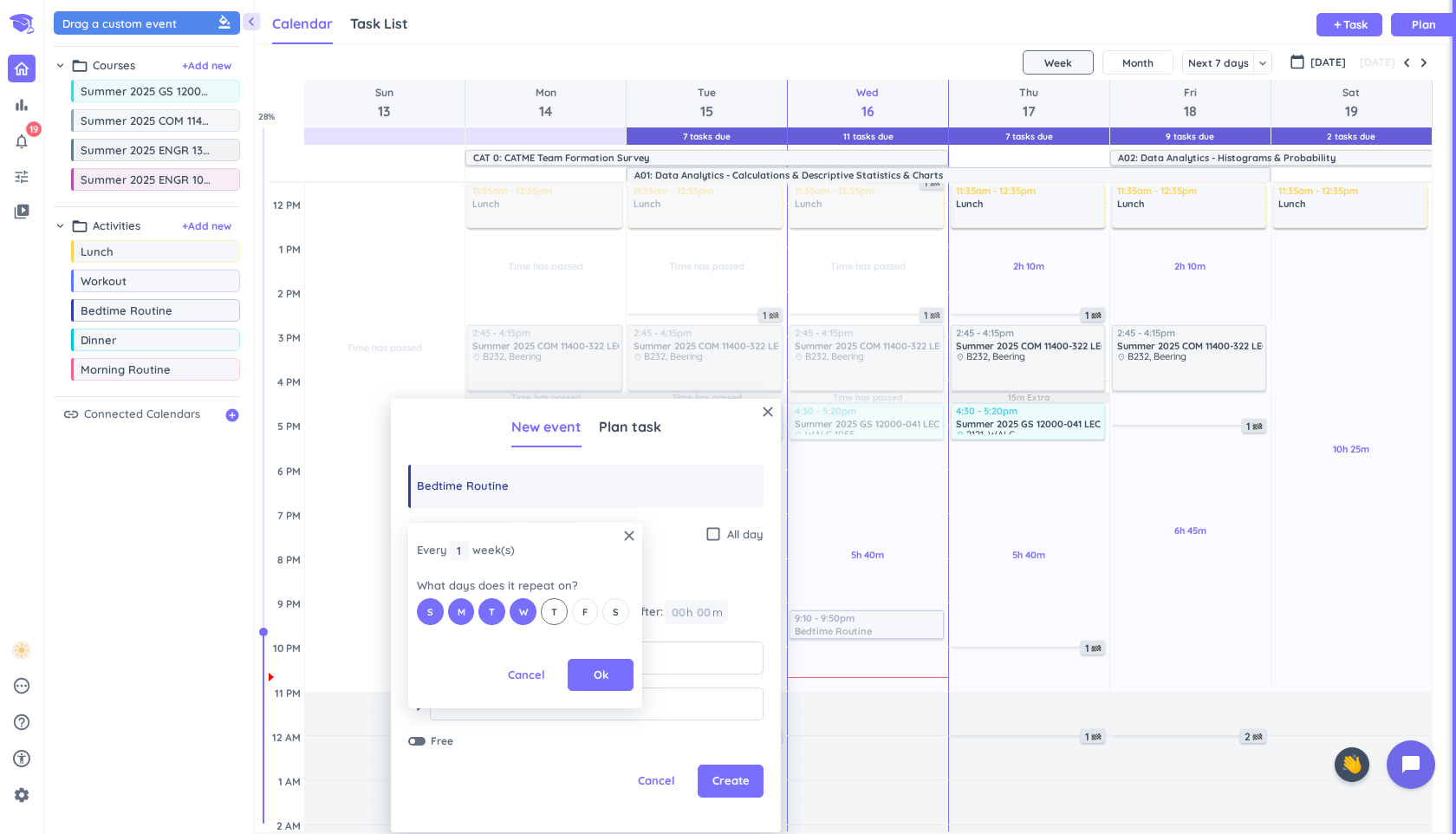 click on "T" at bounding box center [554, 612] 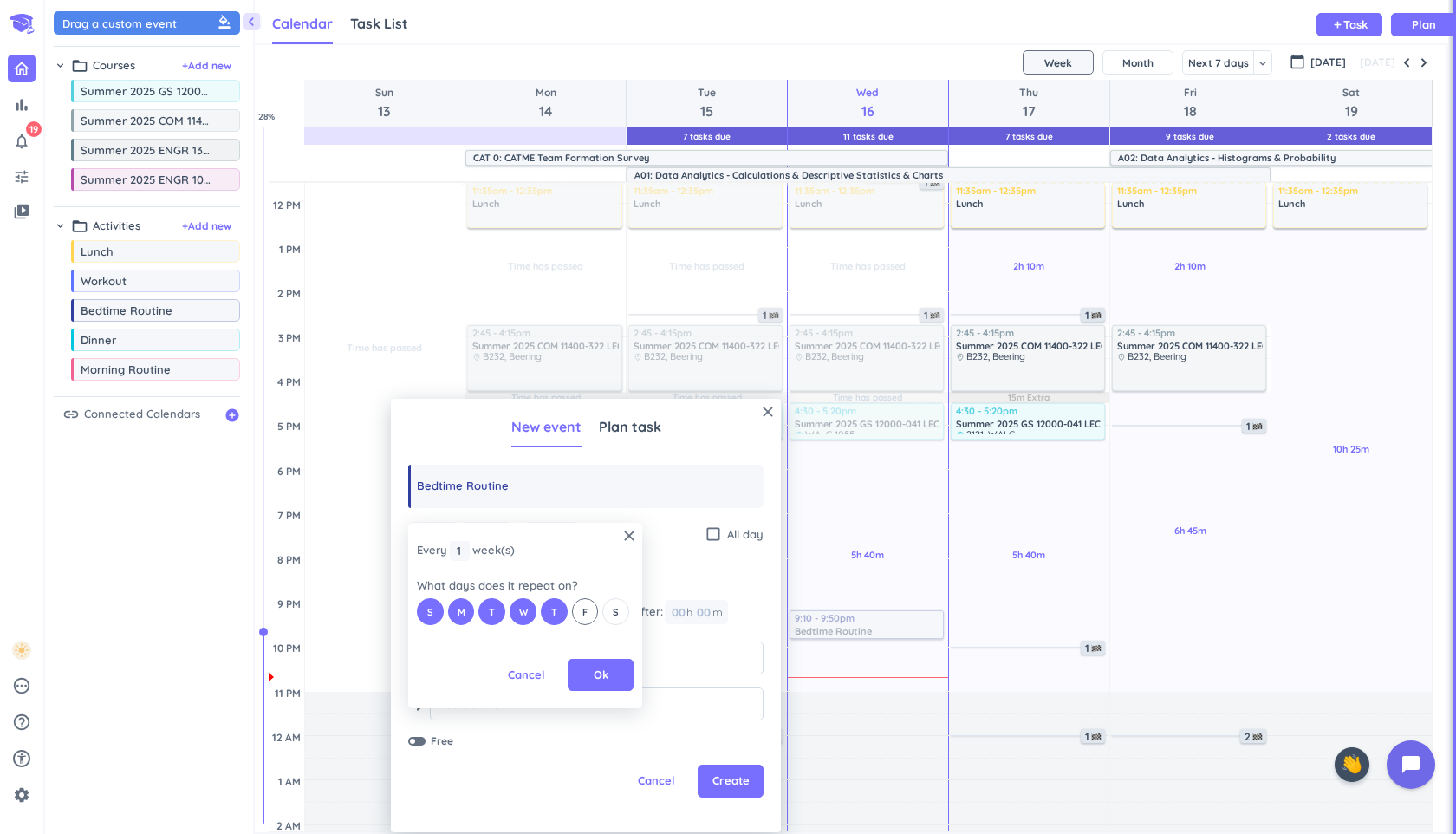 click on "F" at bounding box center (585, 611) 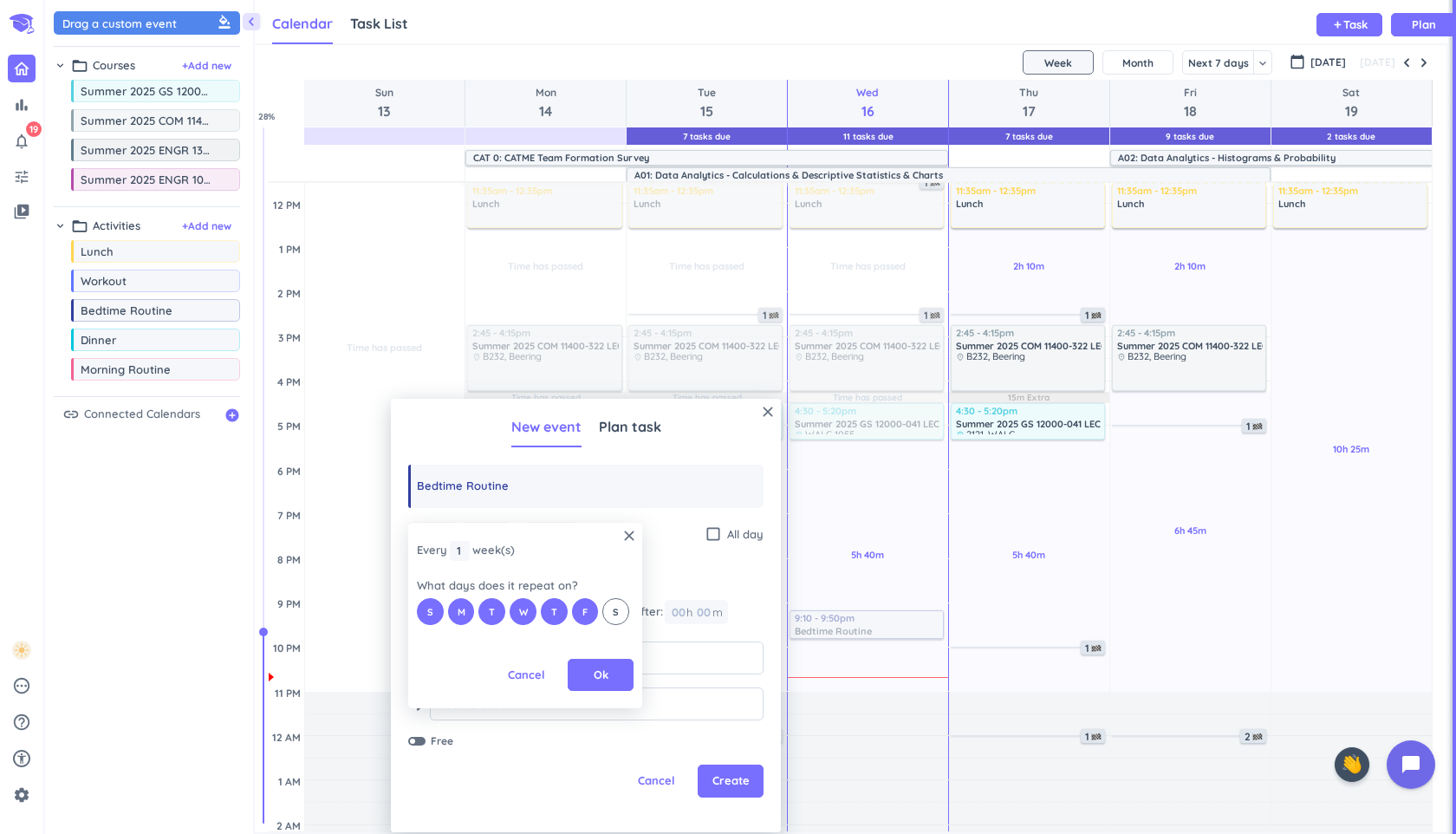 click on "S" at bounding box center (615, 612) 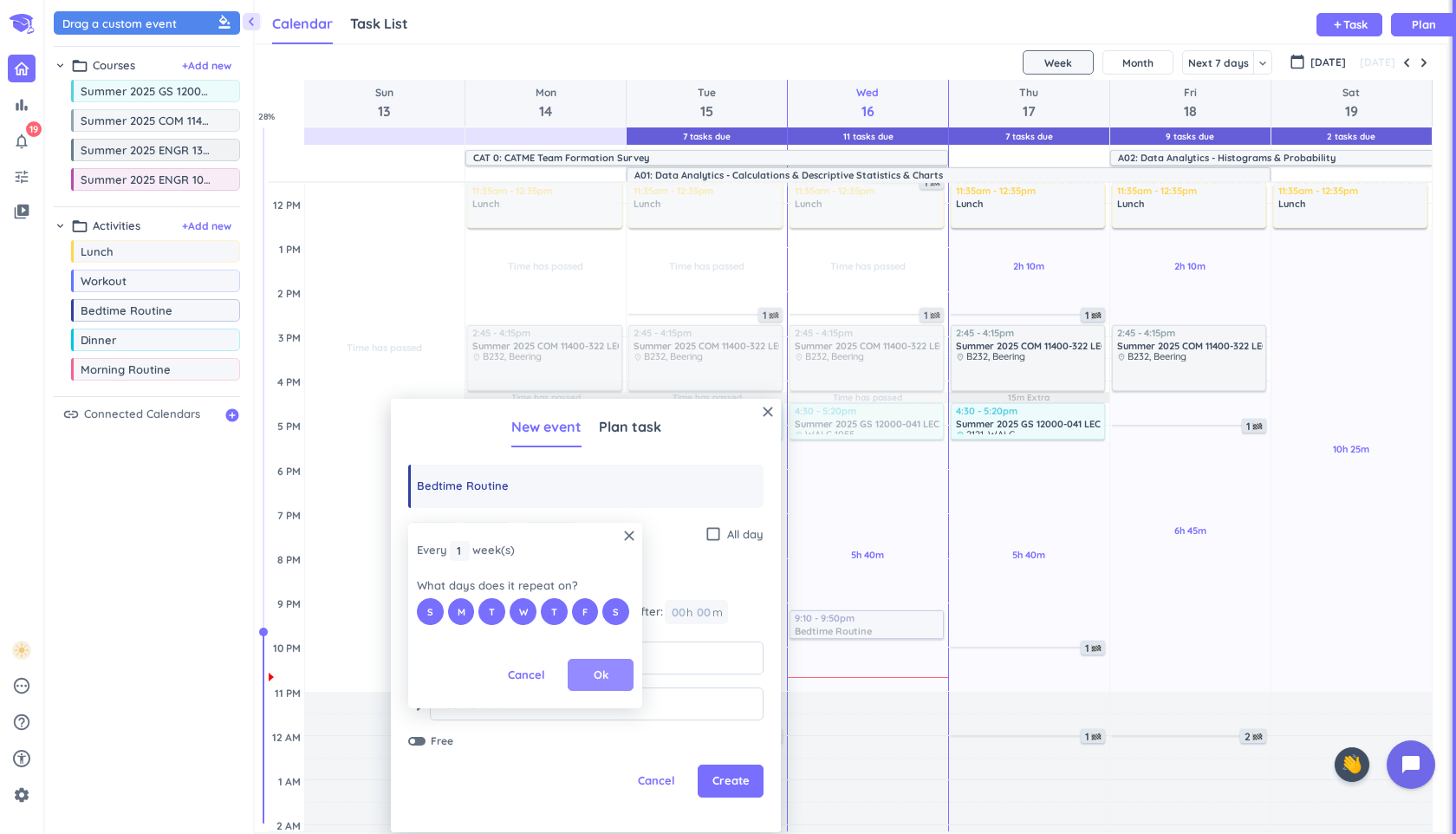 click on "Ok" at bounding box center (601, 675) 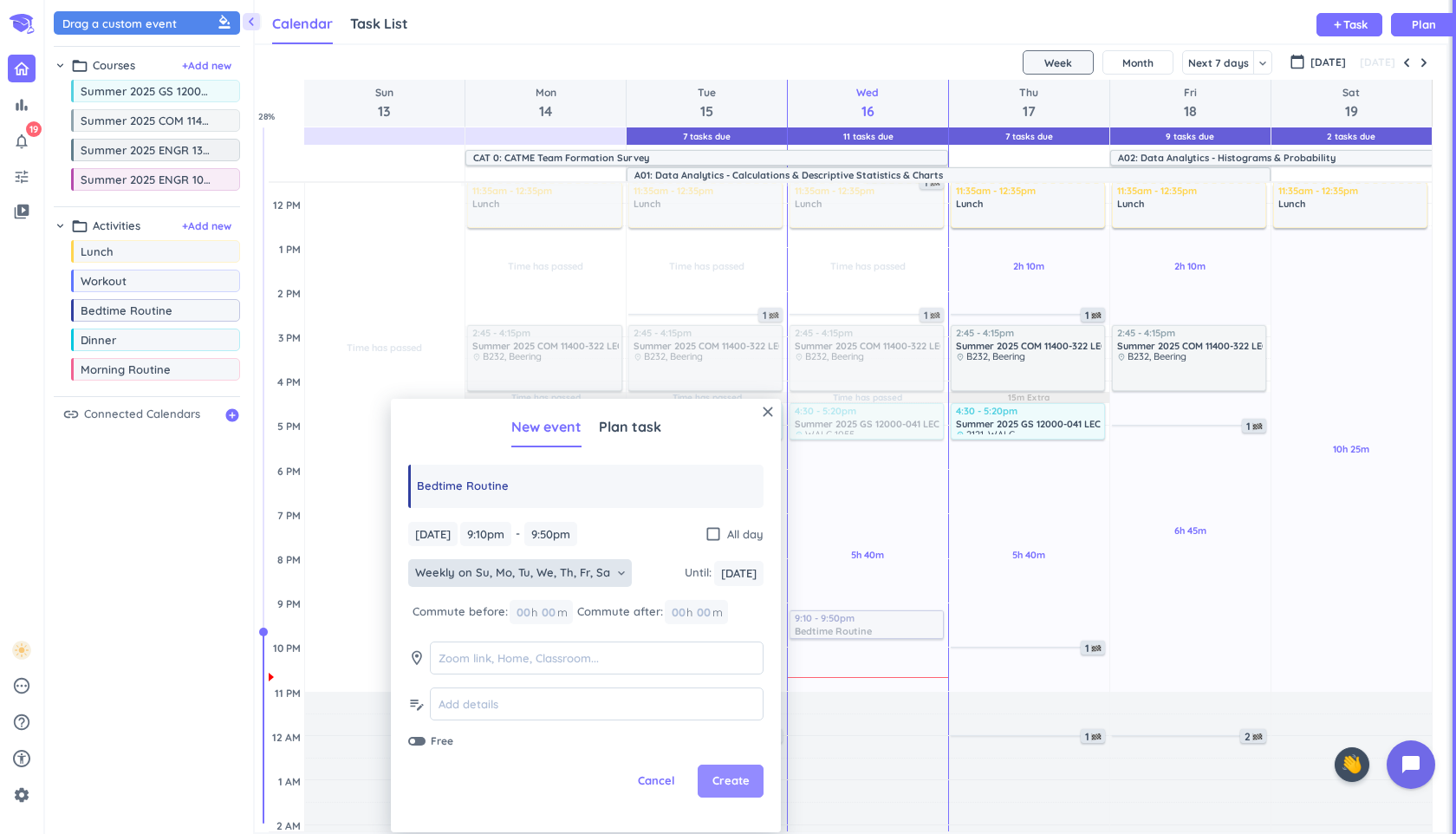 click on "Create" at bounding box center (731, 781) 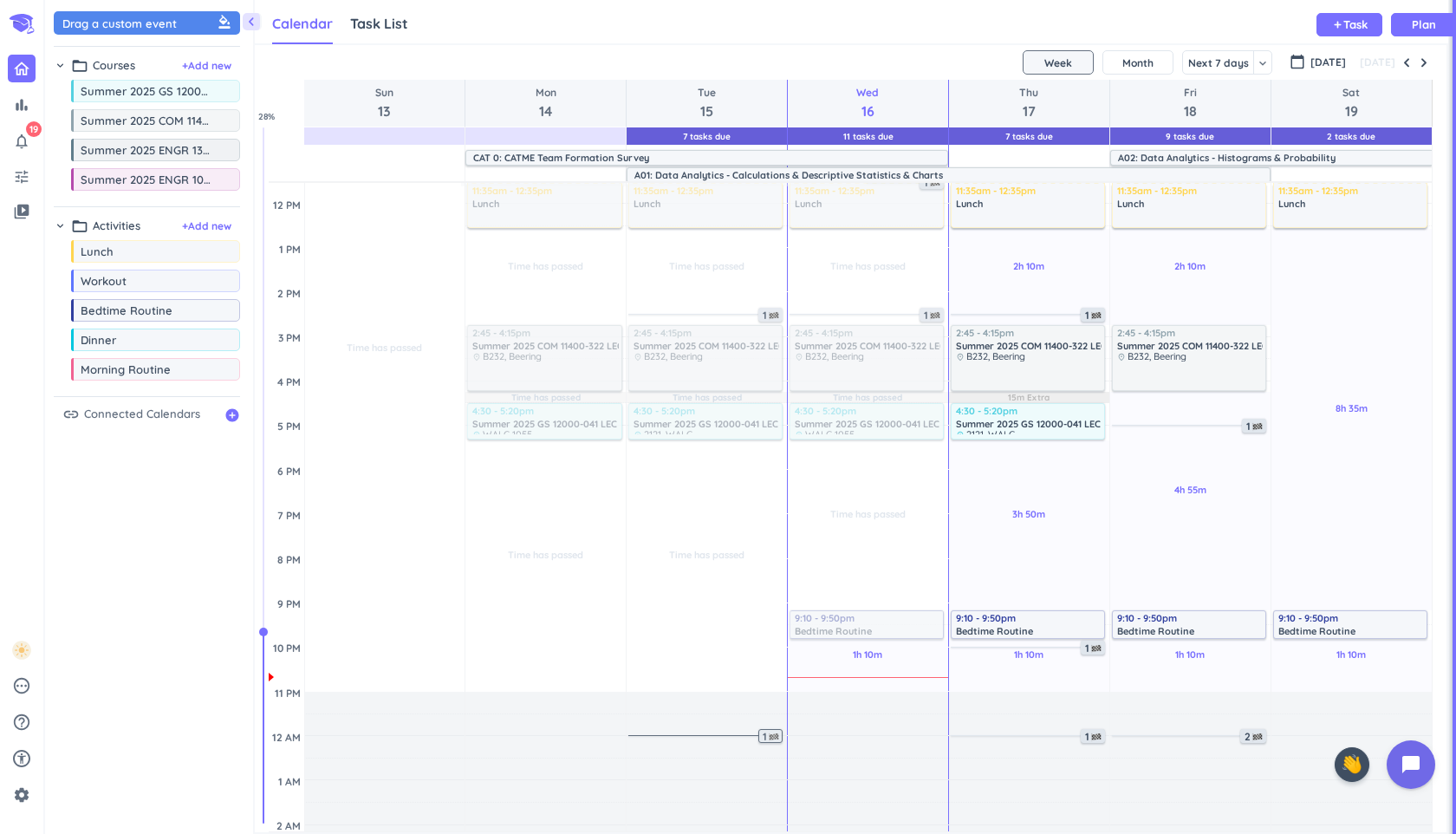 click on "1" at bounding box center [772, 737] 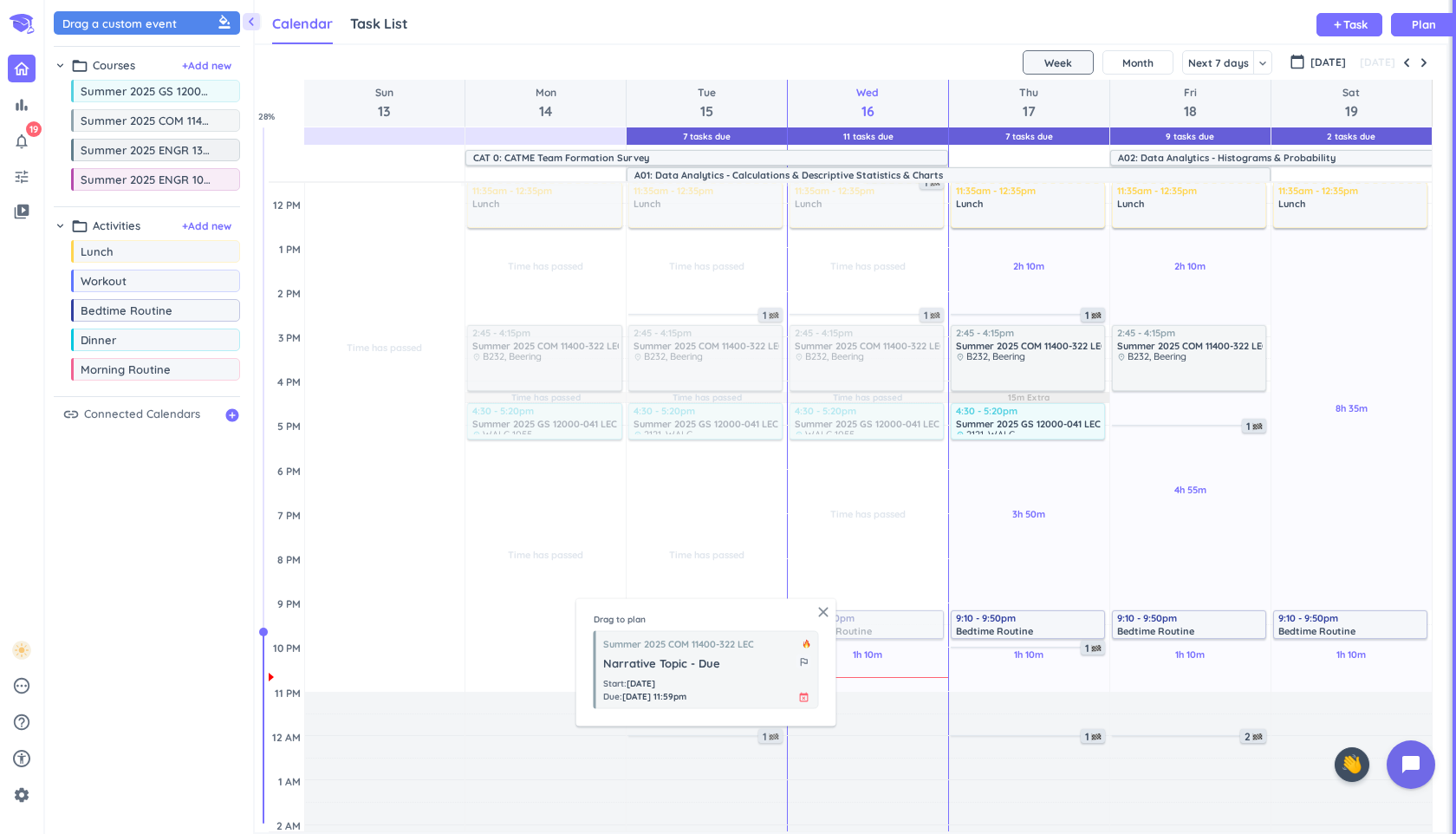 click on "close" at bounding box center (823, 612) 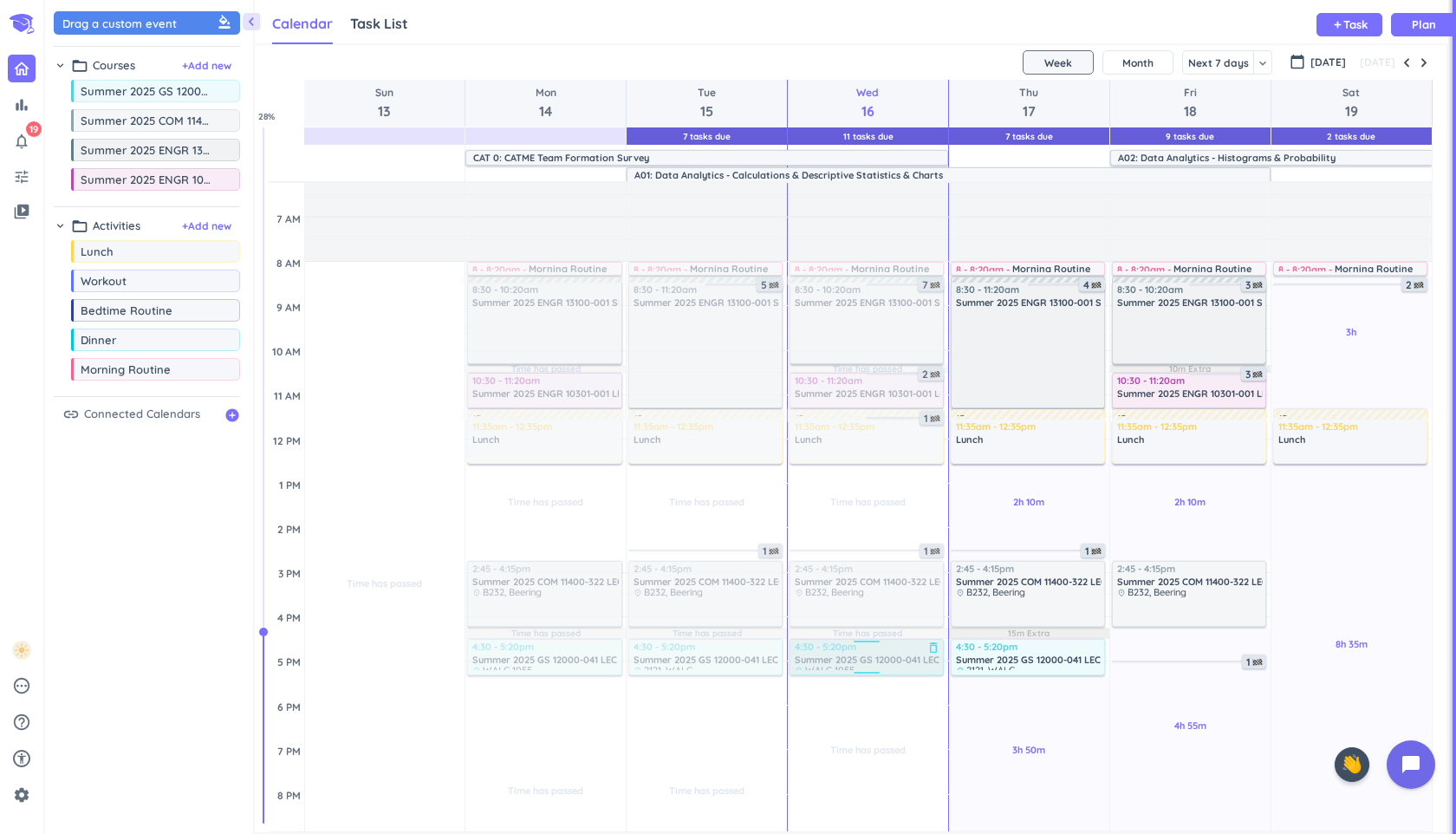 scroll, scrollTop: 0, scrollLeft: 0, axis: both 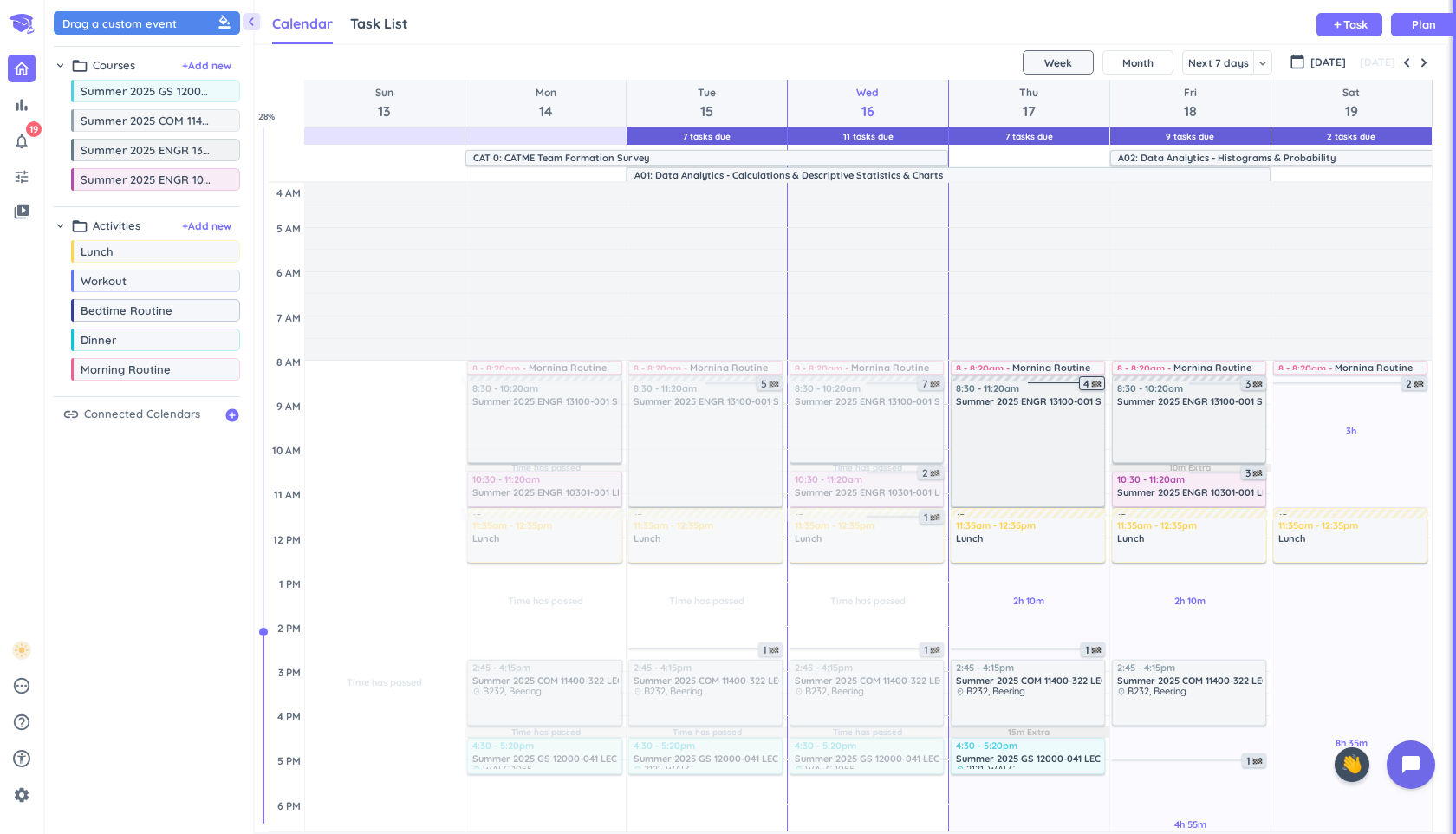 click on "4" at bounding box center (1094, 384) 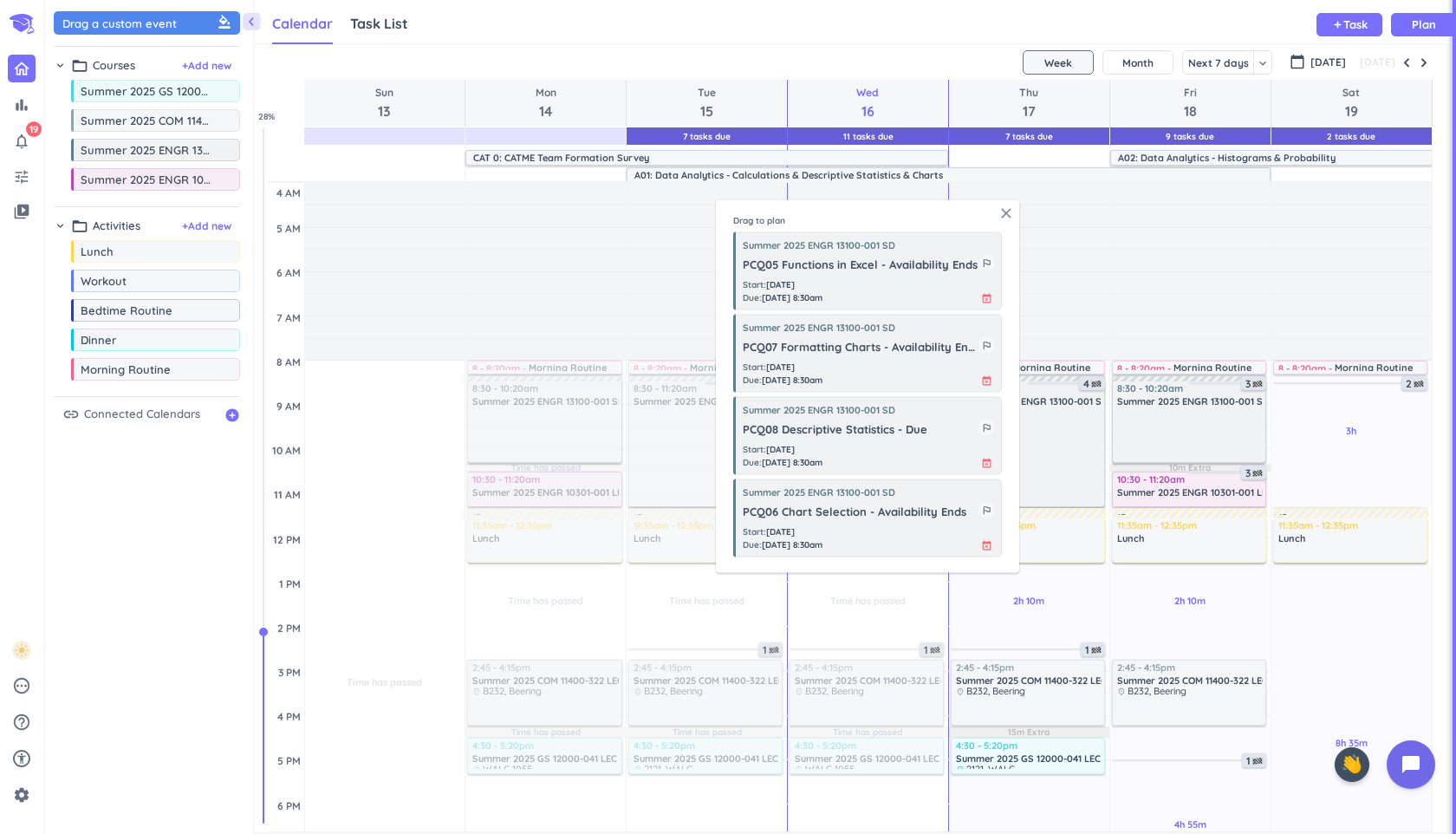 click on "close" at bounding box center [1006, 213] 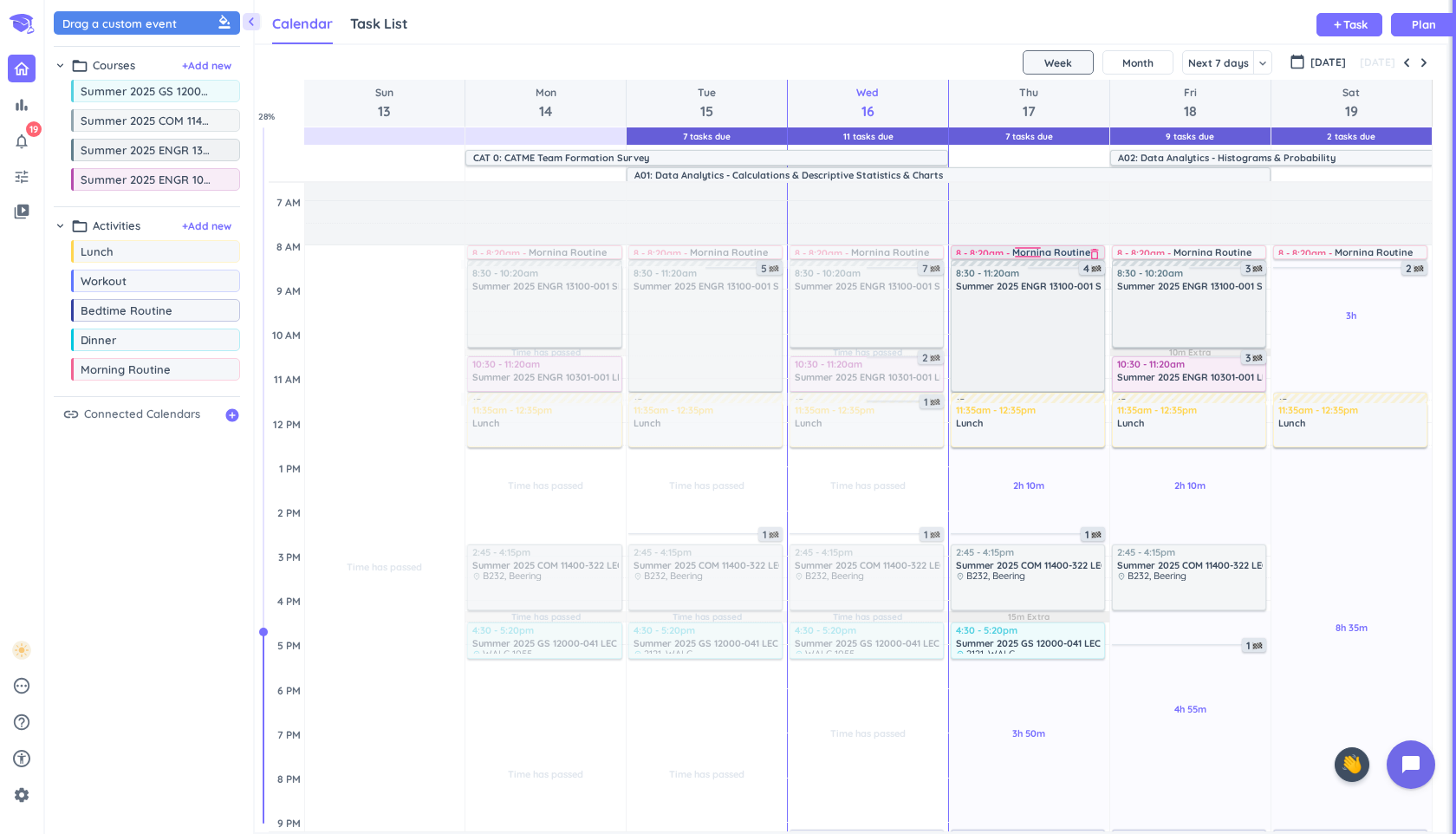 scroll, scrollTop: 116, scrollLeft: 0, axis: vertical 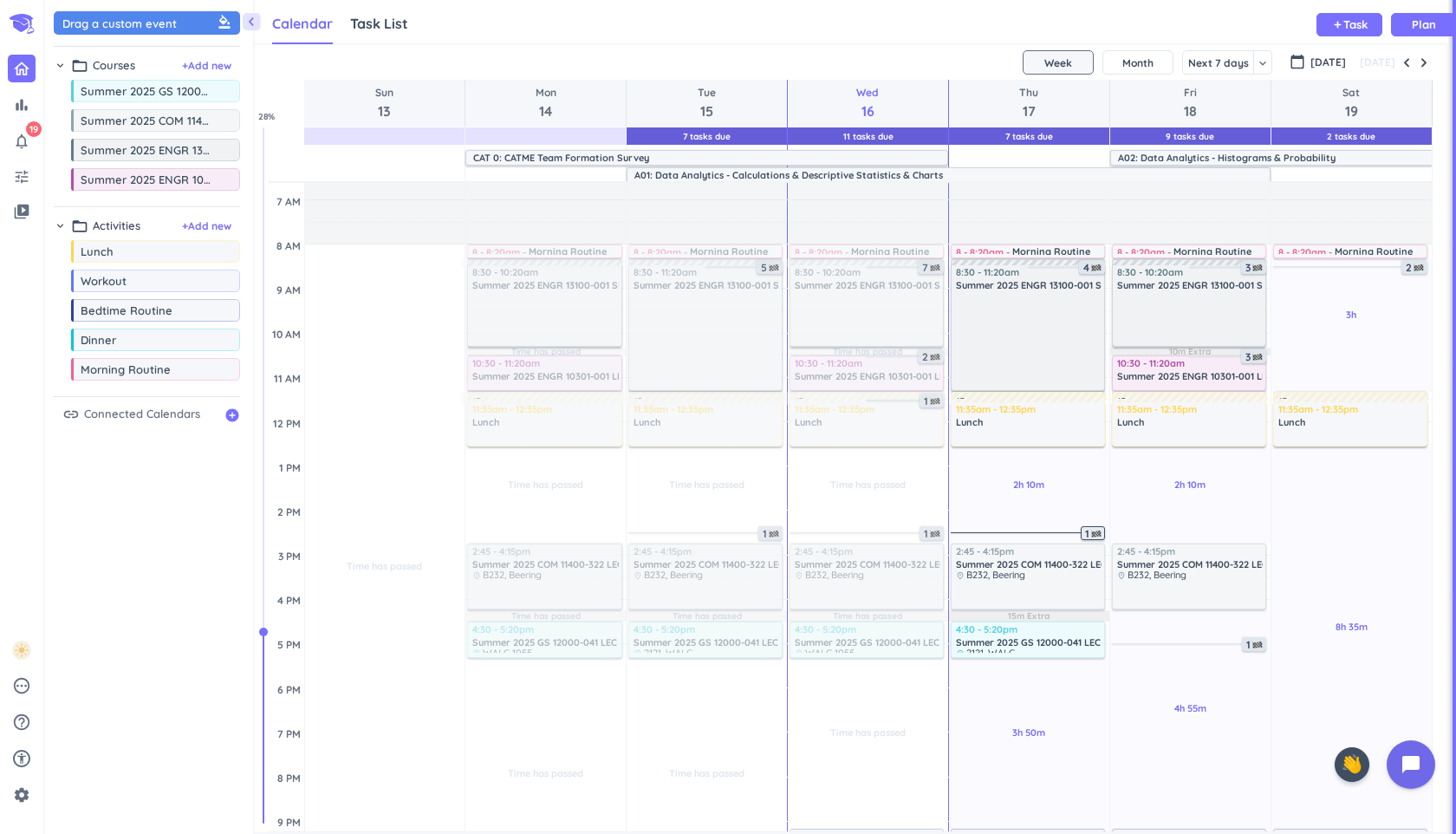 click at bounding box center (1096, 534) 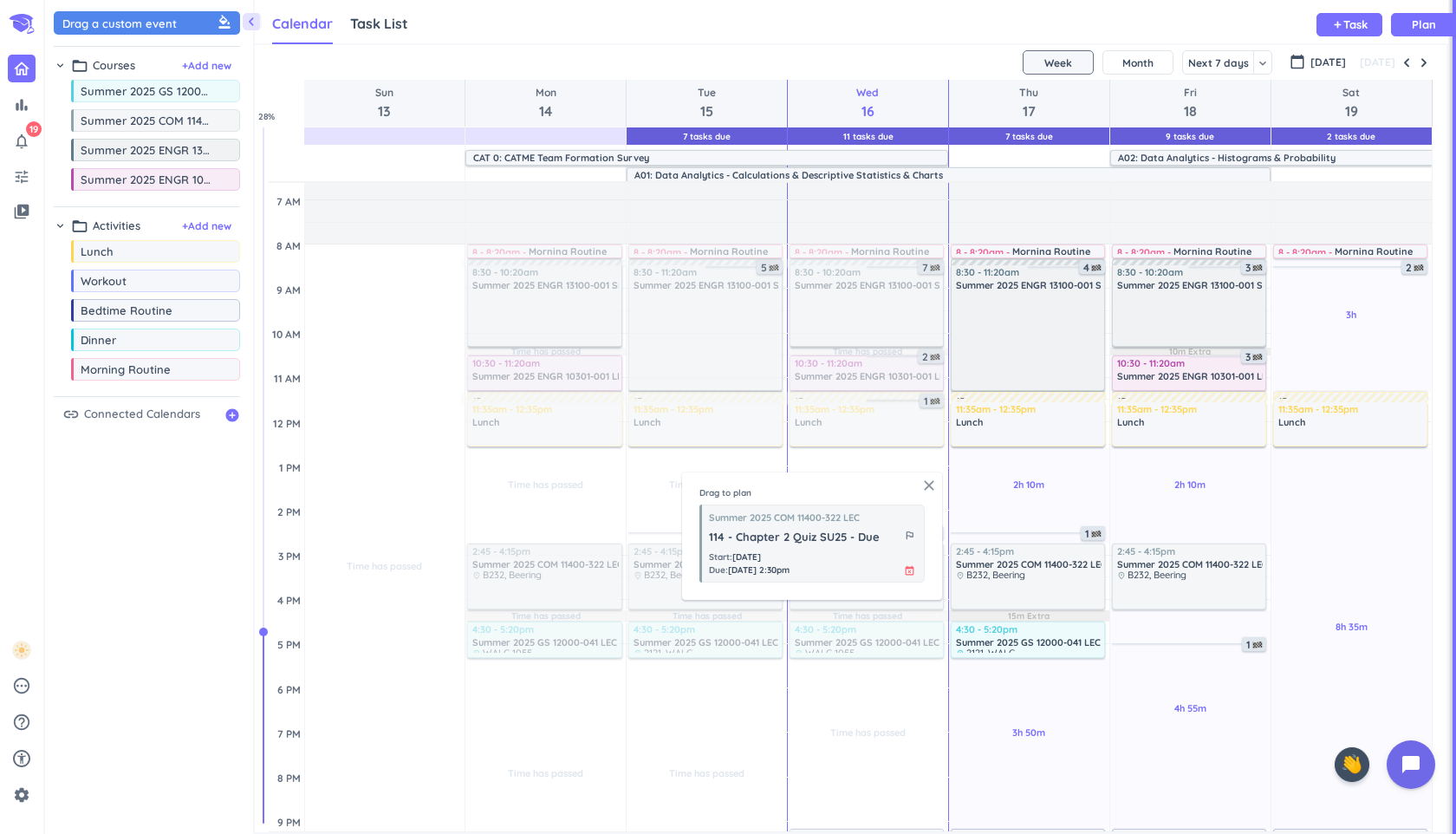 click on "close" at bounding box center (929, 485) 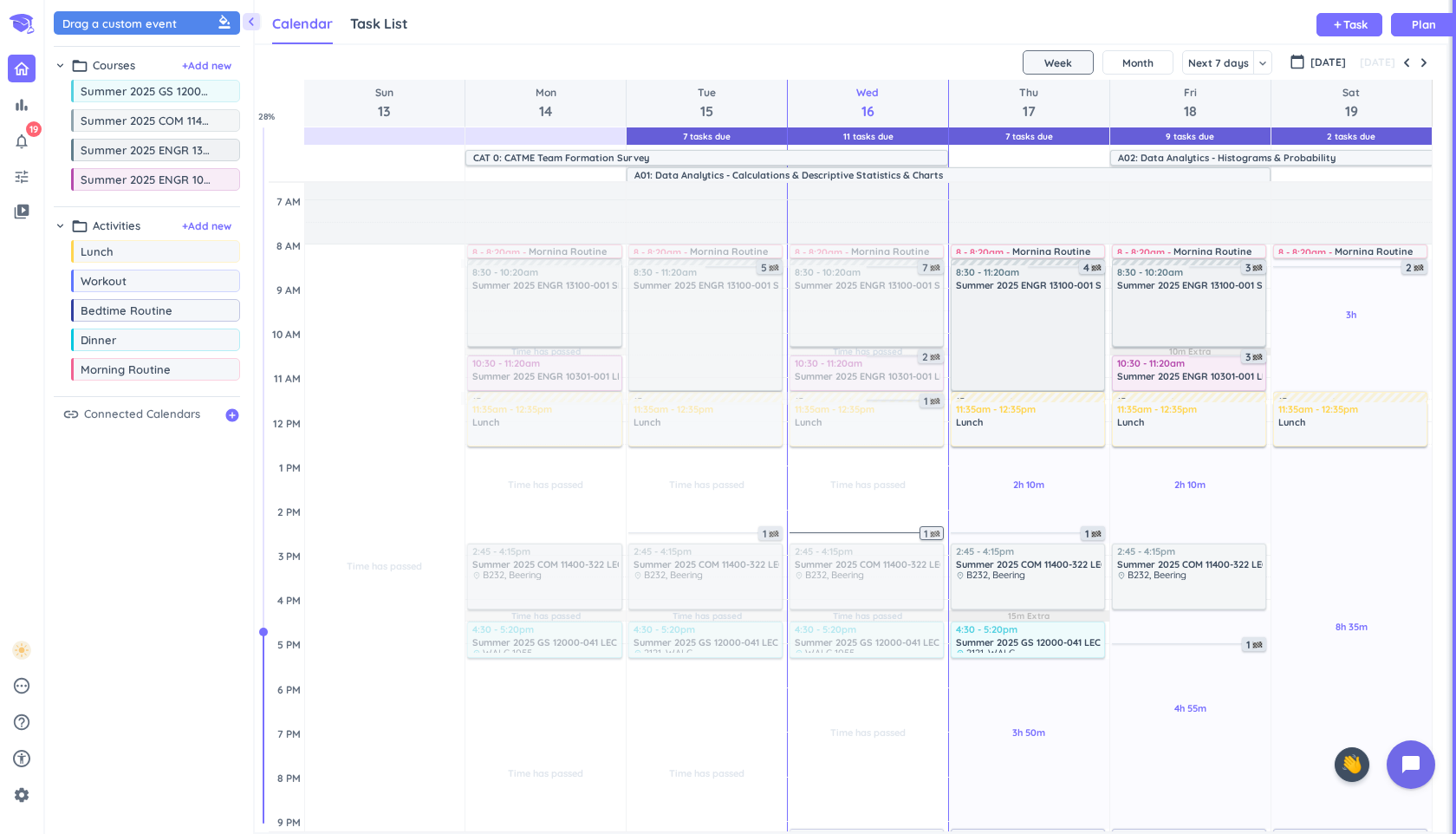 click at bounding box center (935, 534) 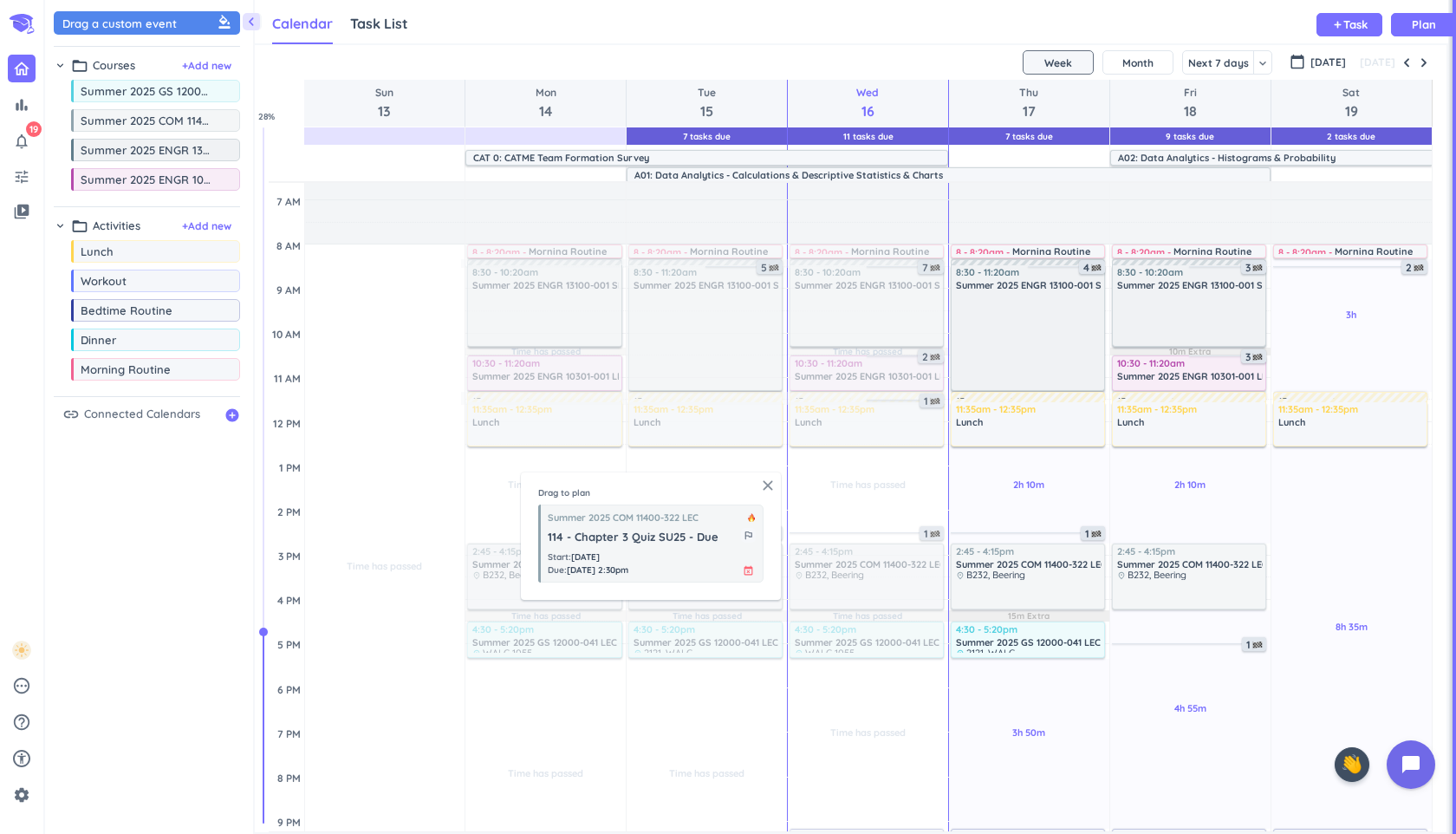 click on "close" at bounding box center (768, 485) 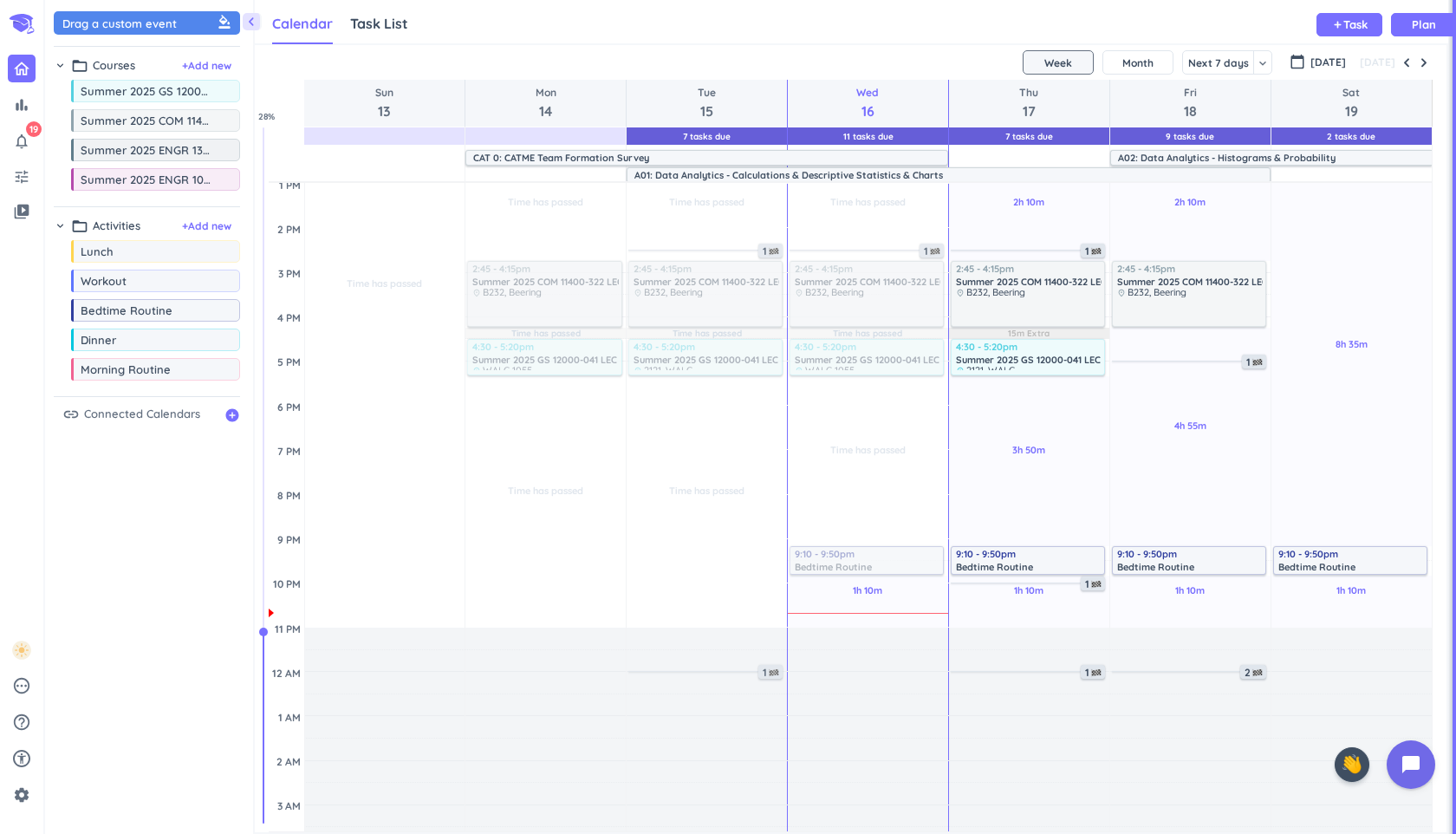 scroll, scrollTop: 413, scrollLeft: 0, axis: vertical 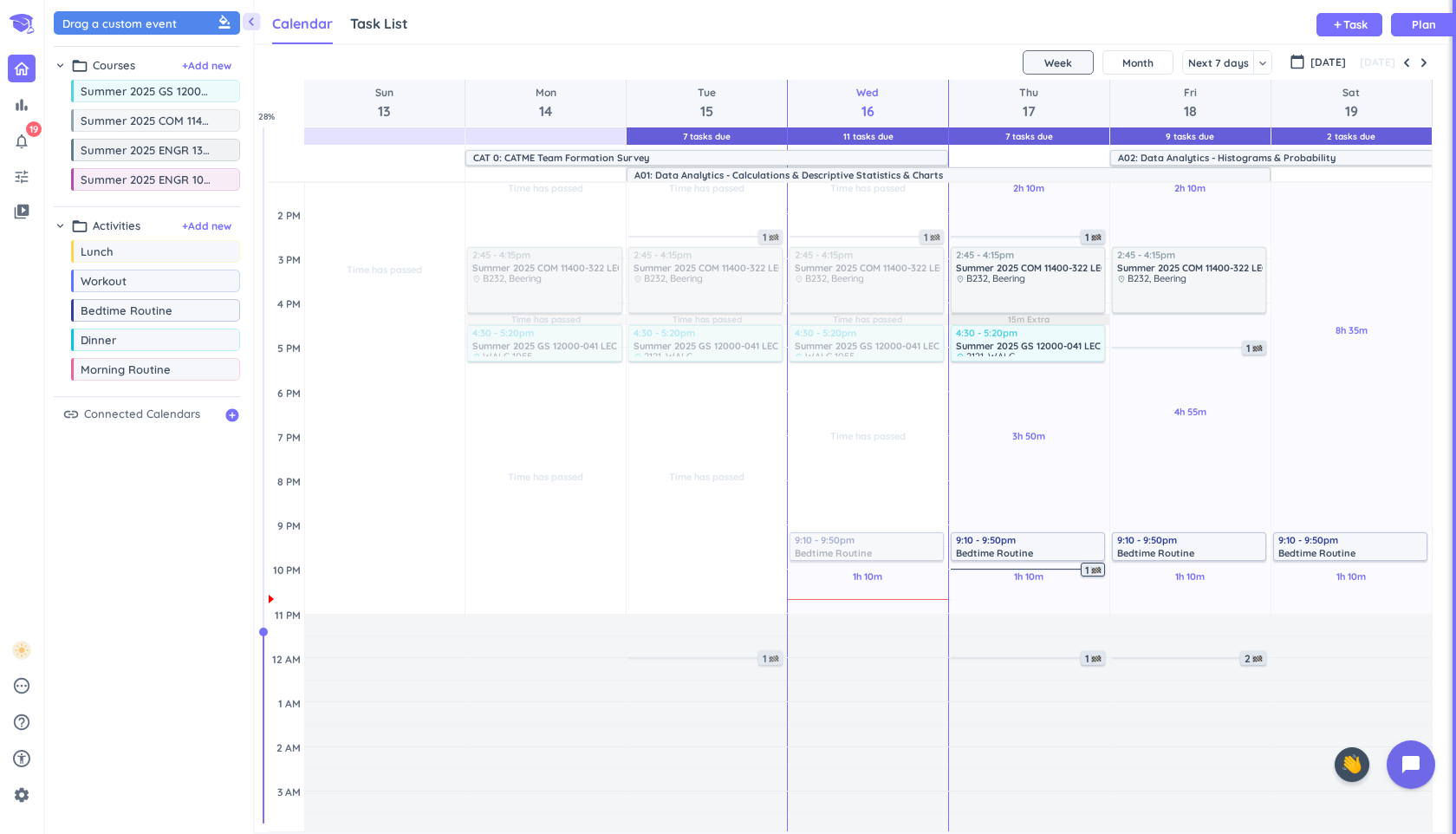 click on "1" at bounding box center [1095, 570] 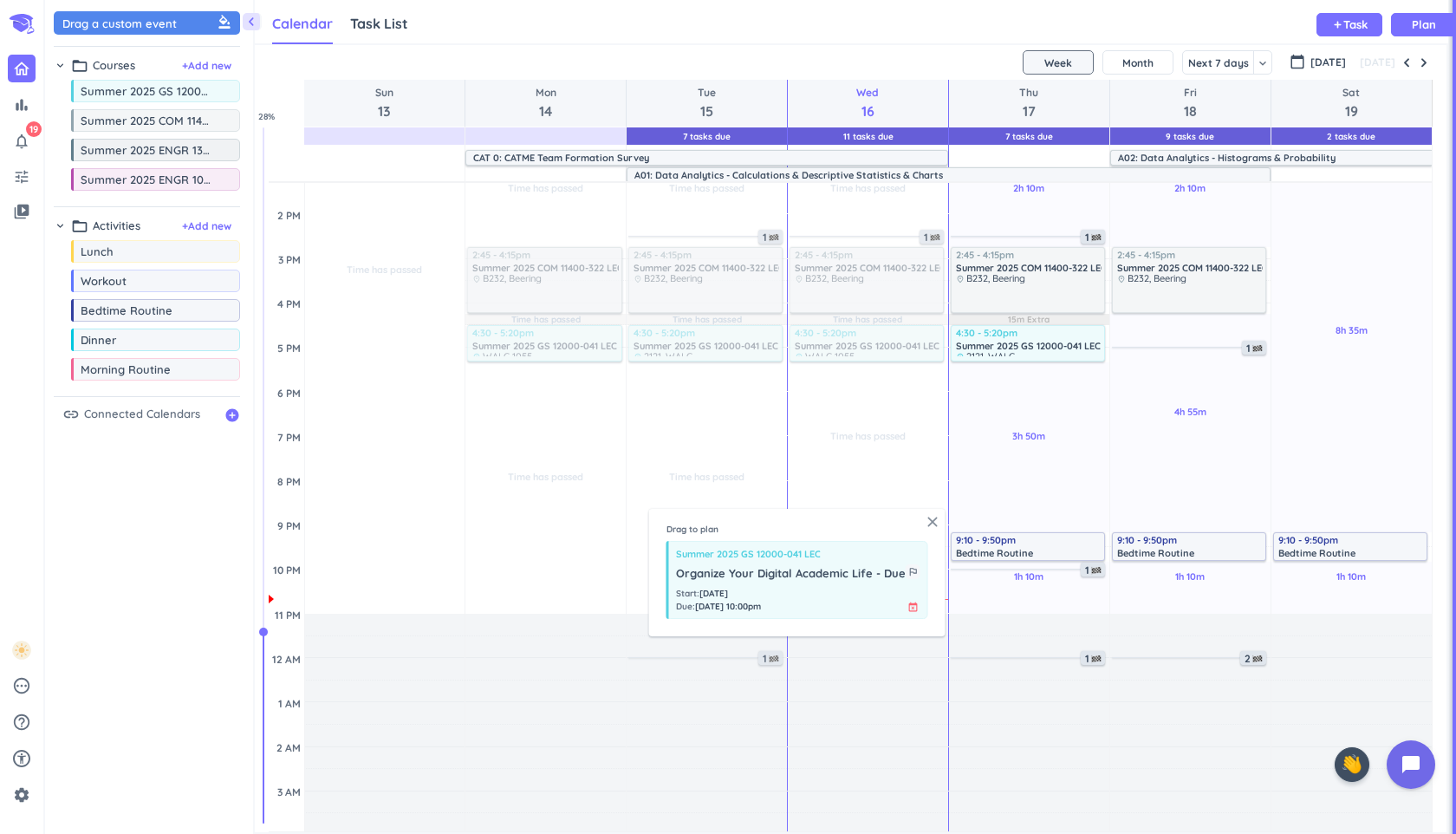 click on "close" at bounding box center (933, 522) 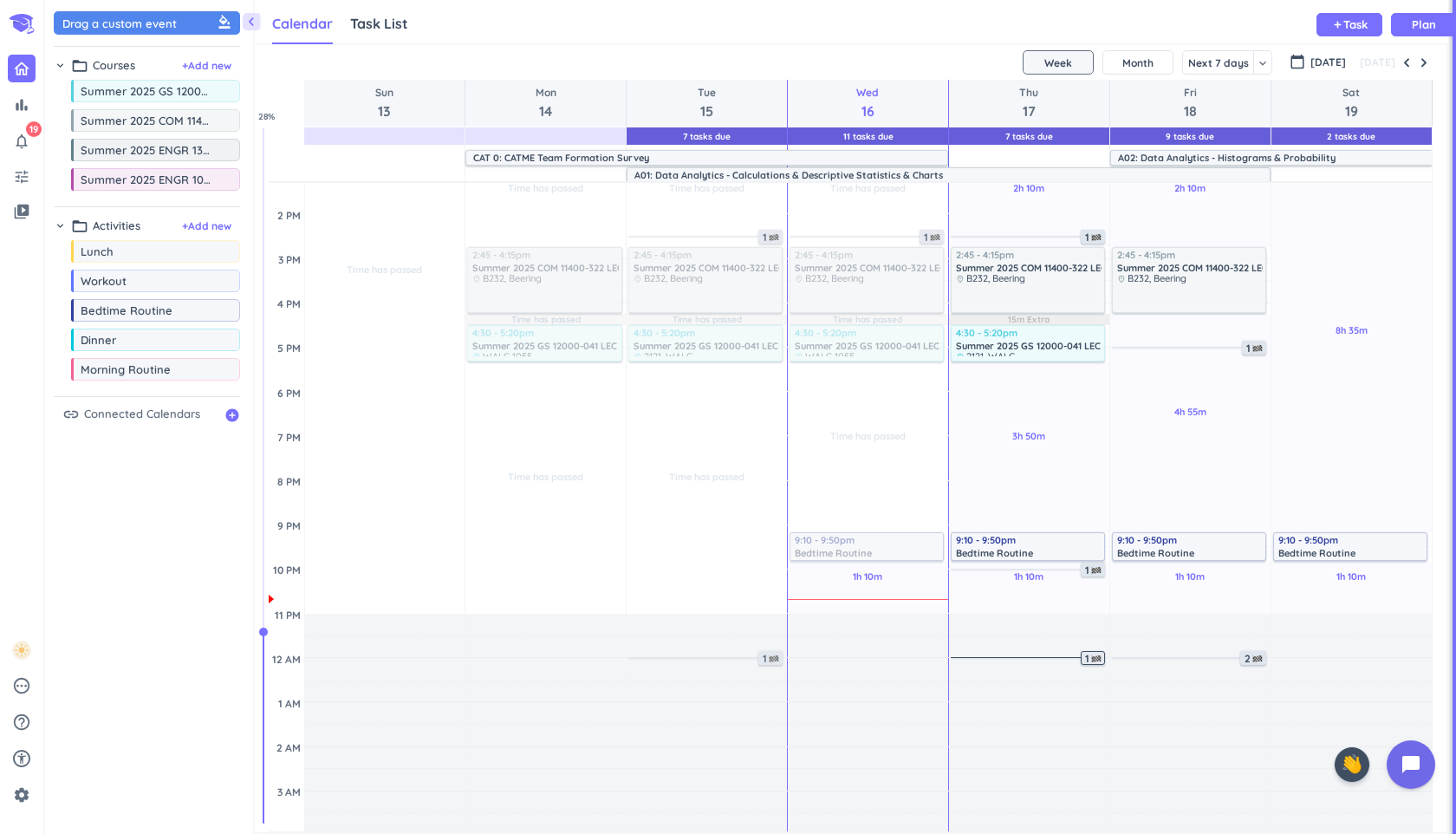 click on "1" at bounding box center [1095, 659] 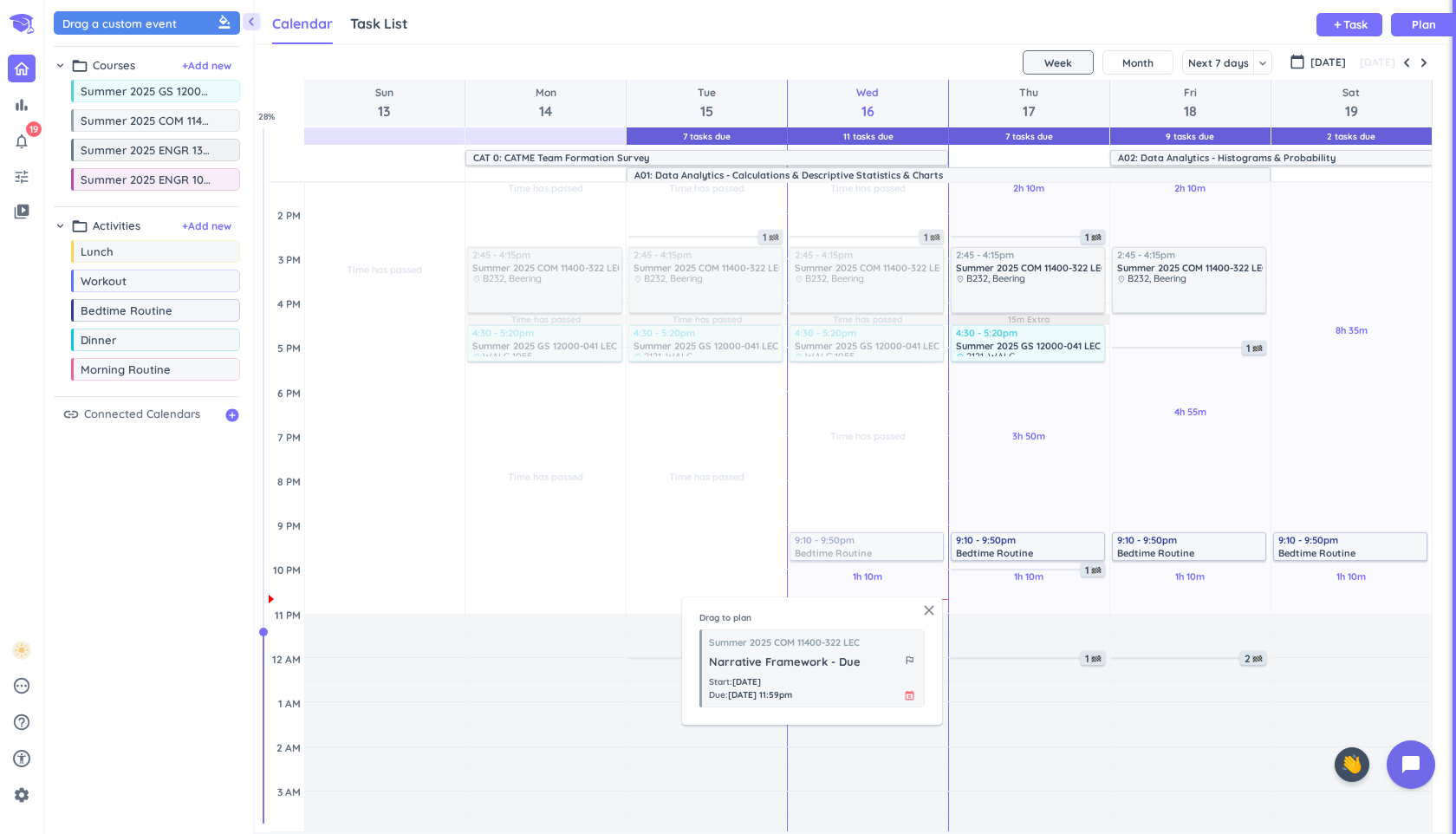 click on "close" at bounding box center (929, 610) 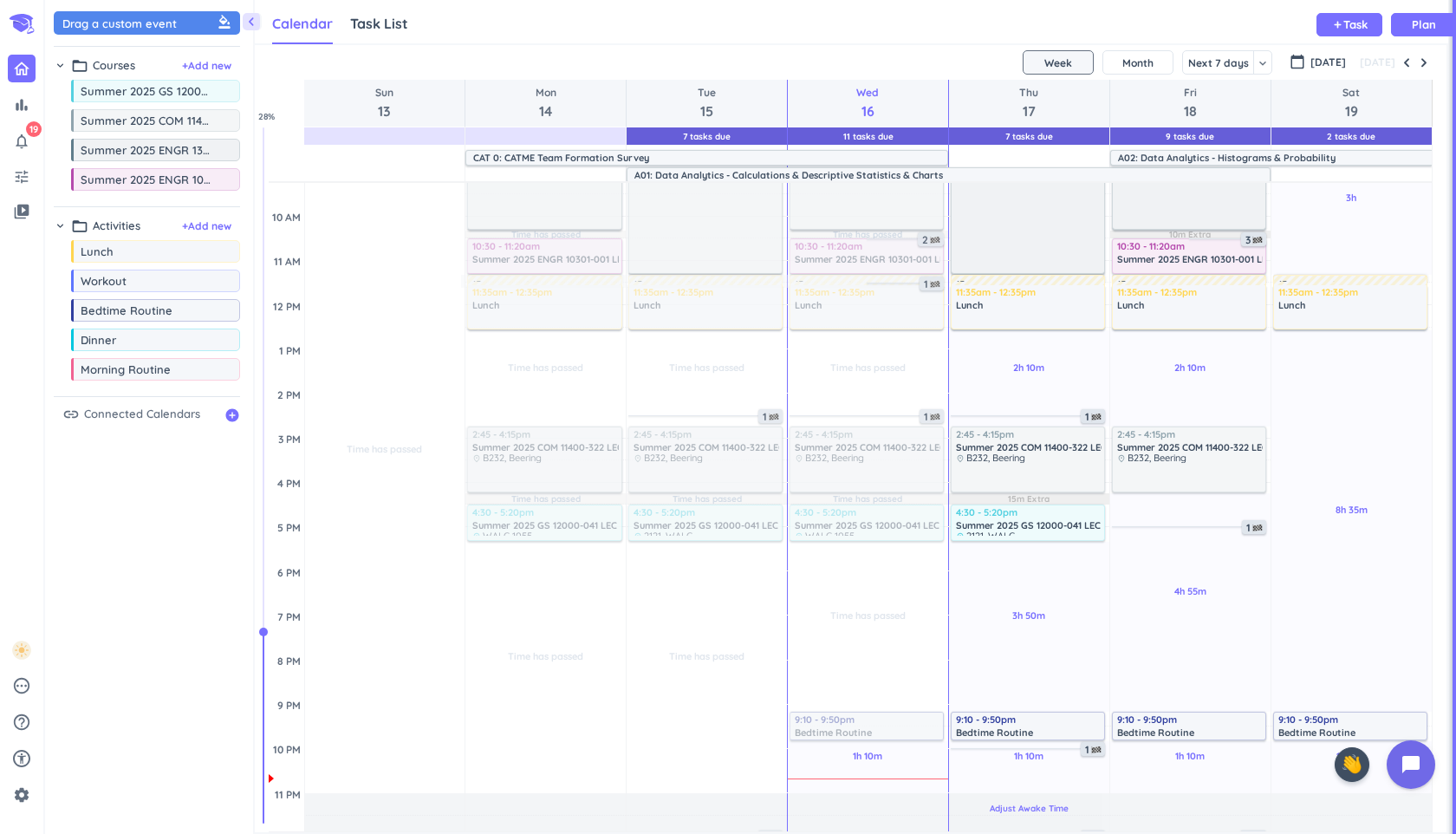 scroll, scrollTop: 0, scrollLeft: 0, axis: both 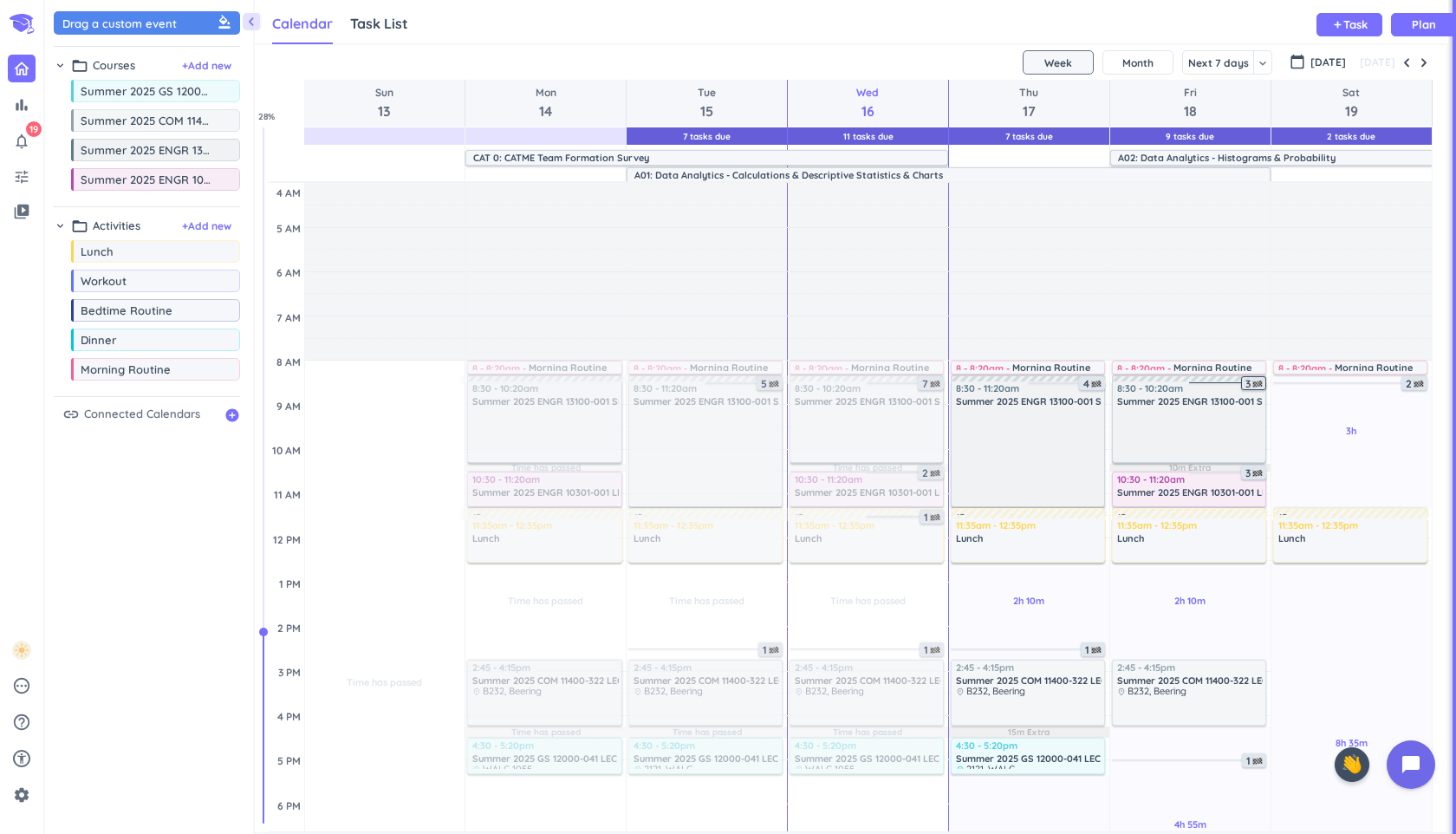 click on "3" at bounding box center (1255, 384) 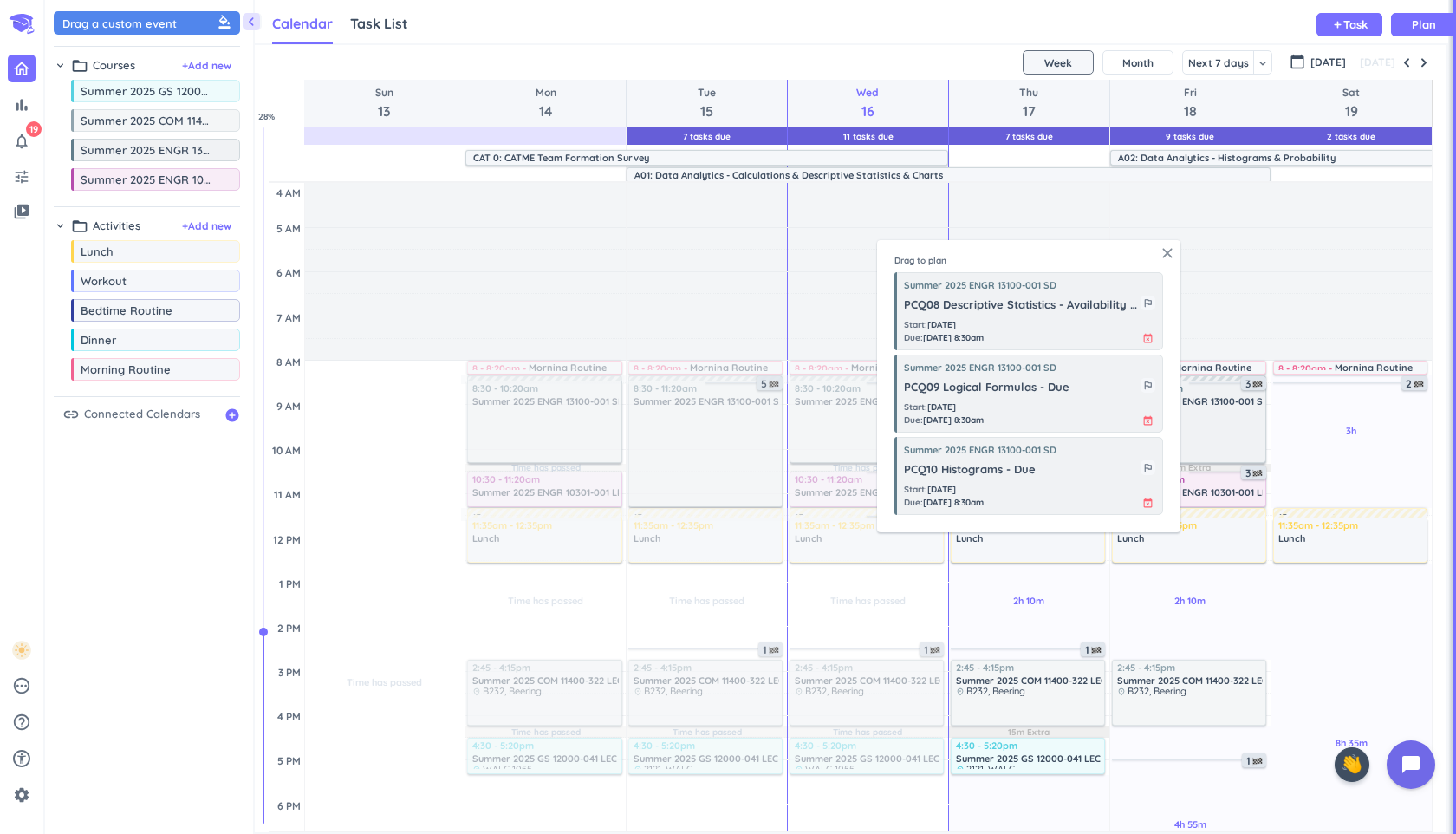 click on "close" at bounding box center [1167, 253] 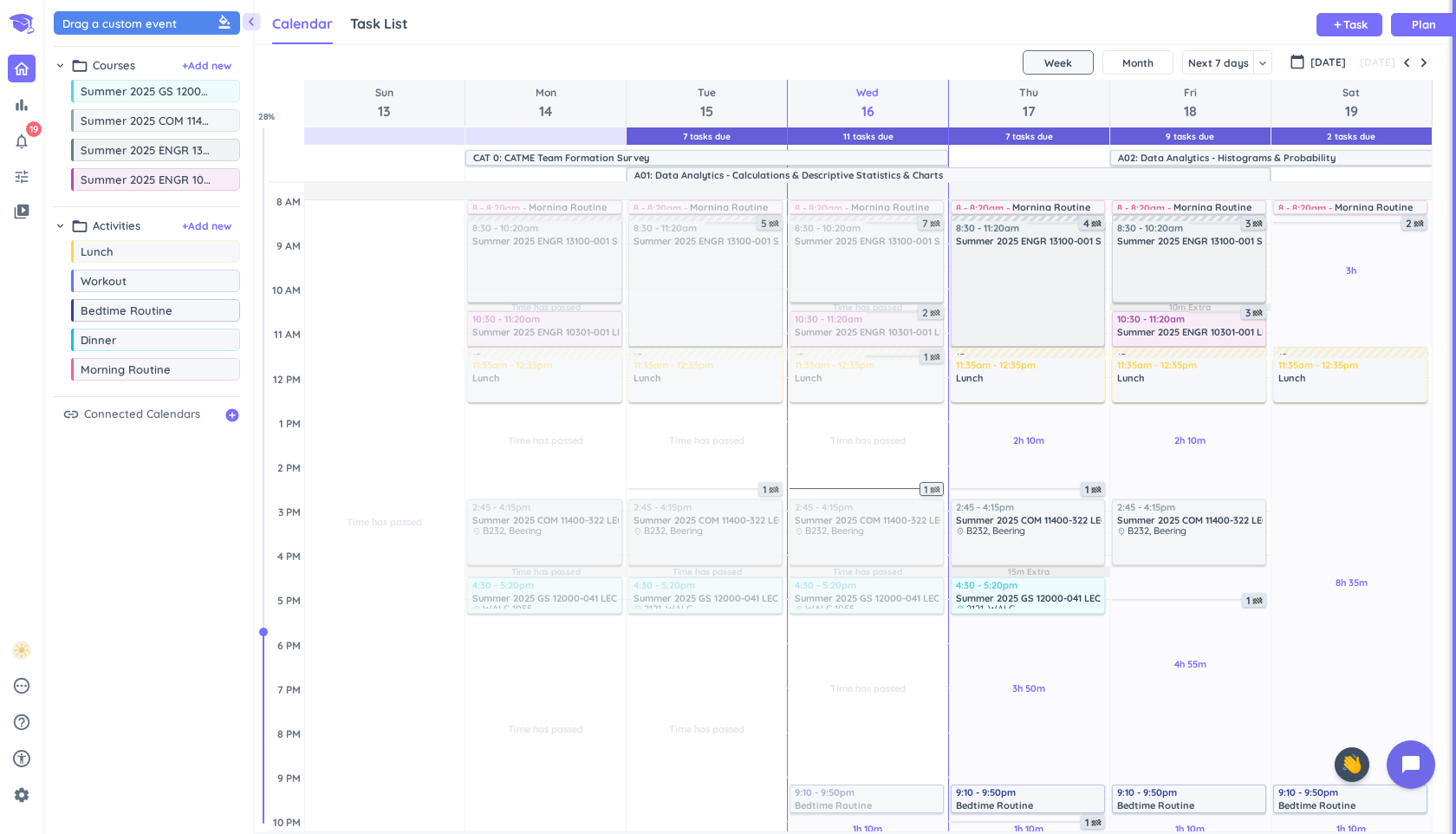 scroll, scrollTop: 154, scrollLeft: 0, axis: vertical 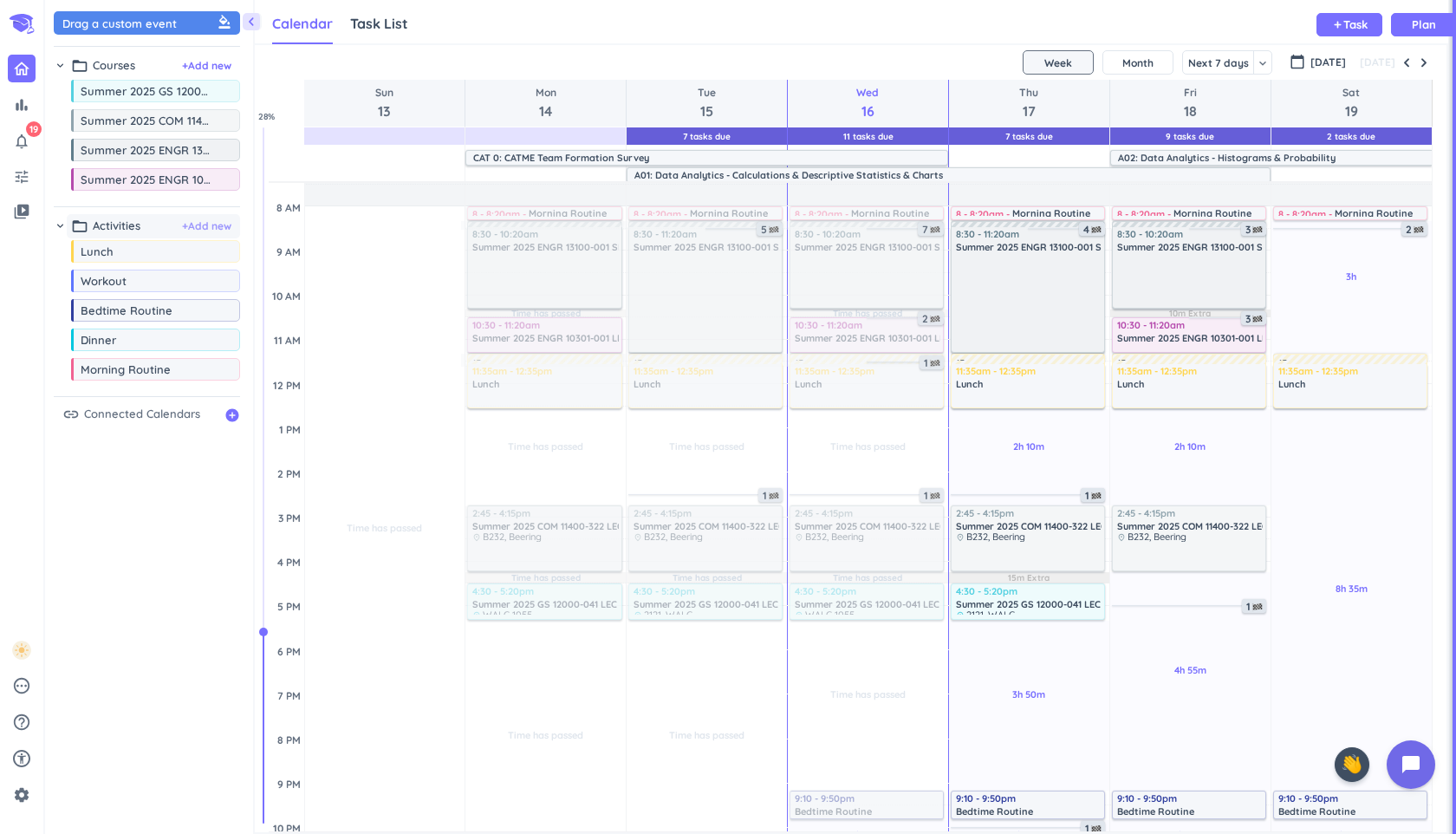 click on "+  Add new" at bounding box center (206, 226) 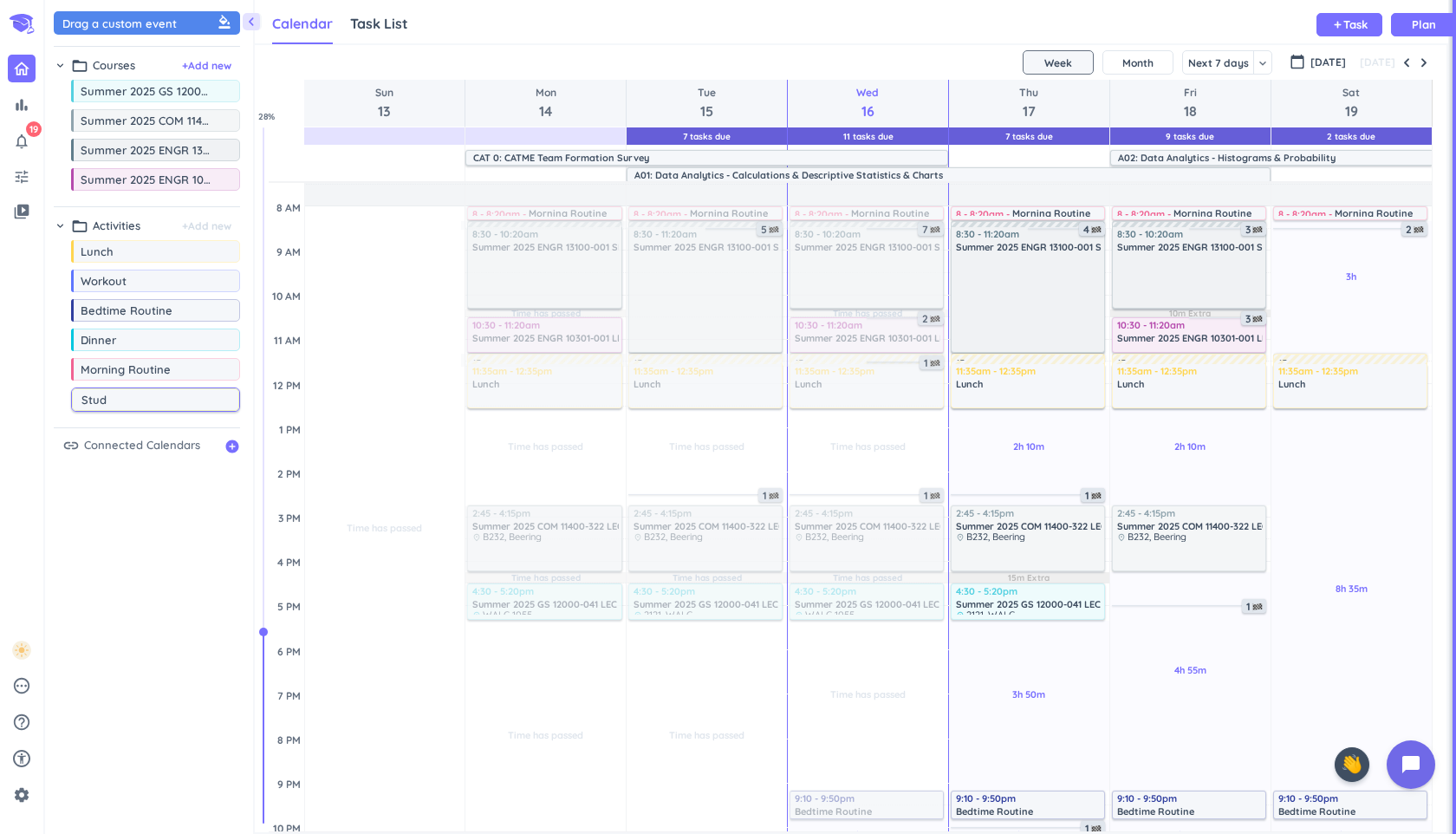 type on "Study" 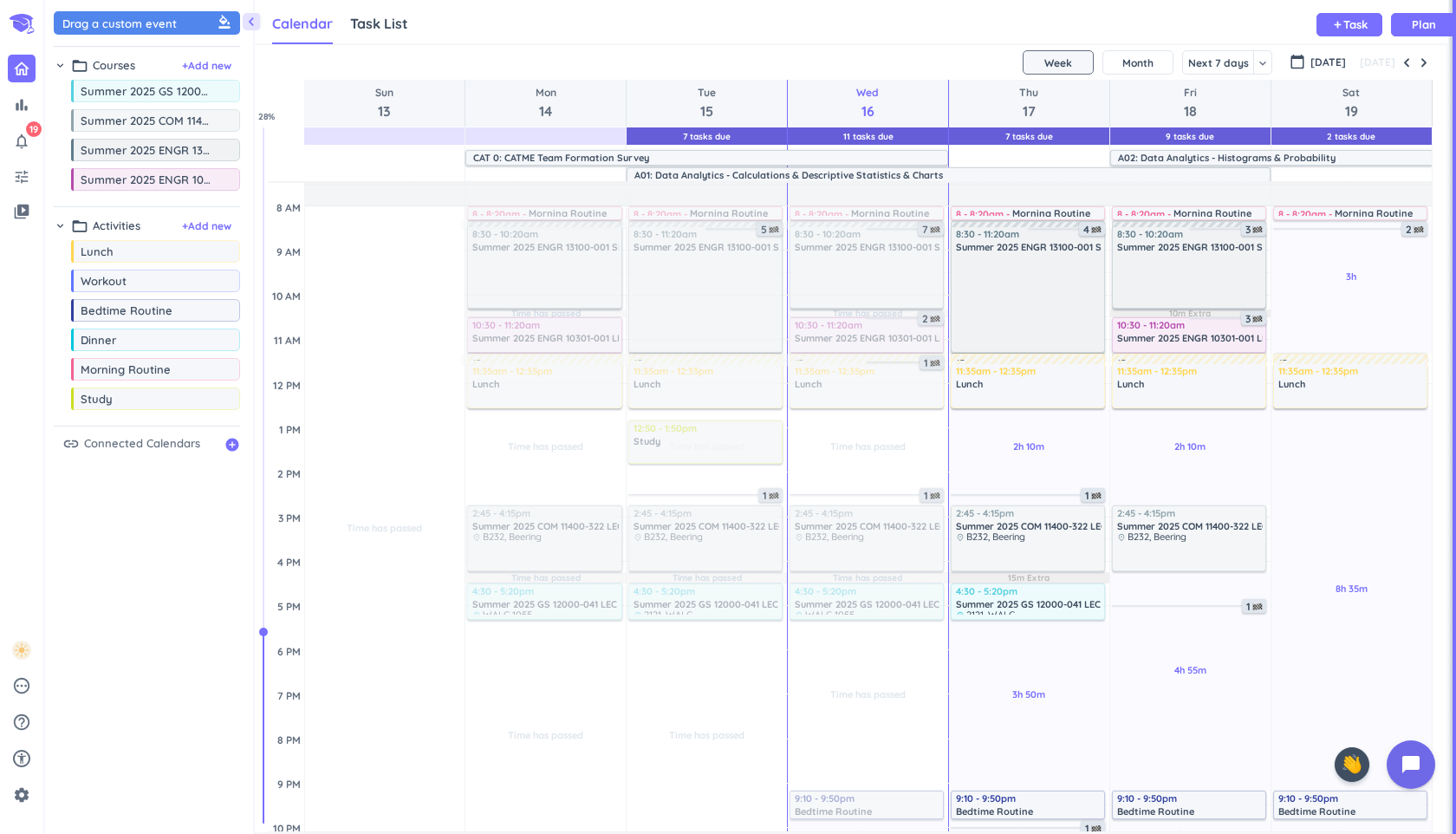 drag, startPoint x: 99, startPoint y: 413, endPoint x: 692, endPoint y: 424, distance: 593.10201 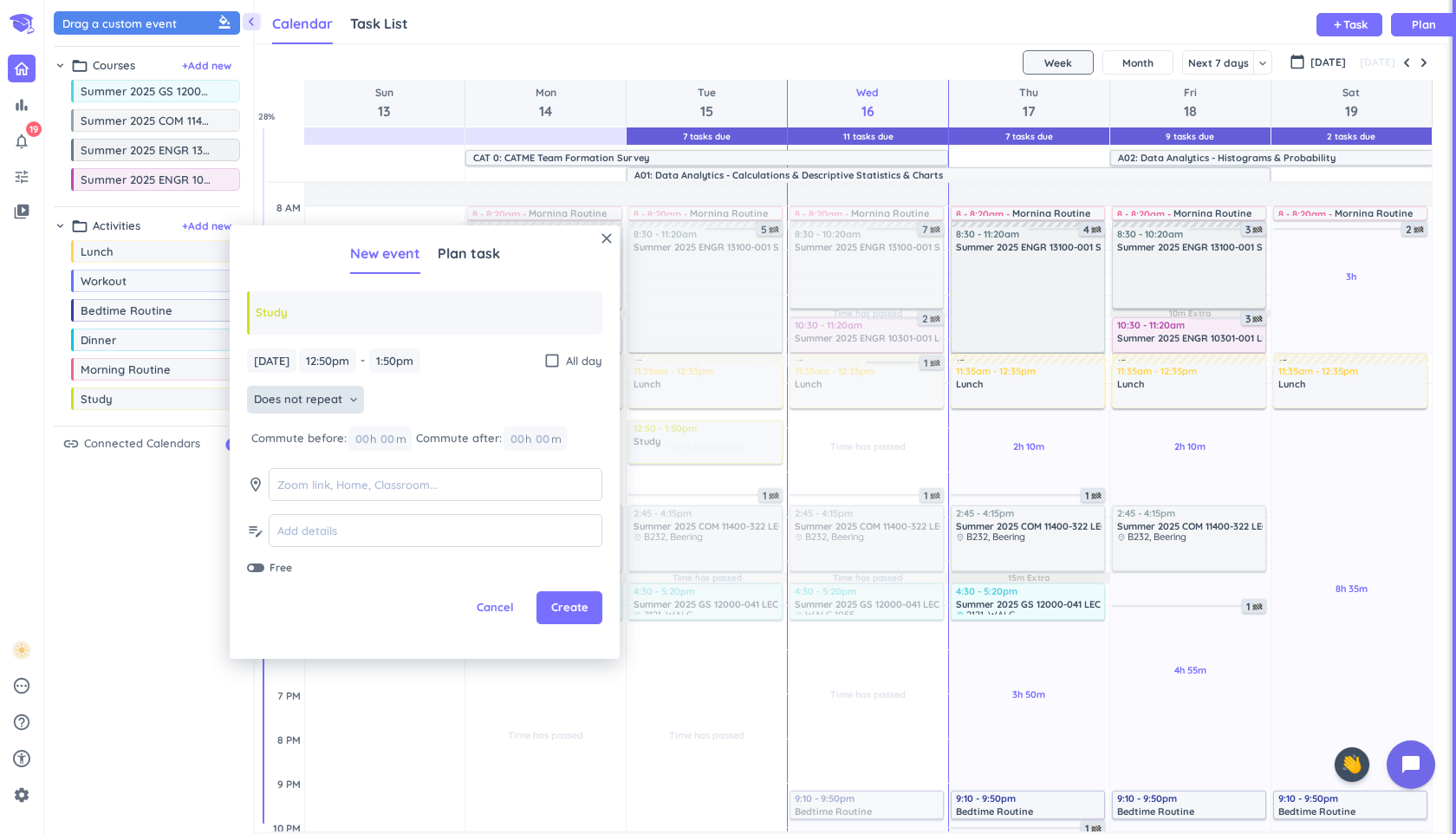 click on "Does not repeat" at bounding box center (298, 400) 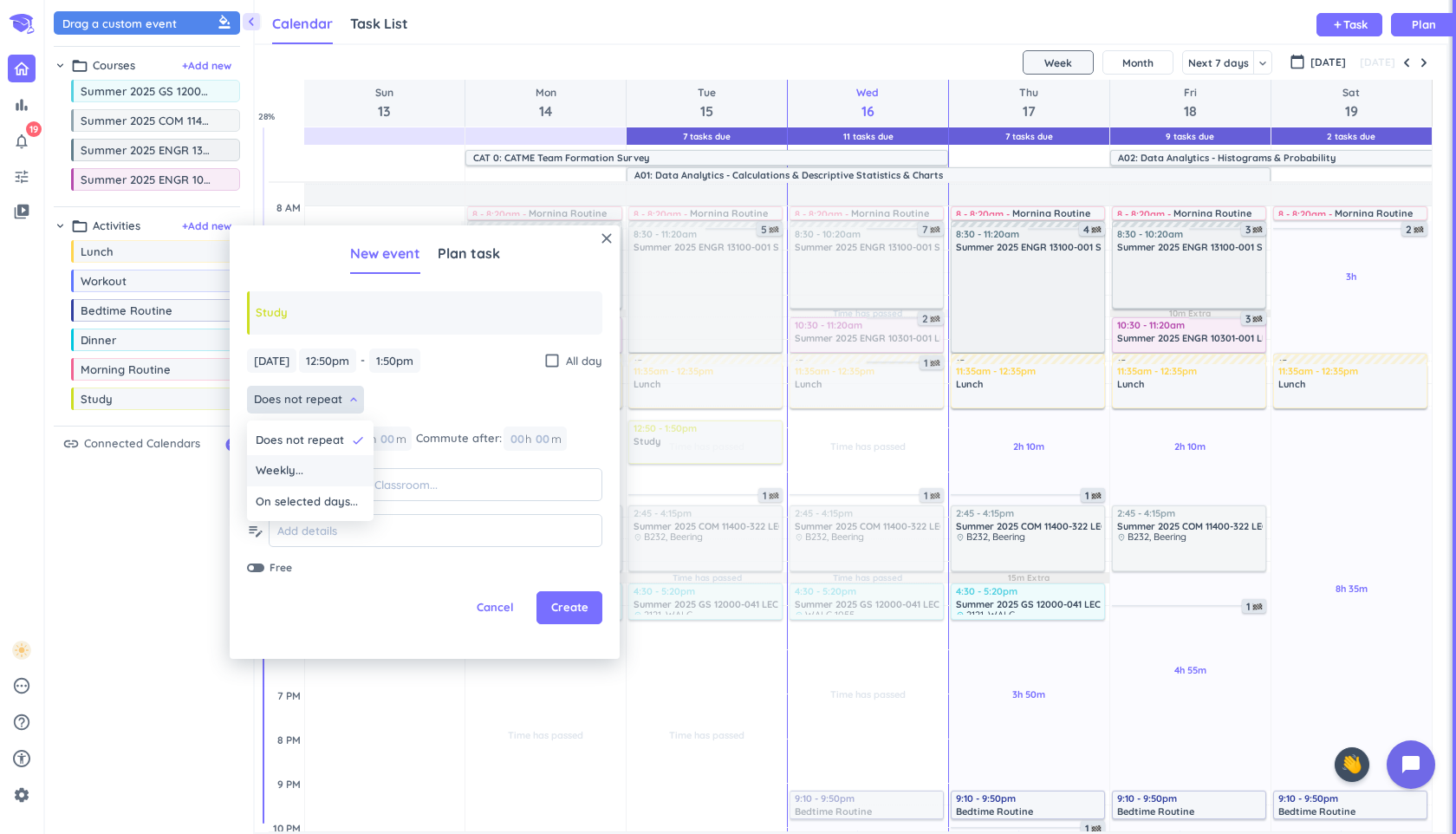 click on "Weekly..." at bounding box center [310, 471] 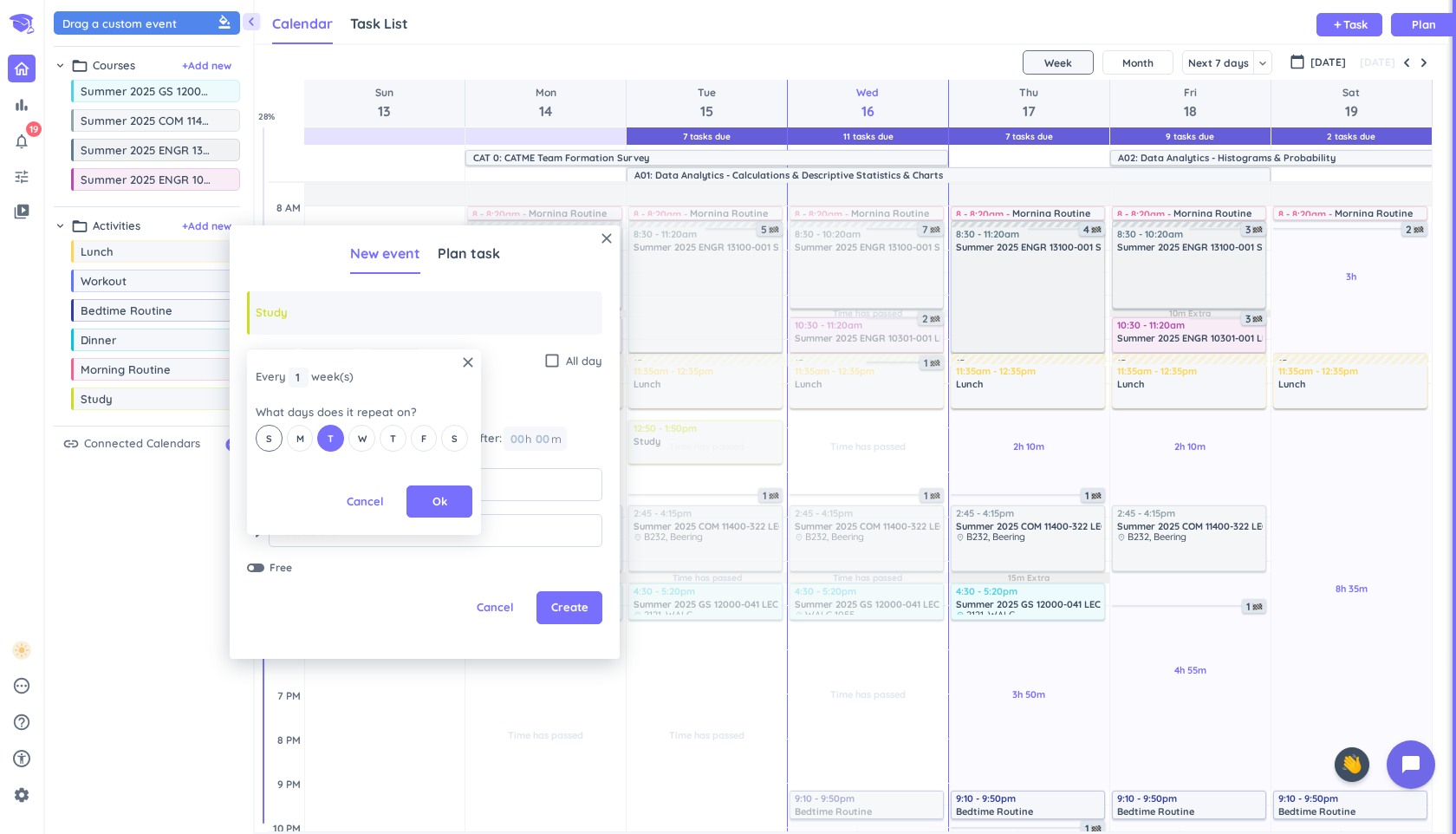 click on "S" at bounding box center [269, 438] 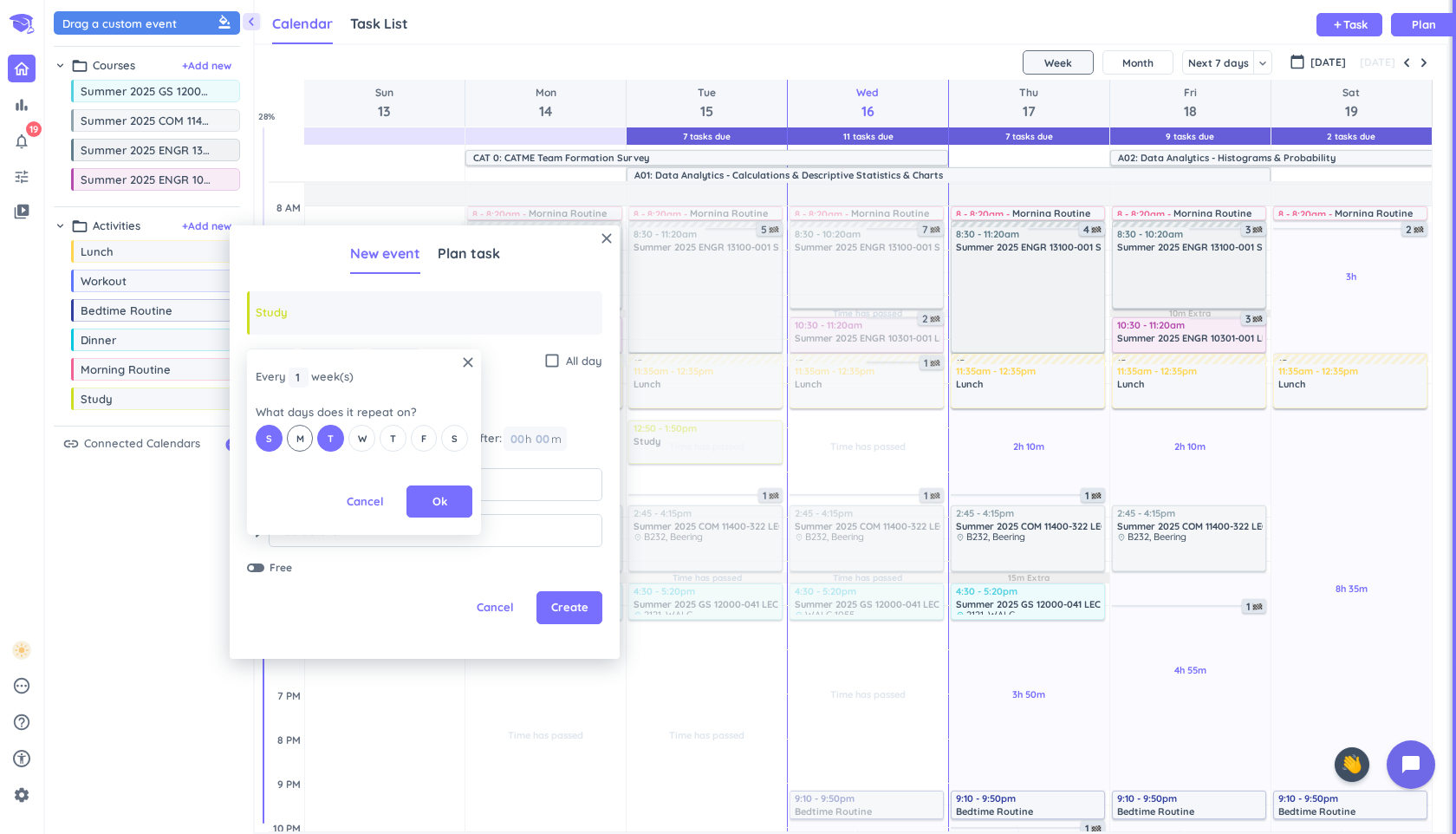 click on "M" at bounding box center [300, 438] 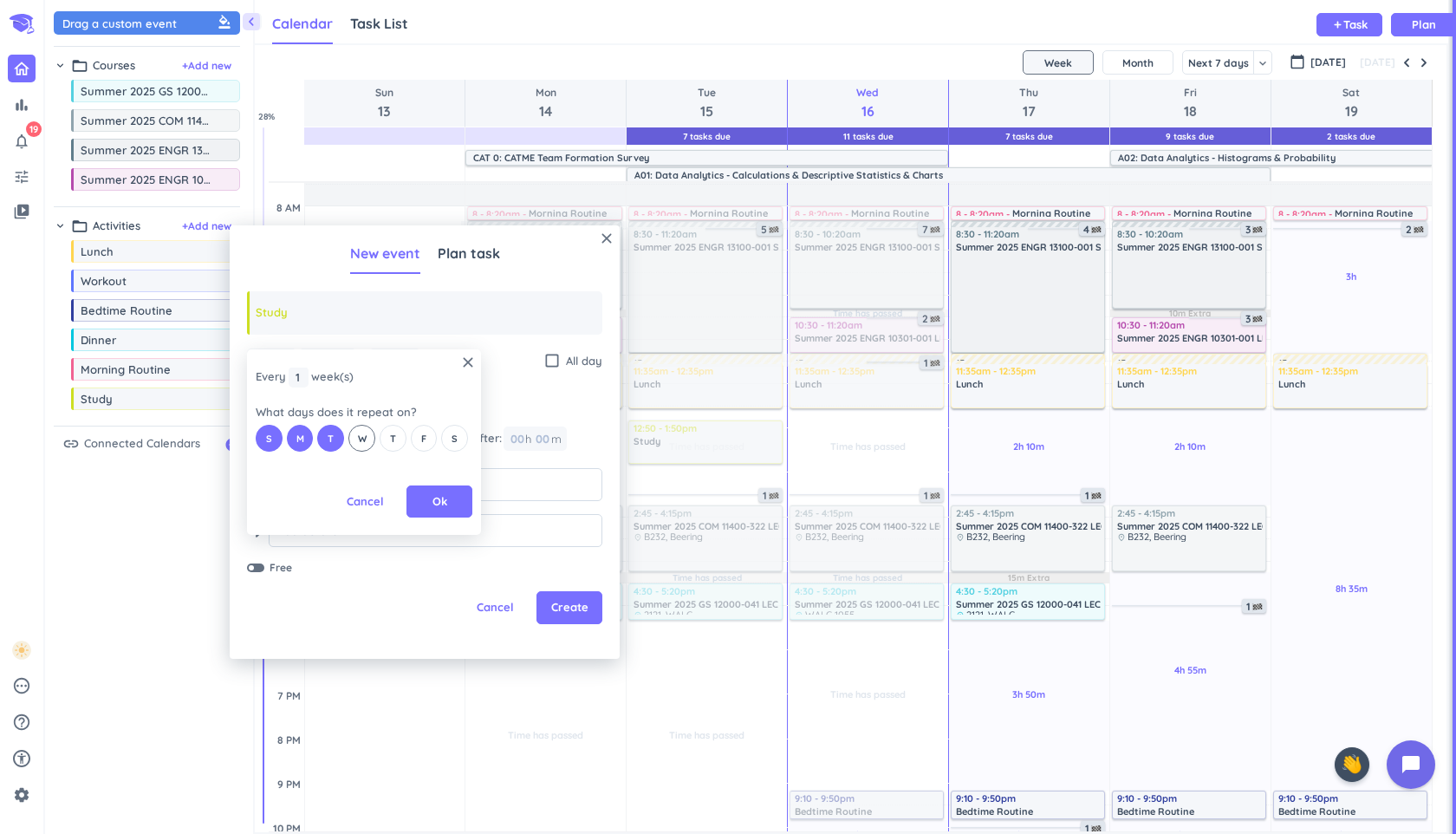 click on "W" at bounding box center [362, 439] 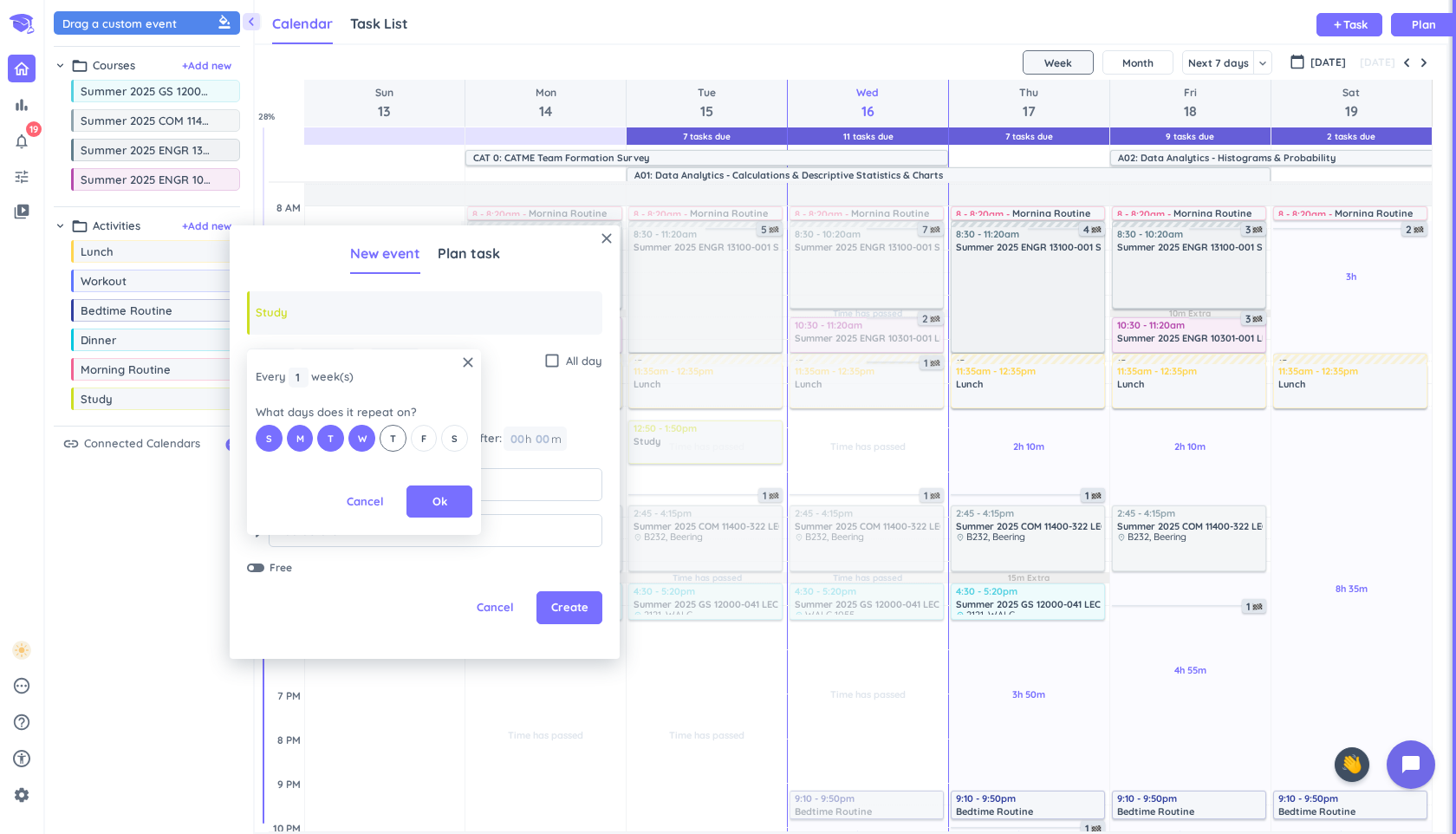 click on "T" at bounding box center [393, 439] 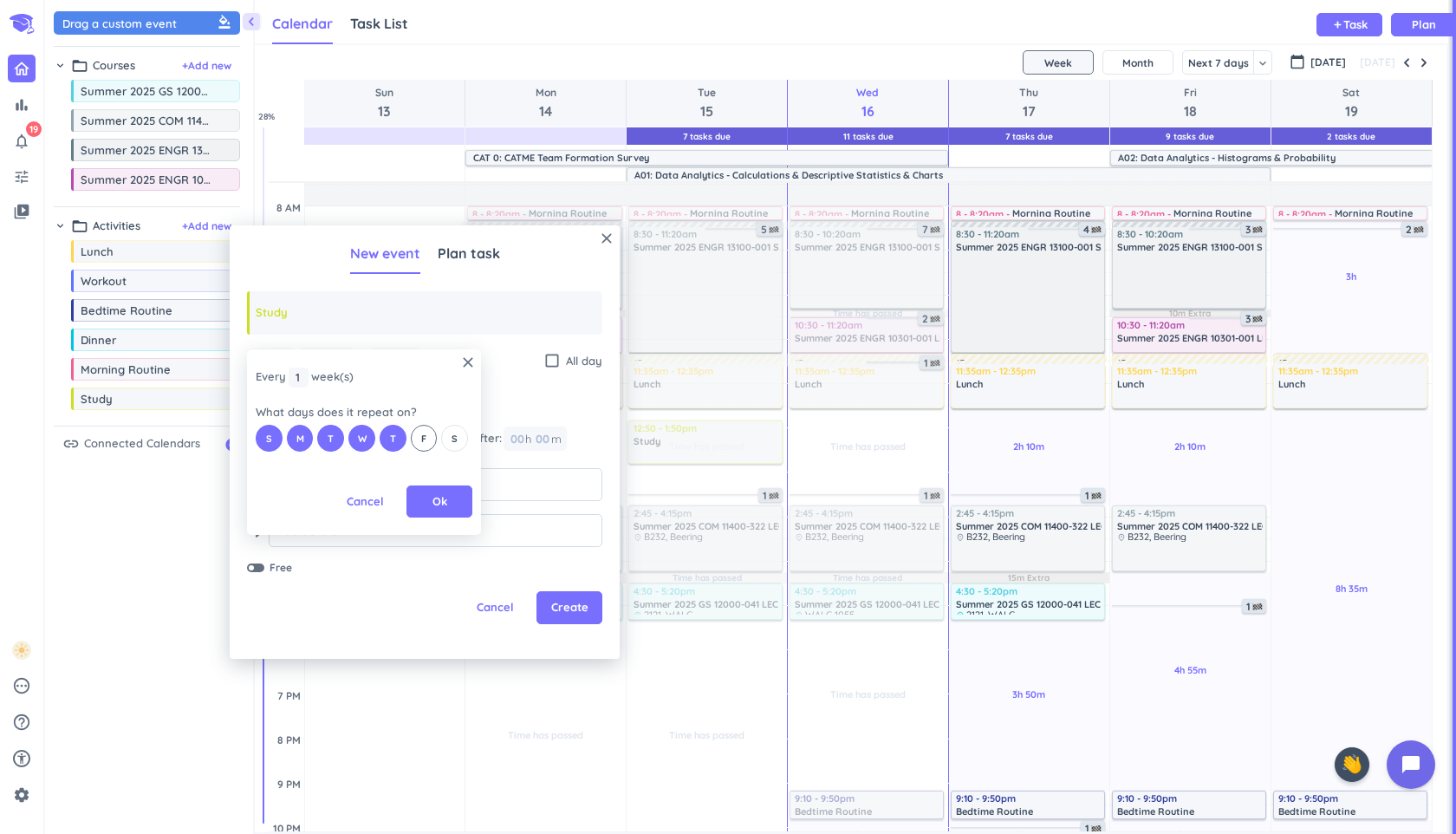 click on "F" at bounding box center (424, 439) 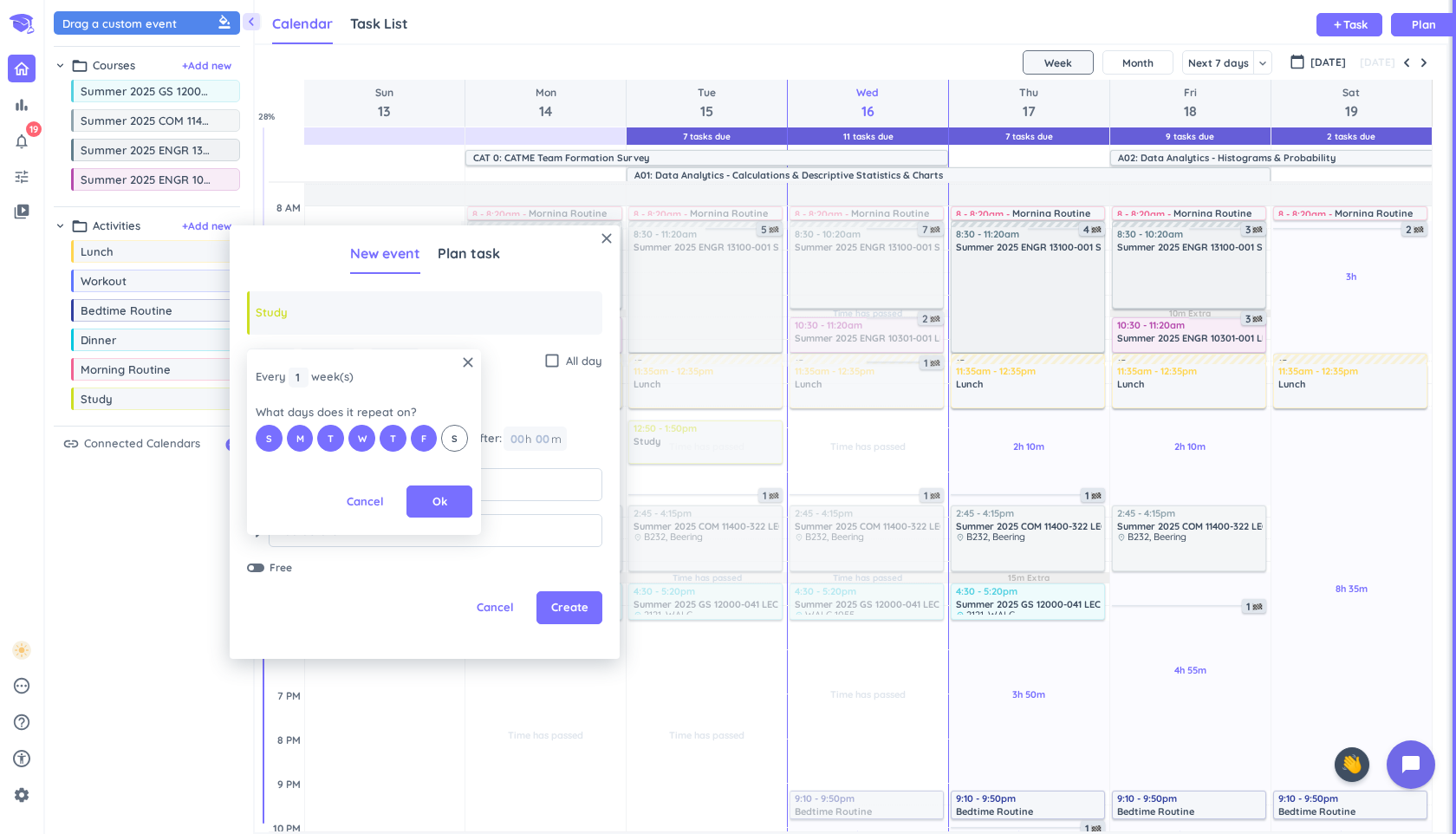 click on "S" at bounding box center [454, 438] 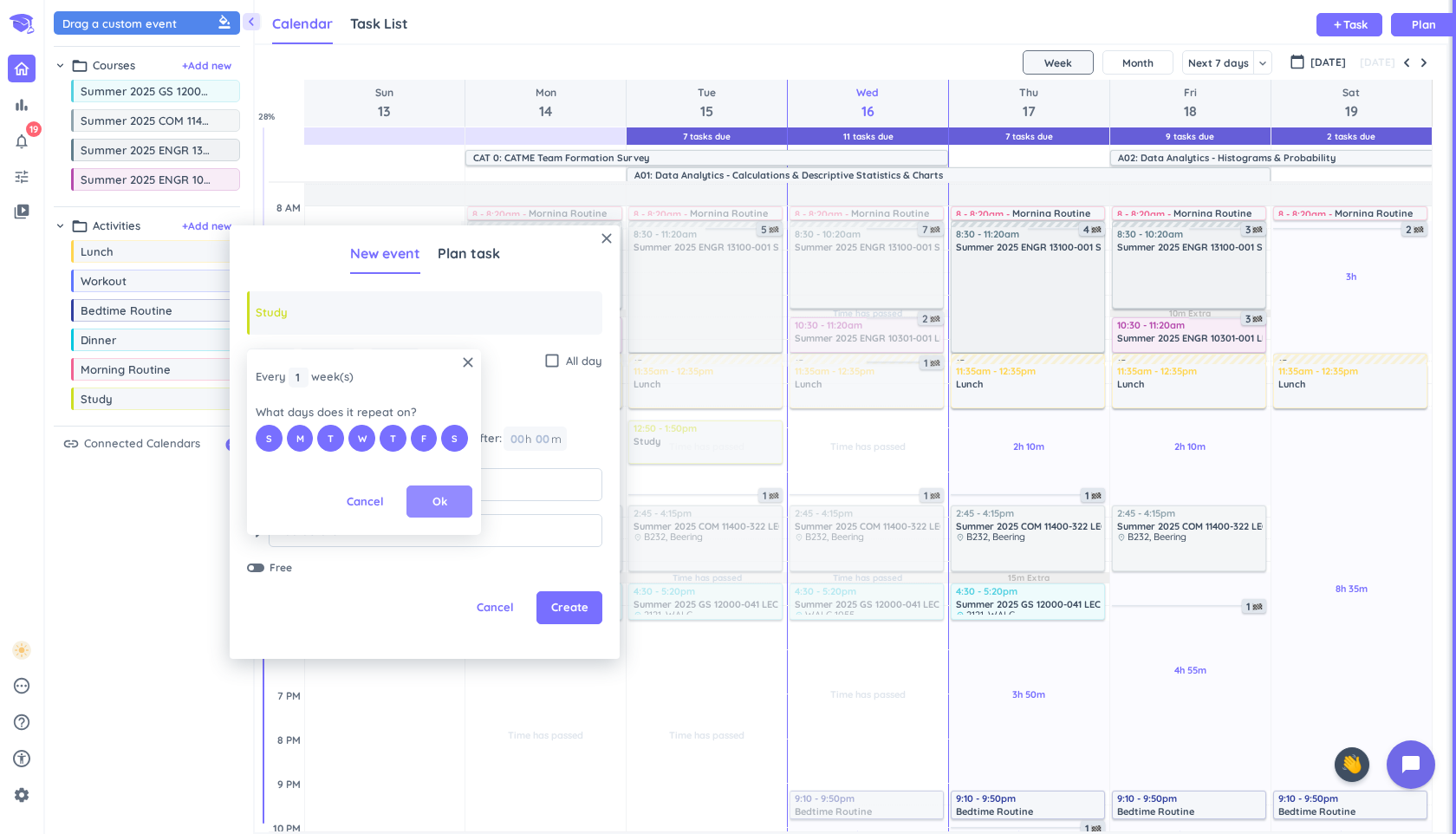 click on "Ok" at bounding box center [439, 502] 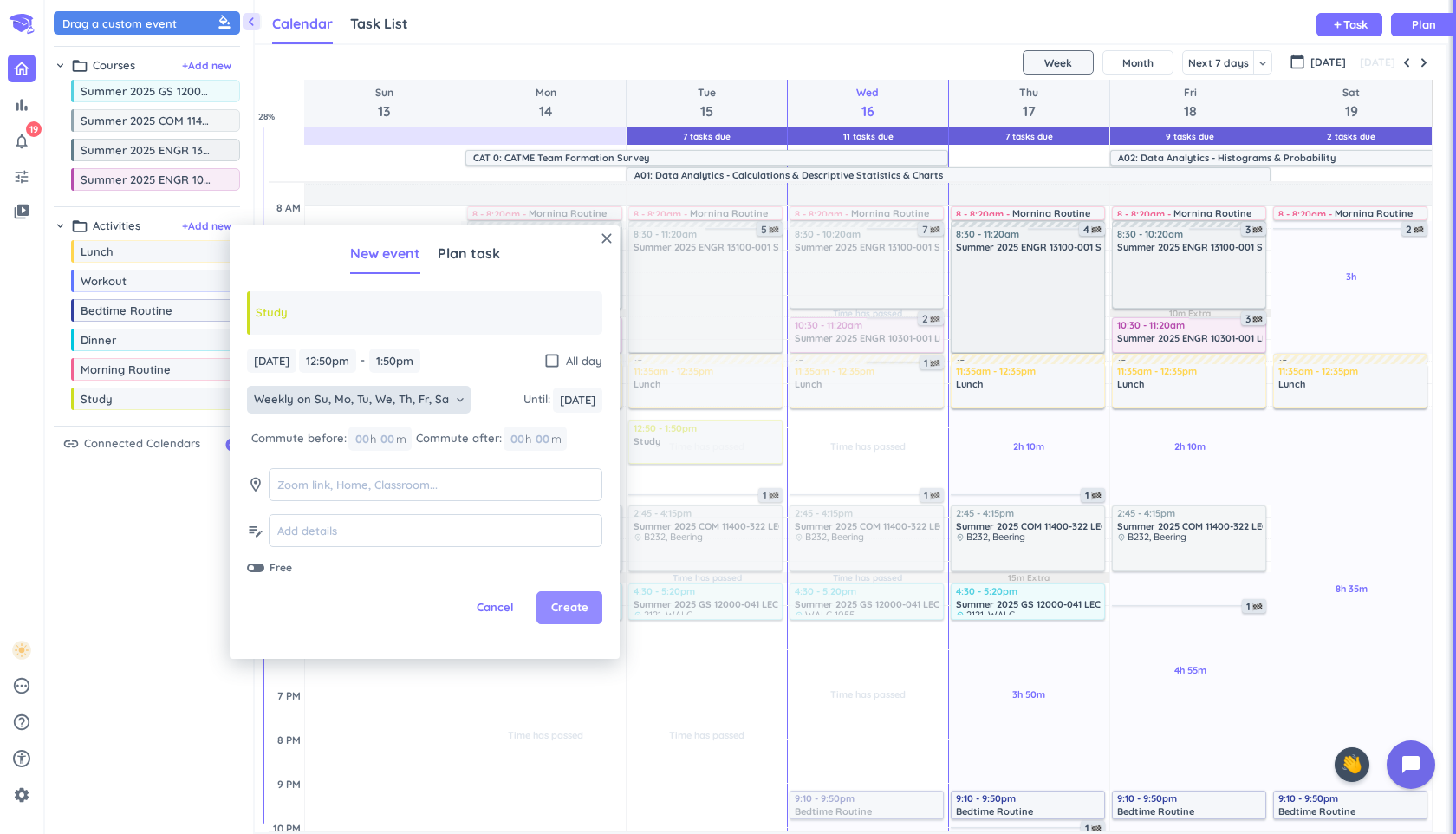 click on "Create" at bounding box center [569, 608] 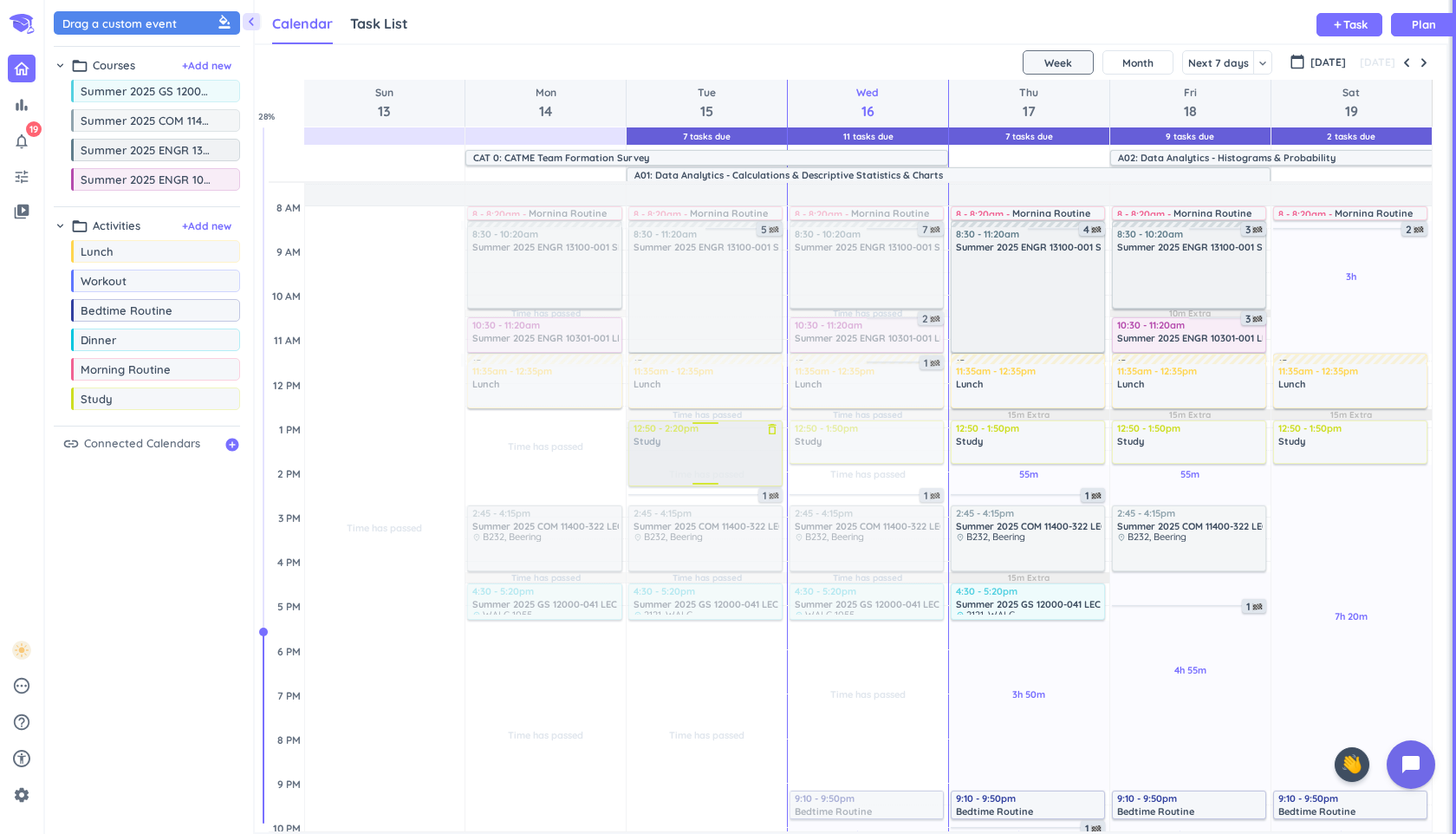 drag, startPoint x: 706, startPoint y: 460, endPoint x: 708, endPoint y: 482, distance: 22.090722 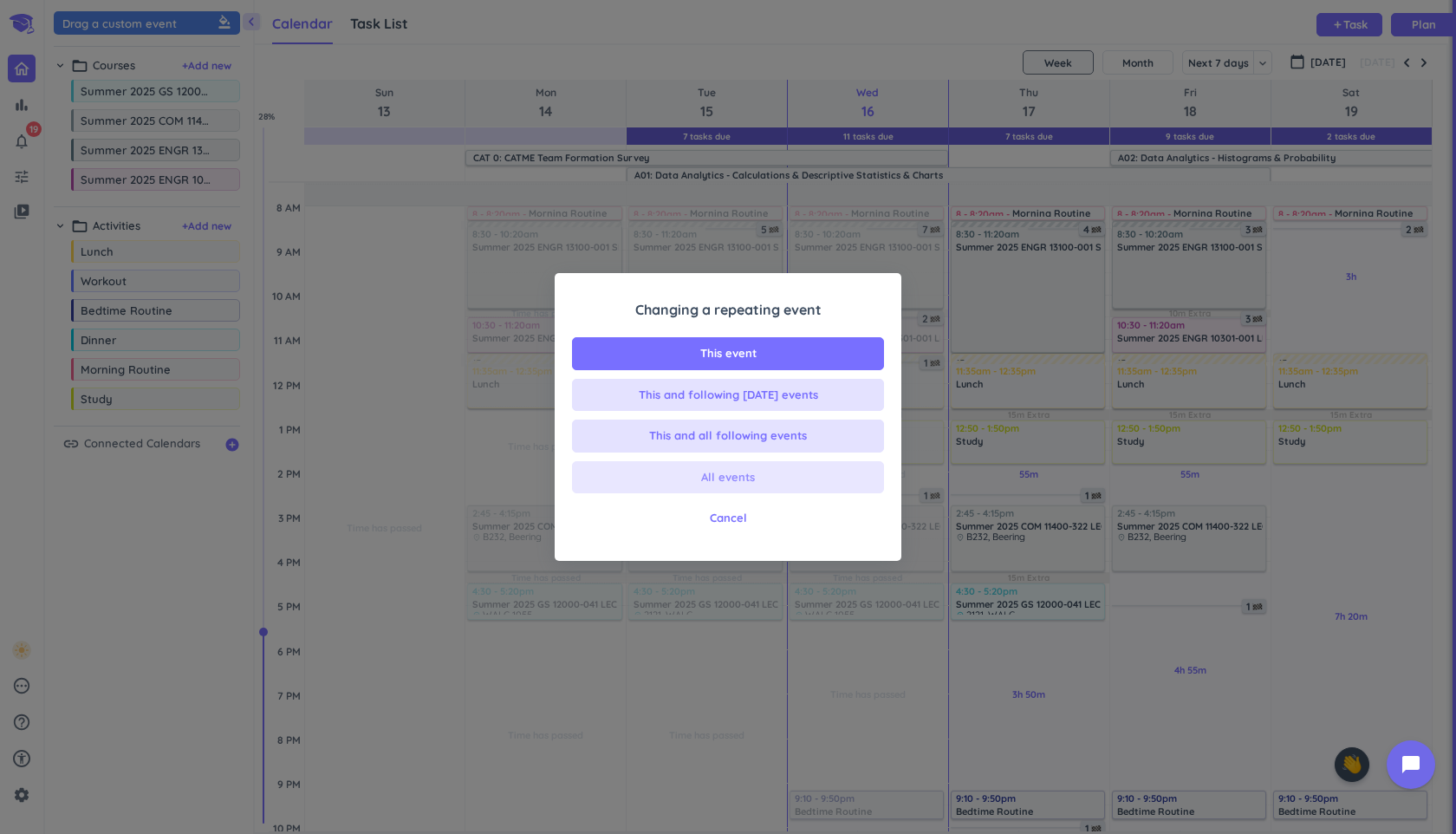 click on "All events" at bounding box center [728, 478] 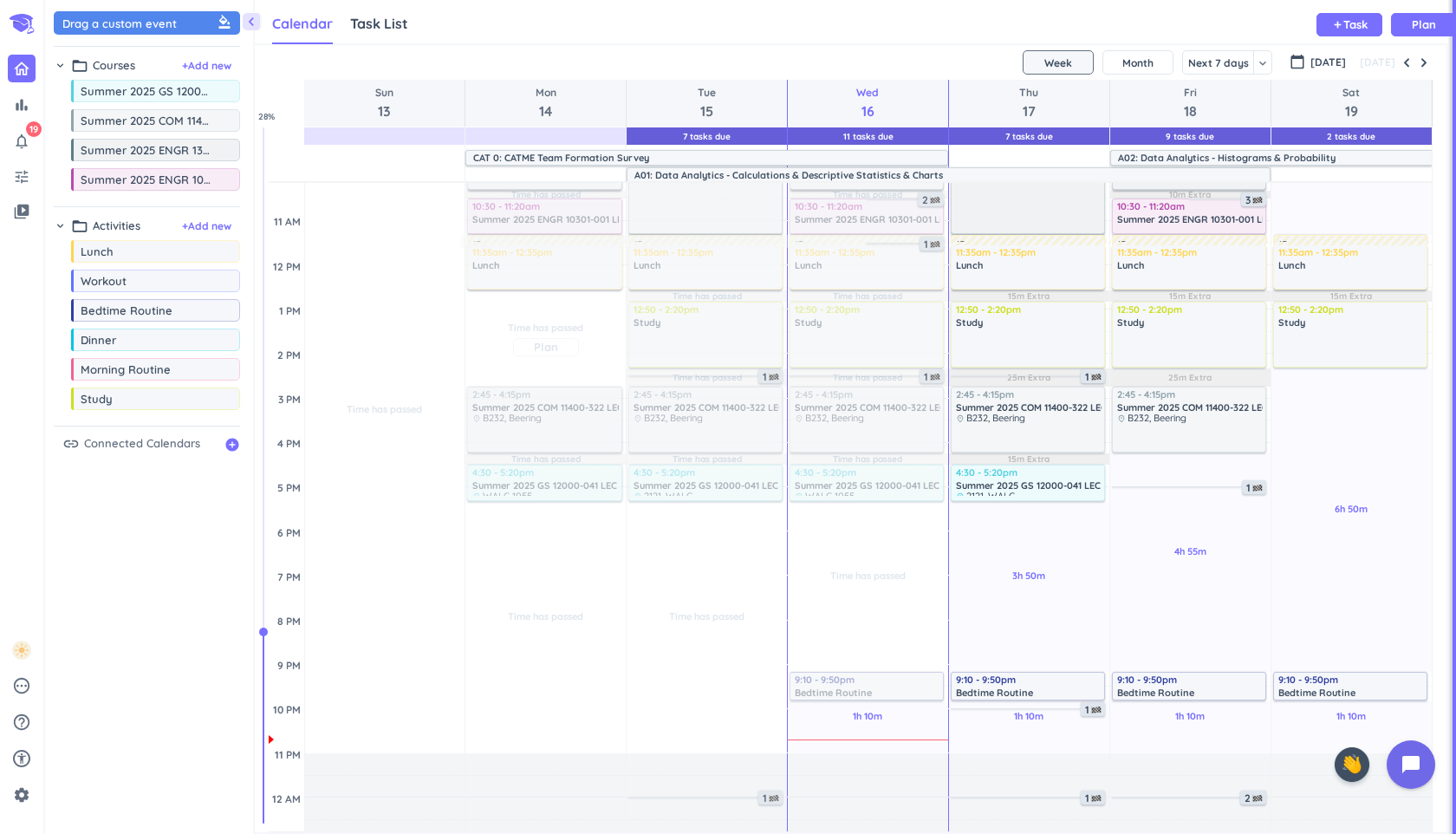 scroll, scrollTop: 265, scrollLeft: 0, axis: vertical 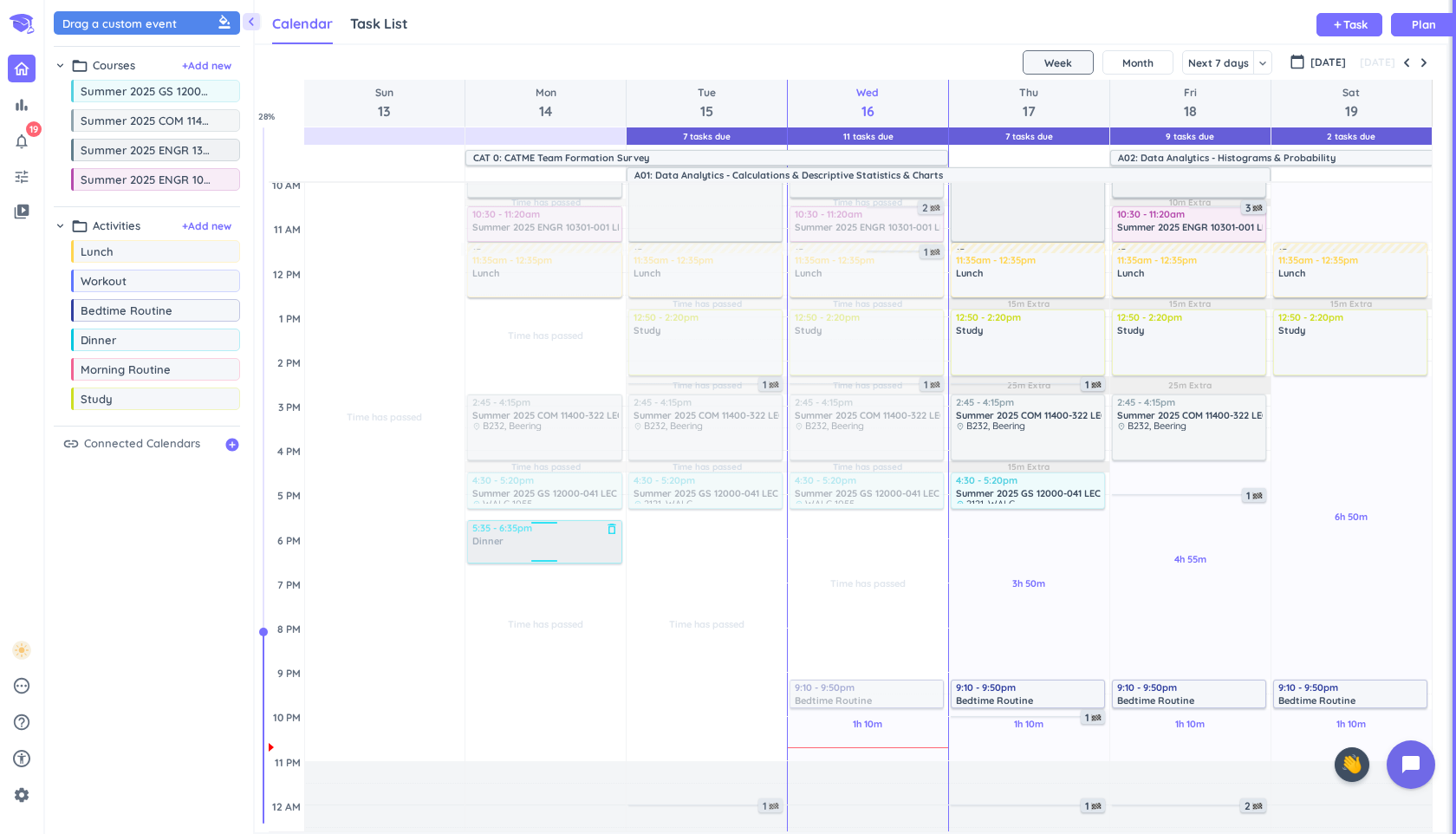 drag, startPoint x: 115, startPoint y: 342, endPoint x: 567, endPoint y: 523, distance: 486.8932 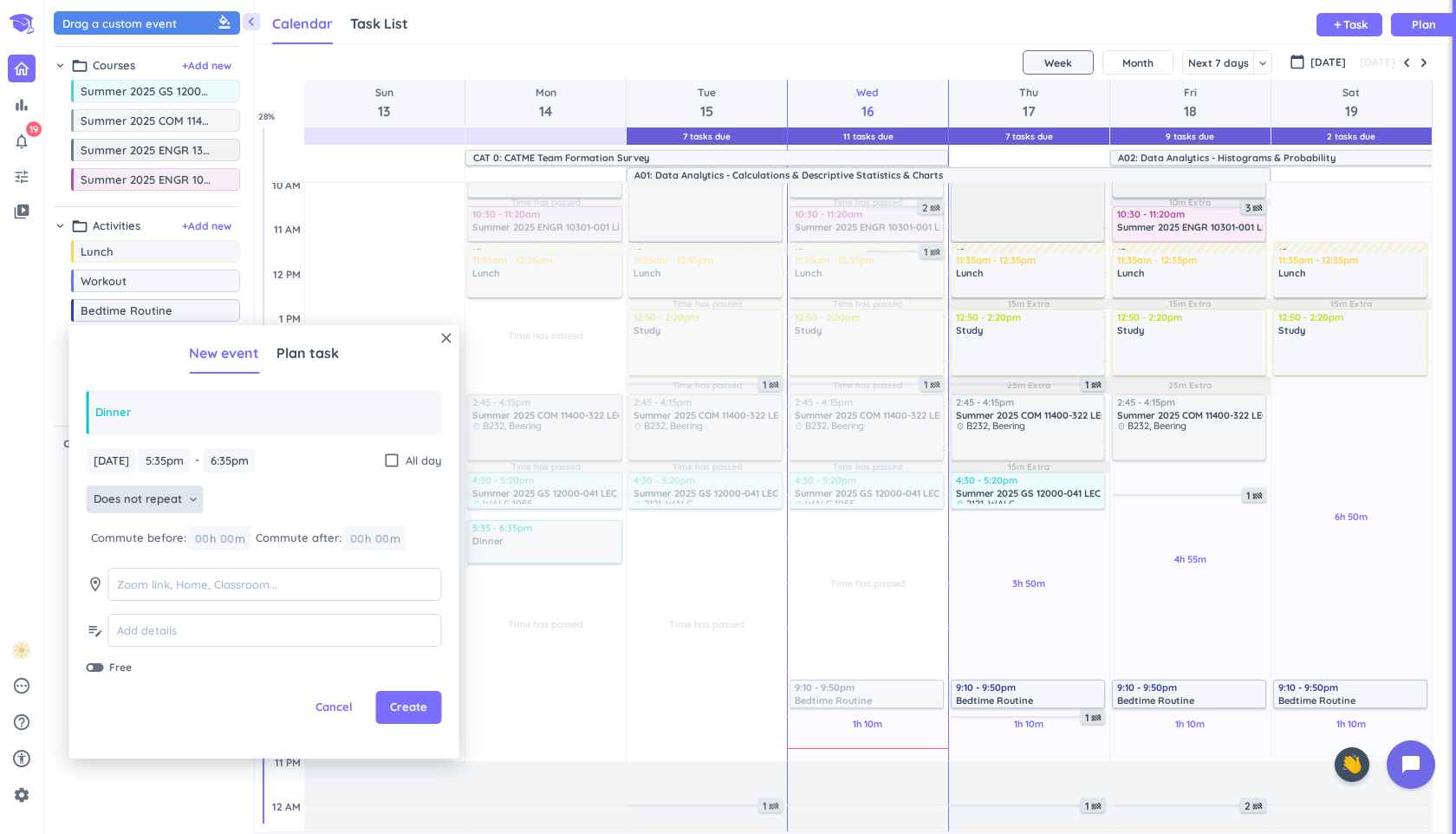 click on "Does not repeat" at bounding box center (138, 499) 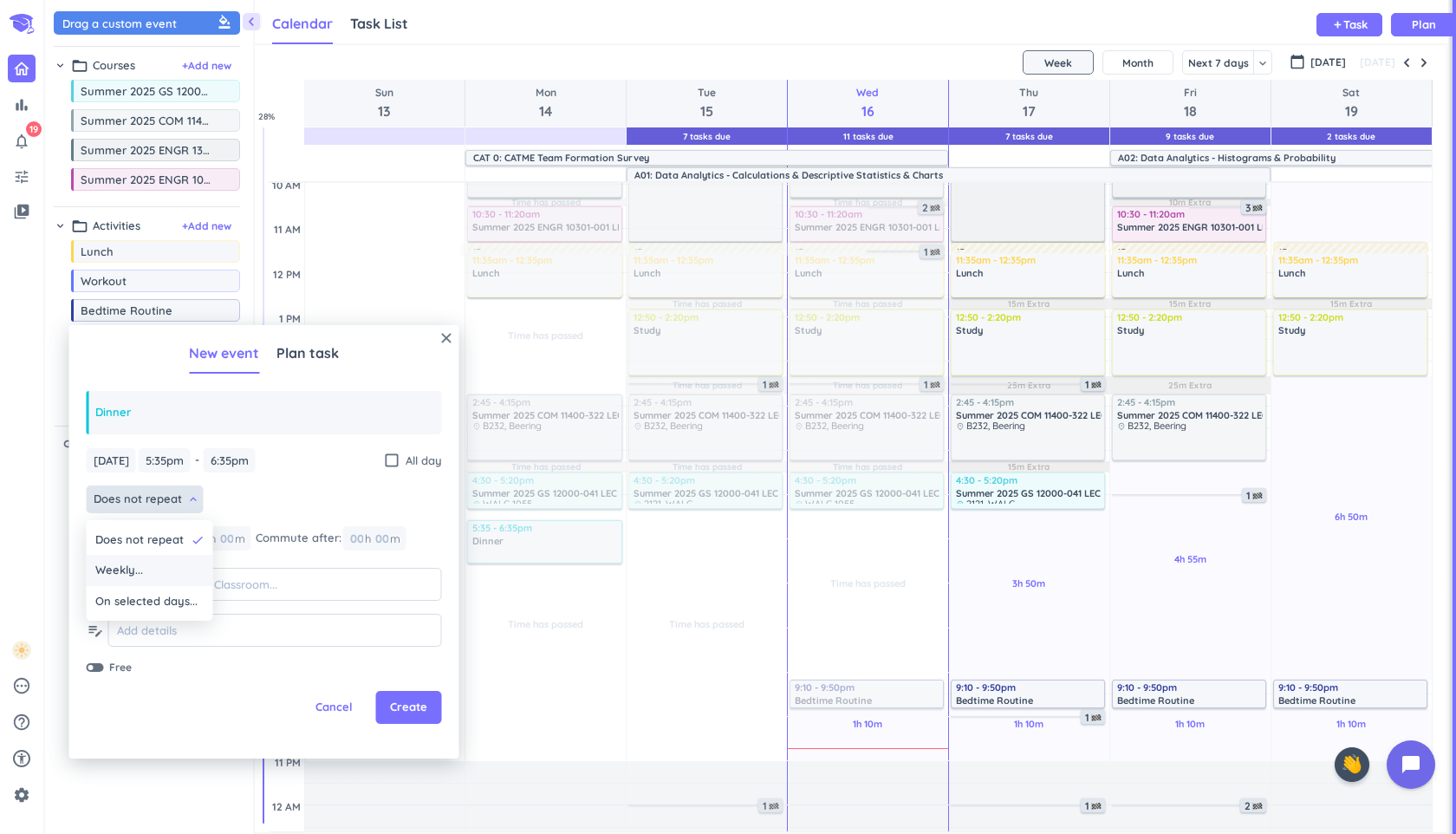 click on "Weekly..." at bounding box center [119, 570] 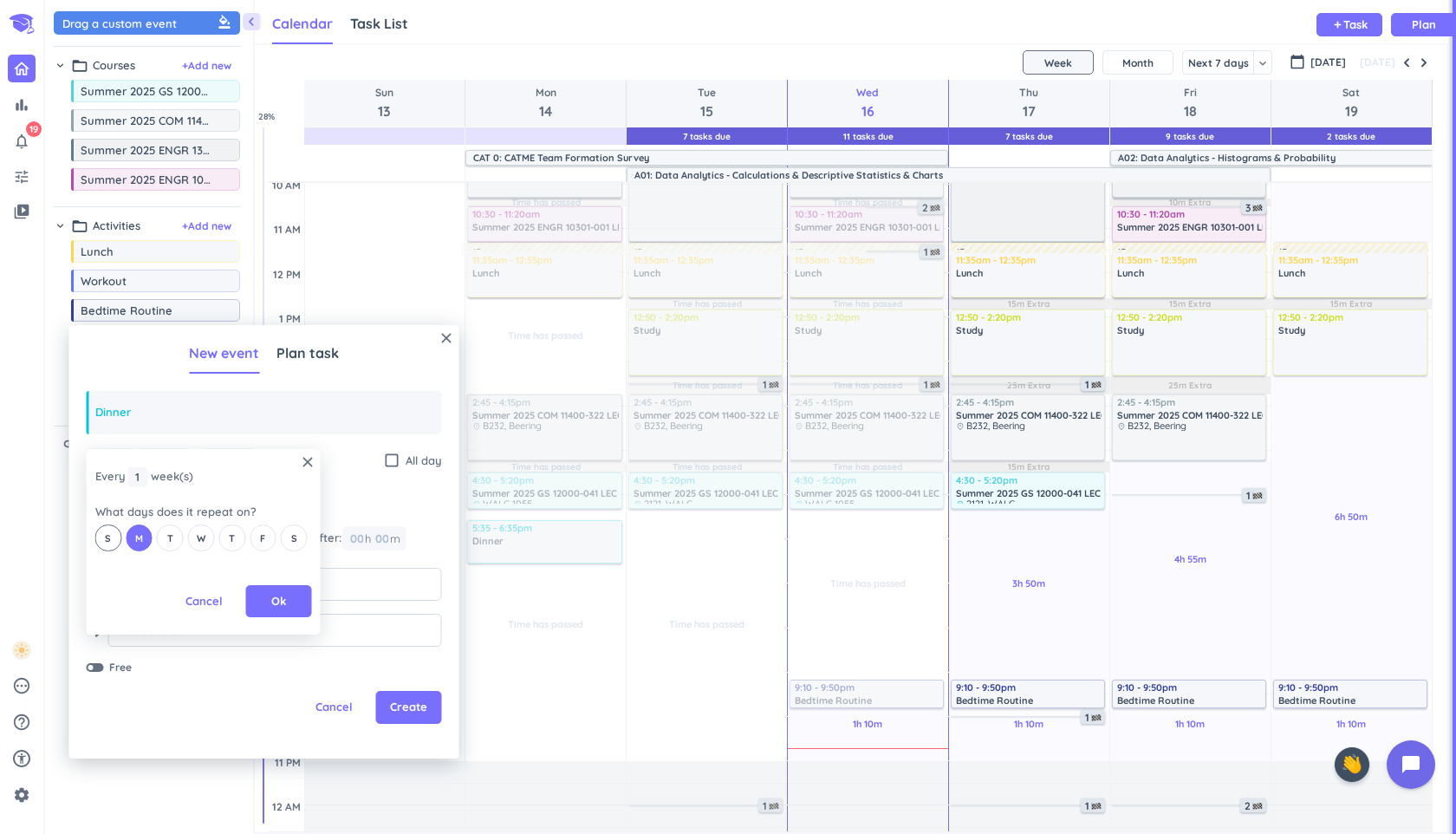 click on "S" at bounding box center (108, 538) 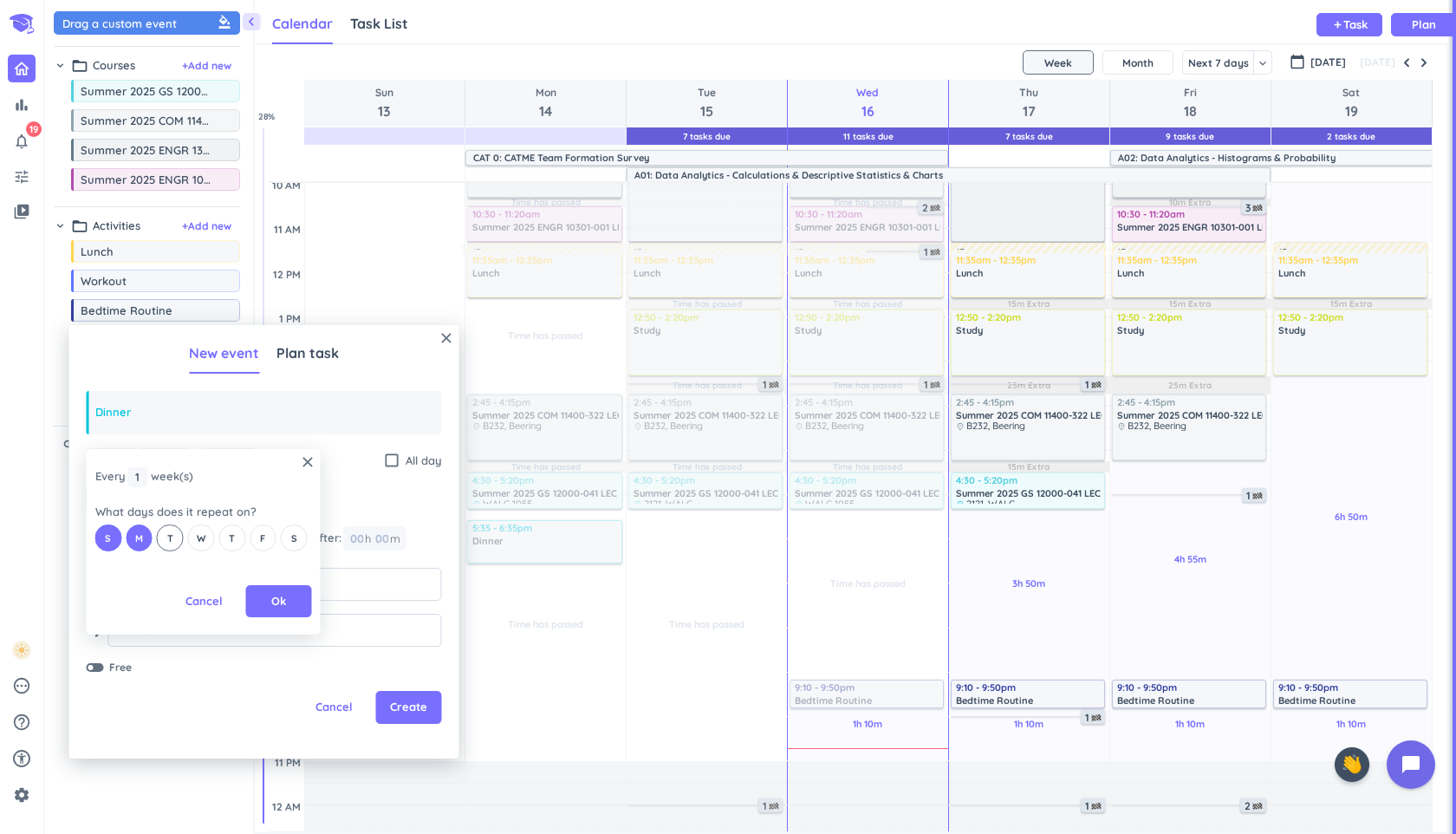 click on "T" at bounding box center (170, 538) 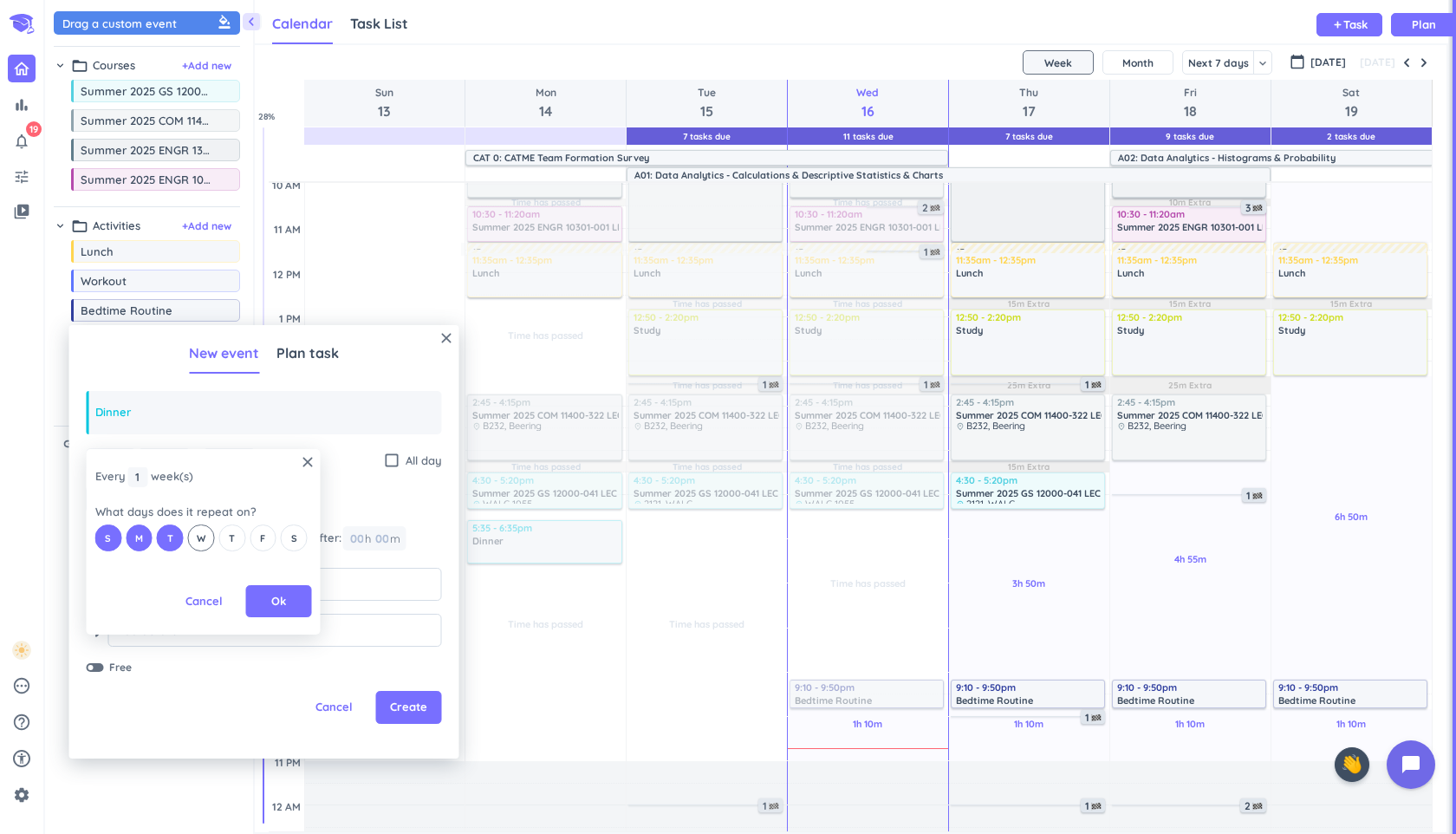 click on "W" at bounding box center (201, 538) 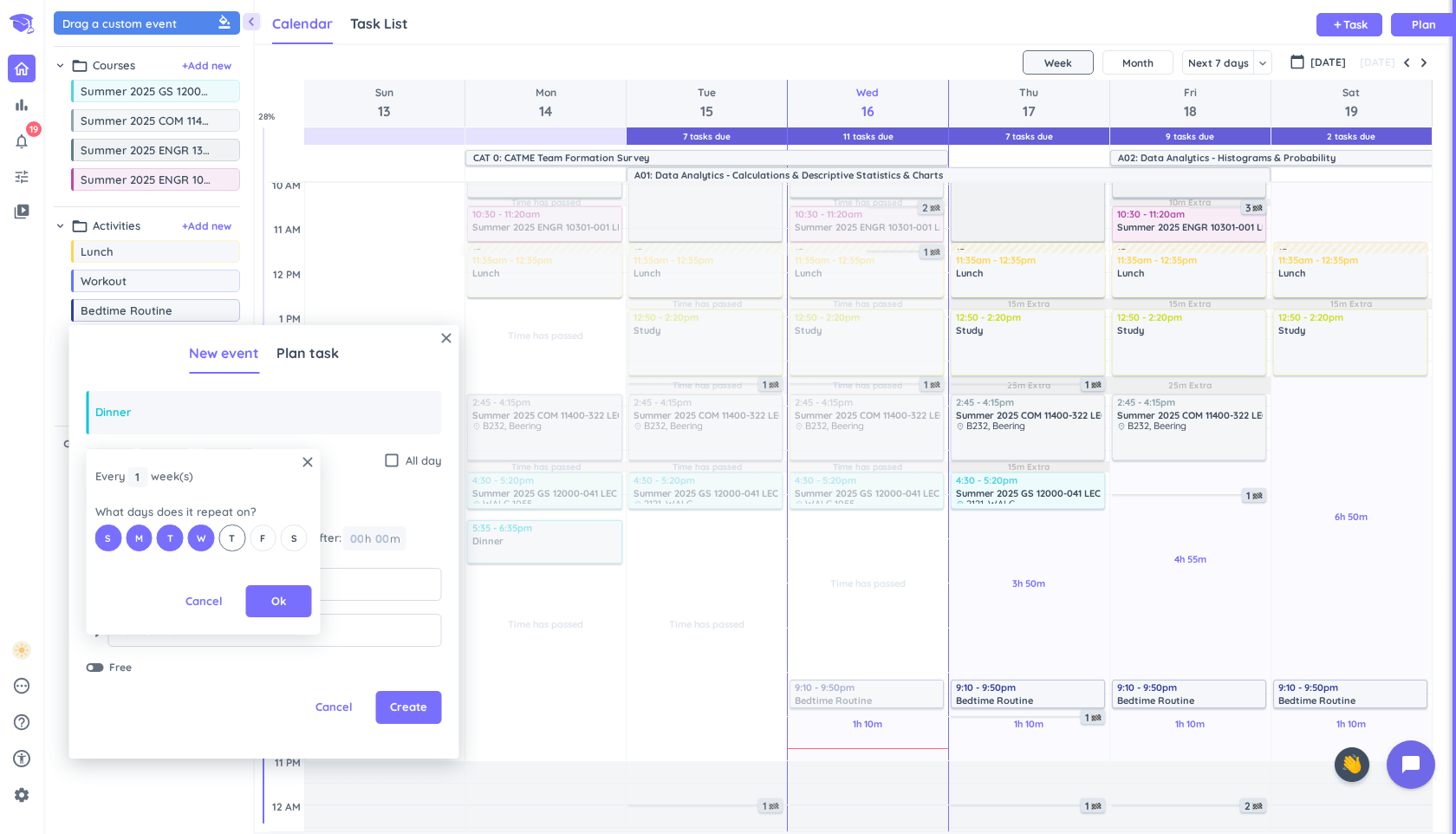 click on "T" at bounding box center [231, 538] 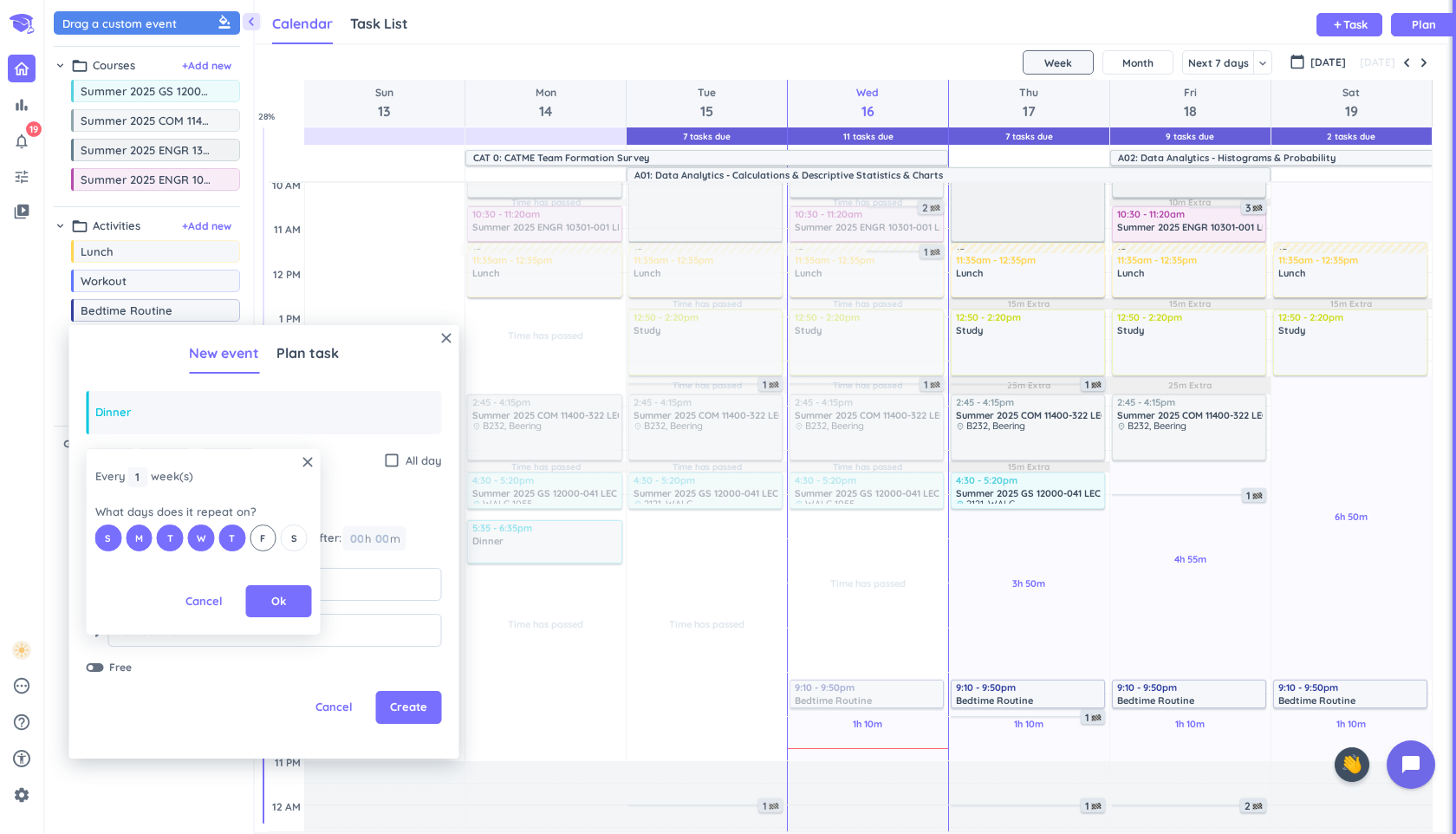 click on "F" at bounding box center (263, 538) 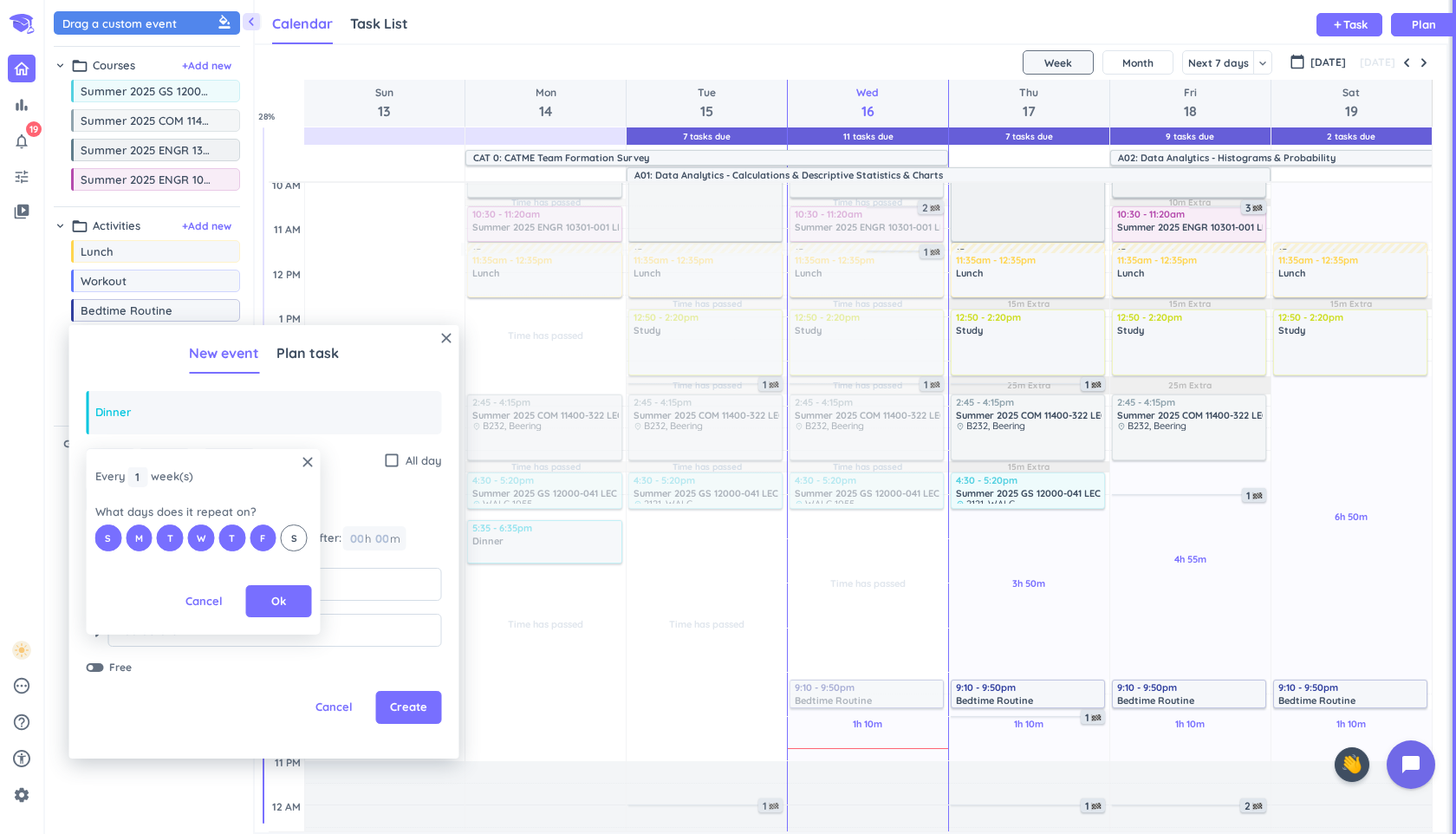 click on "S" at bounding box center [294, 538] 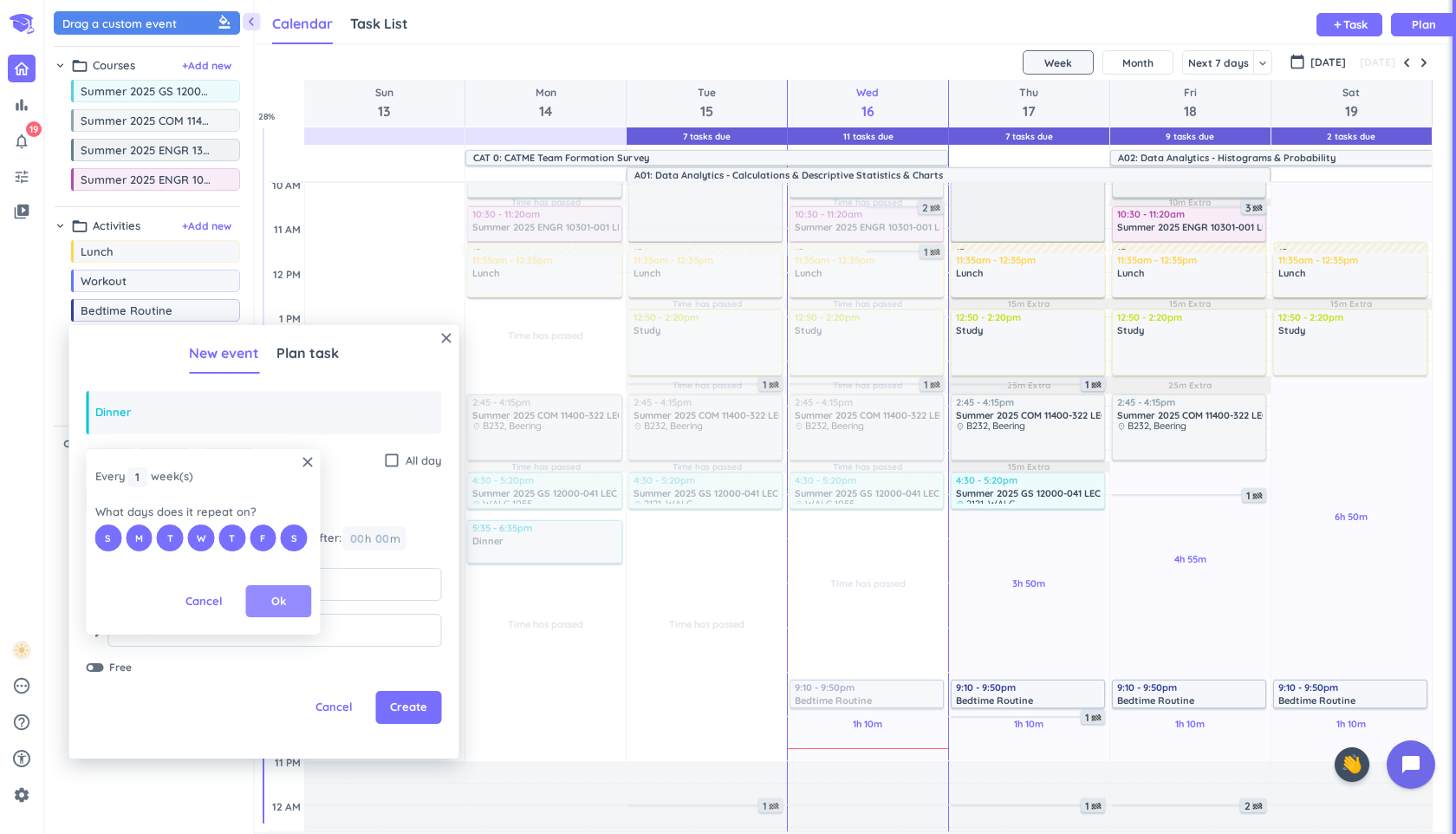click on "Ok" at bounding box center (278, 602) 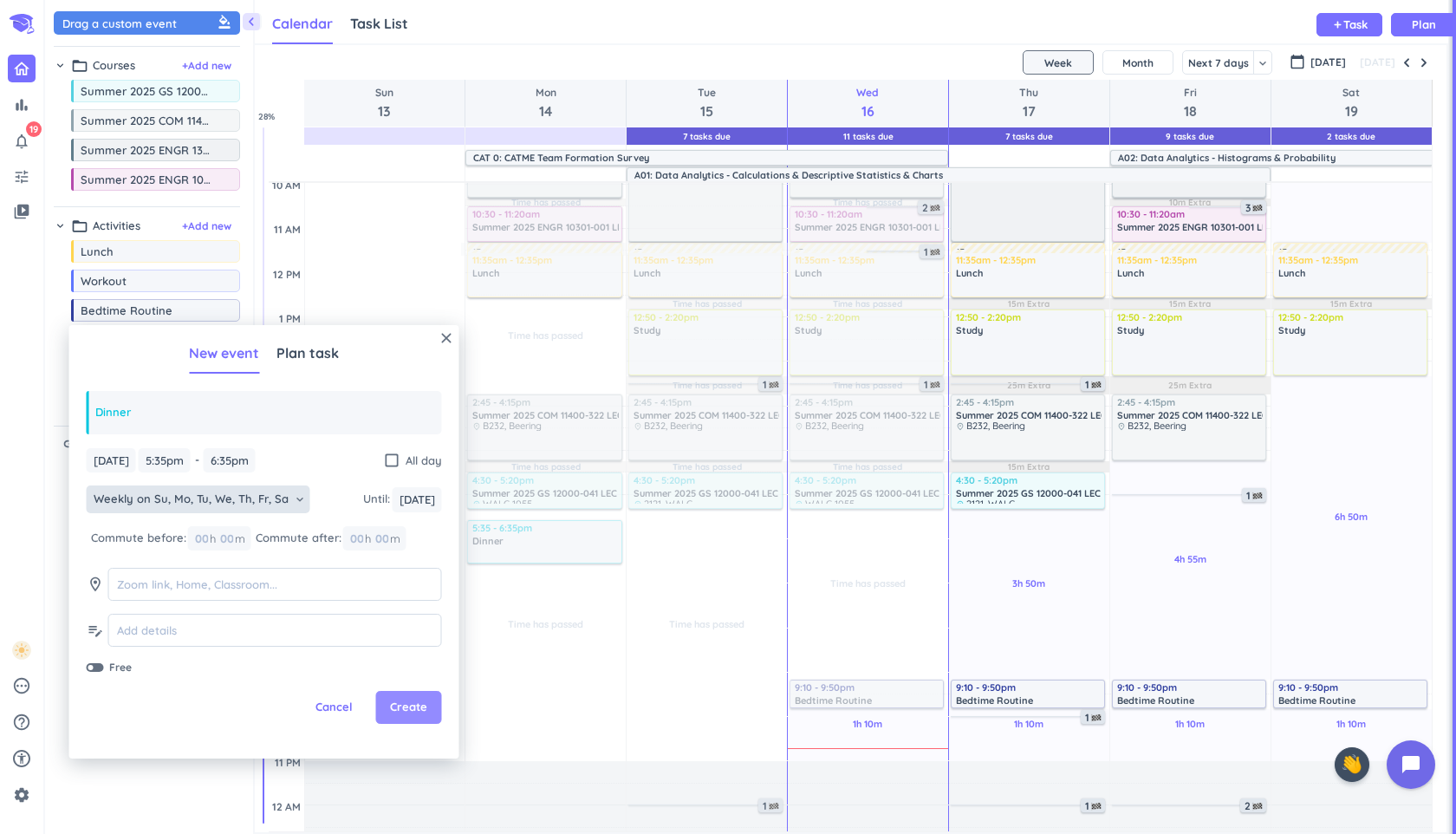 click on "Create" at bounding box center [408, 707] 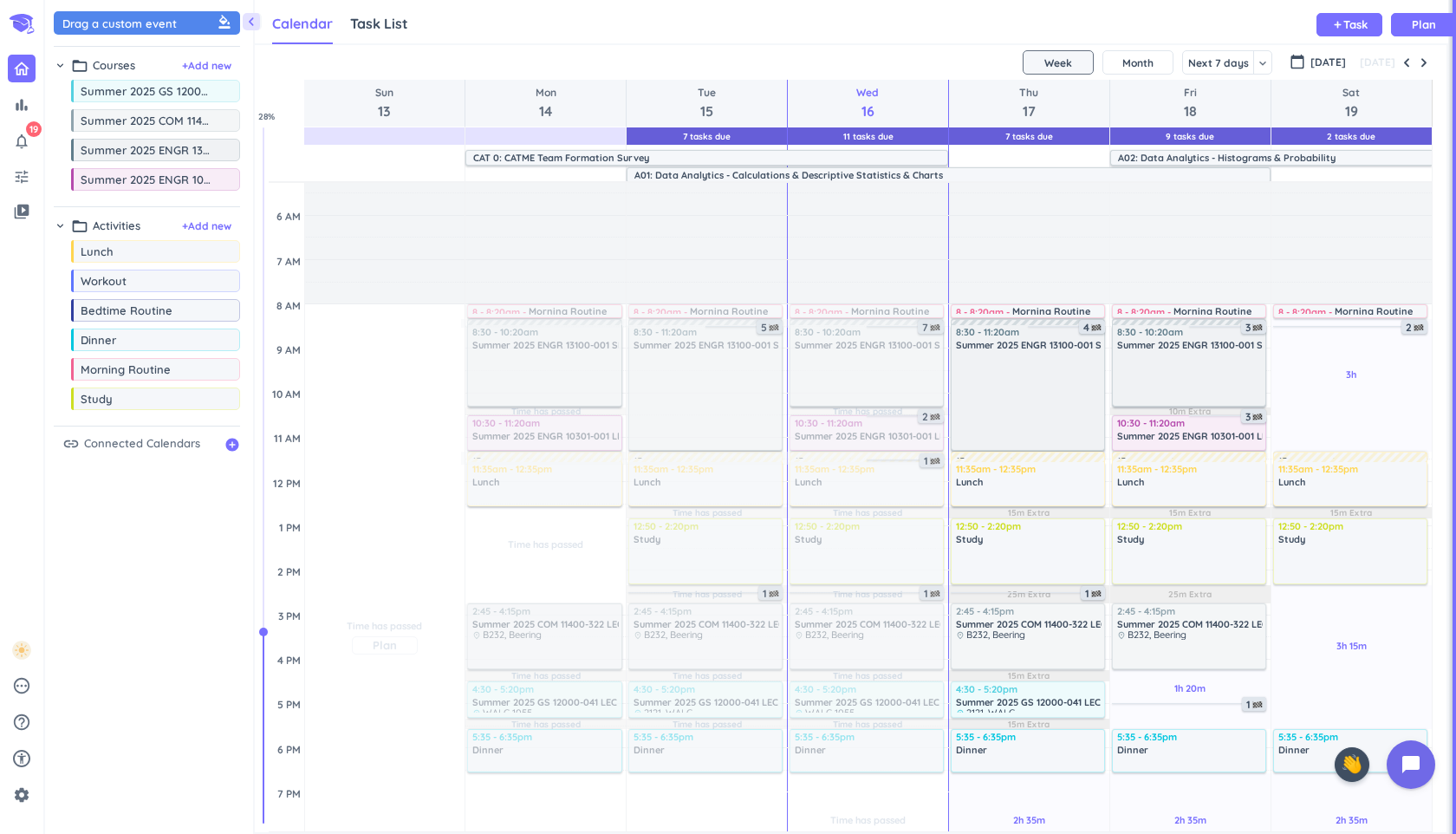 scroll, scrollTop: 0, scrollLeft: 0, axis: both 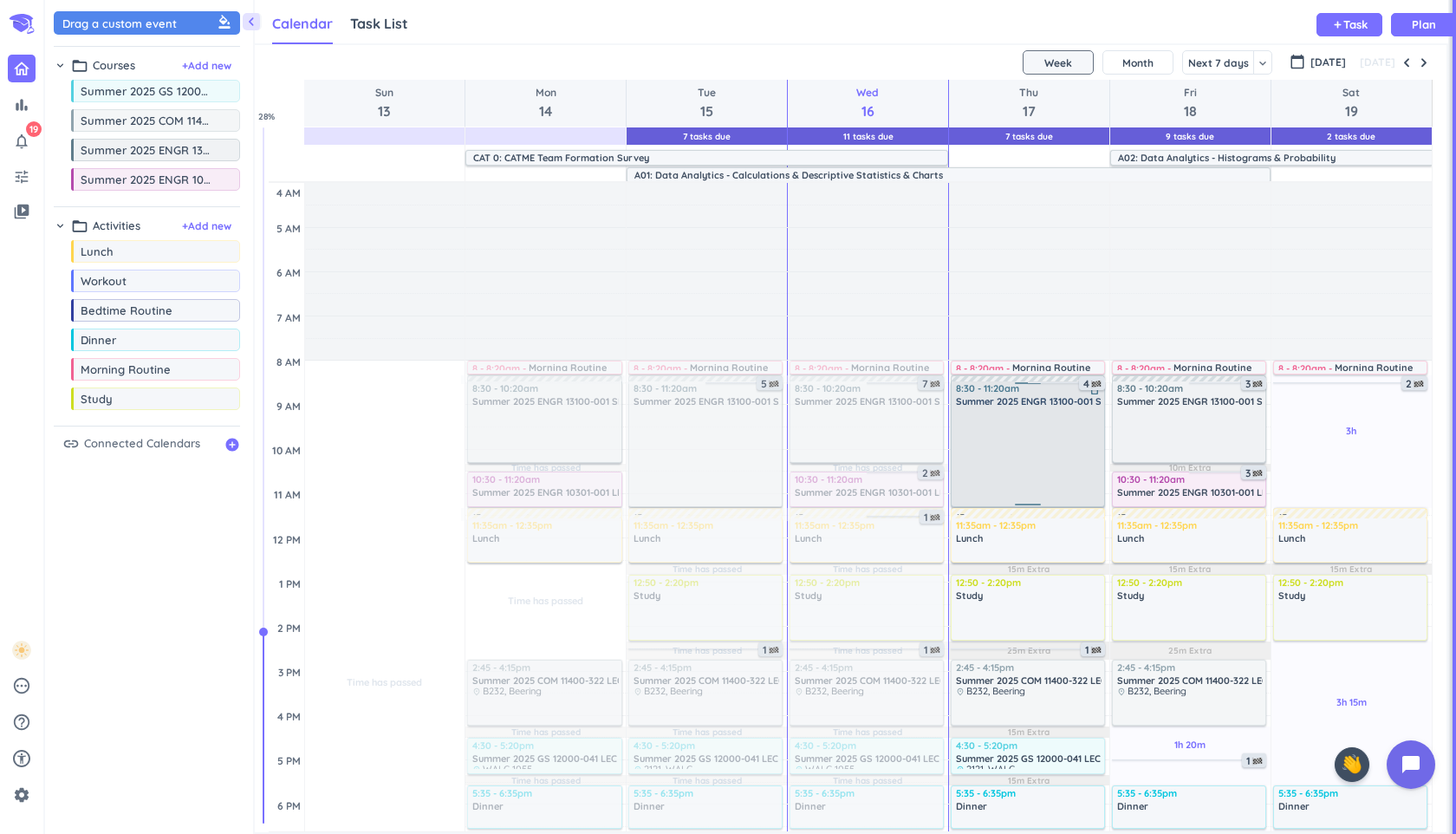 click at bounding box center (1029, 456) 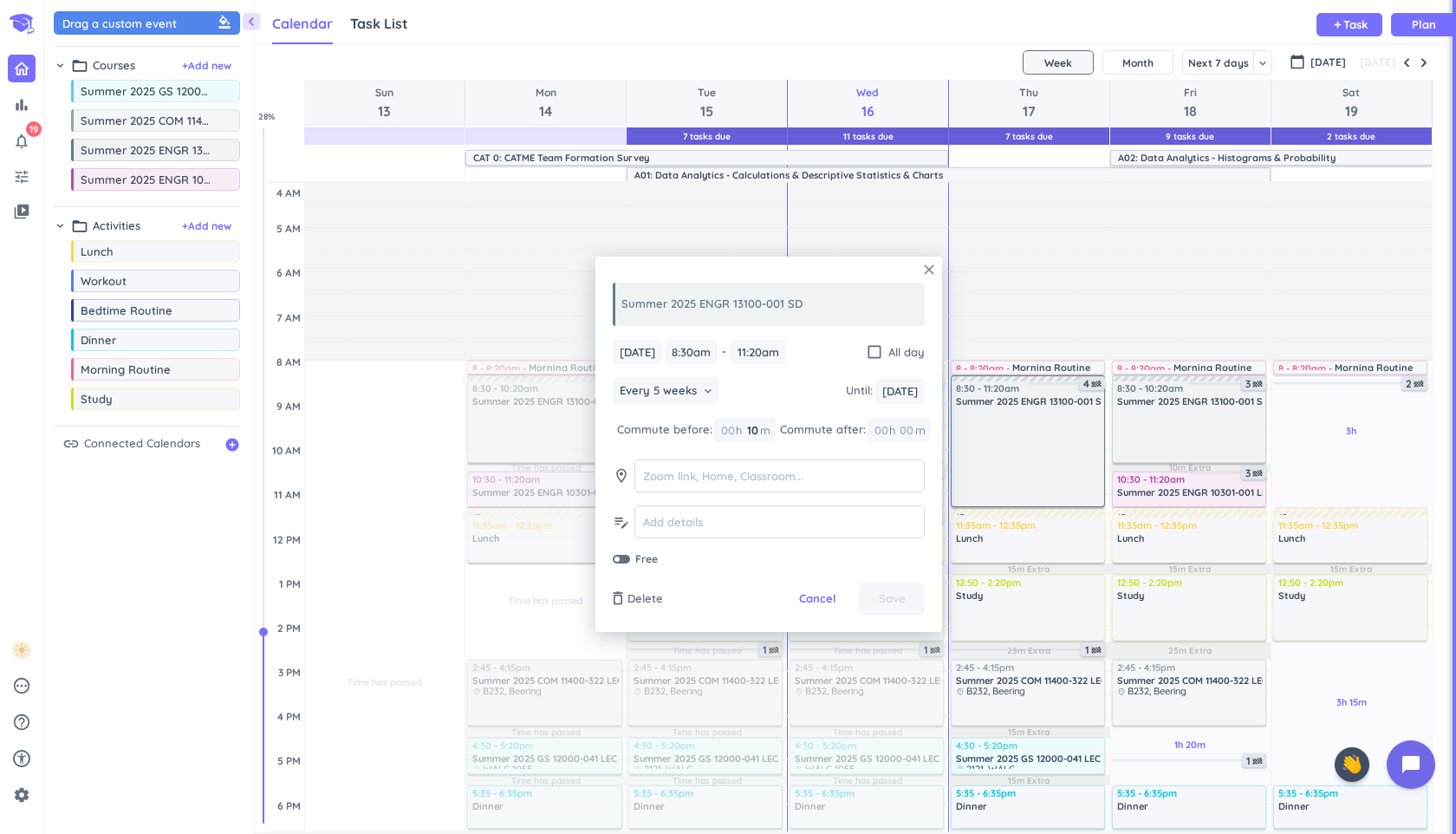 click on "close" at bounding box center [929, 270] 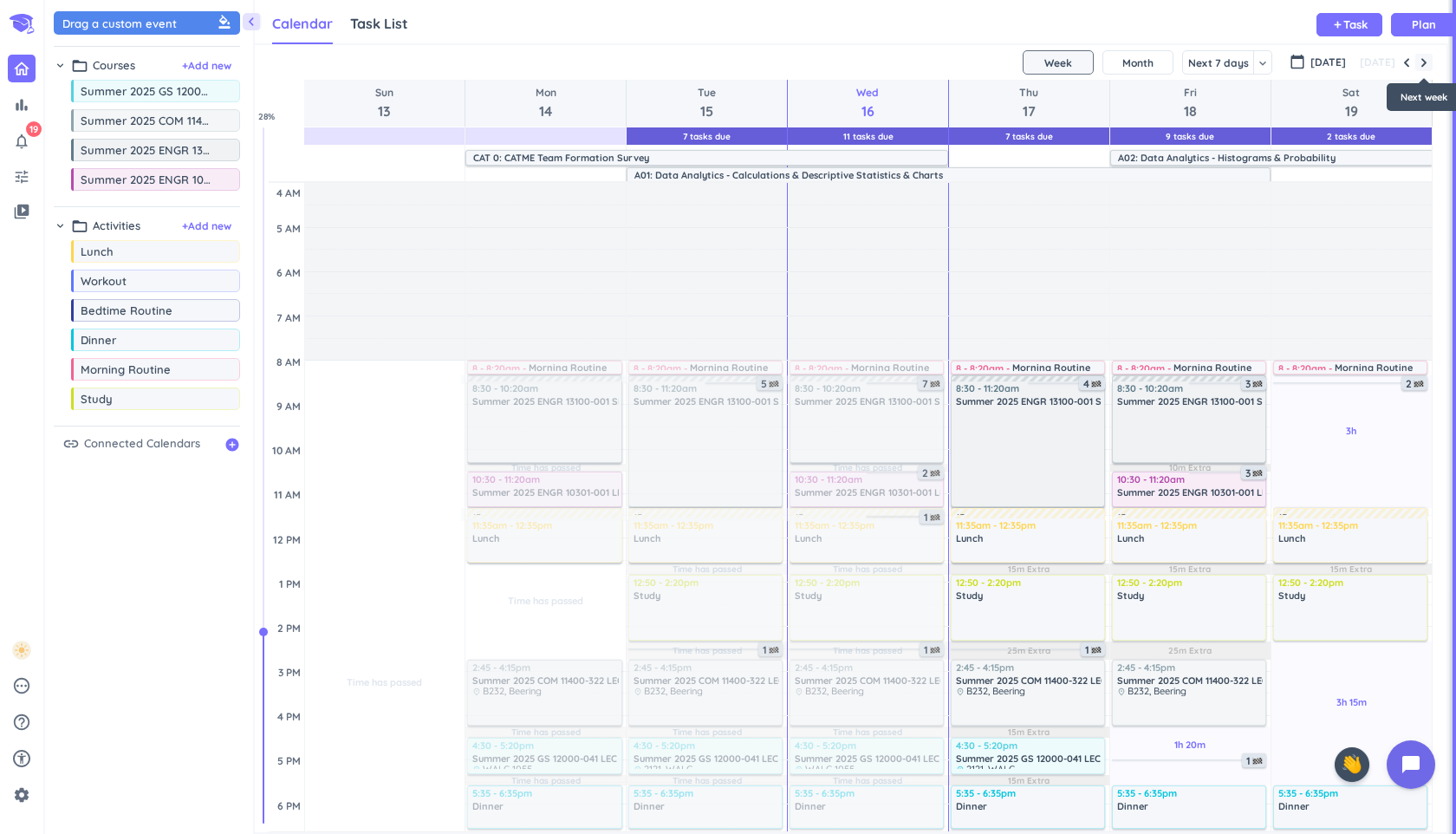 click at bounding box center [1424, 62] 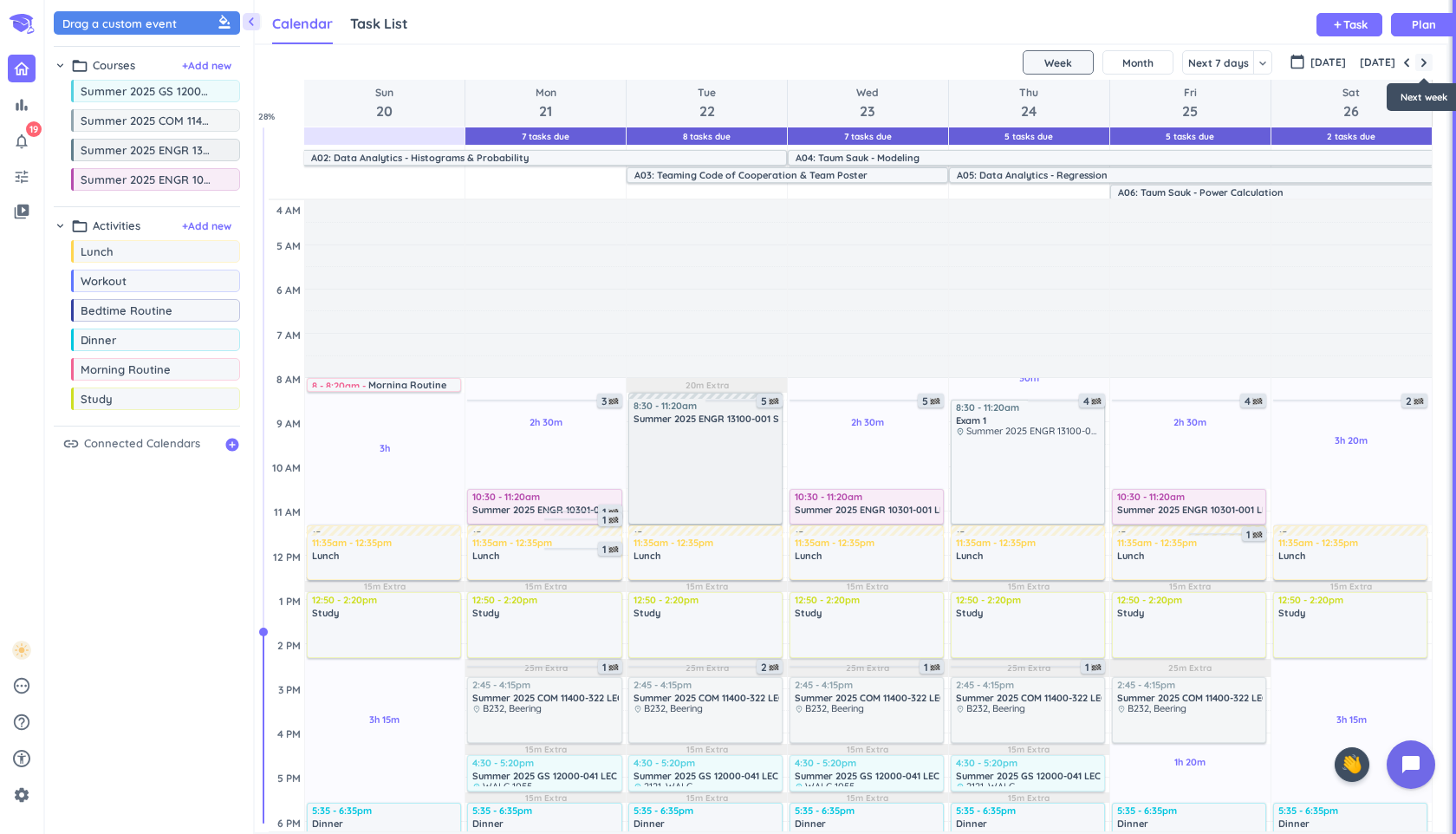 scroll, scrollTop: 90, scrollLeft: 0, axis: vertical 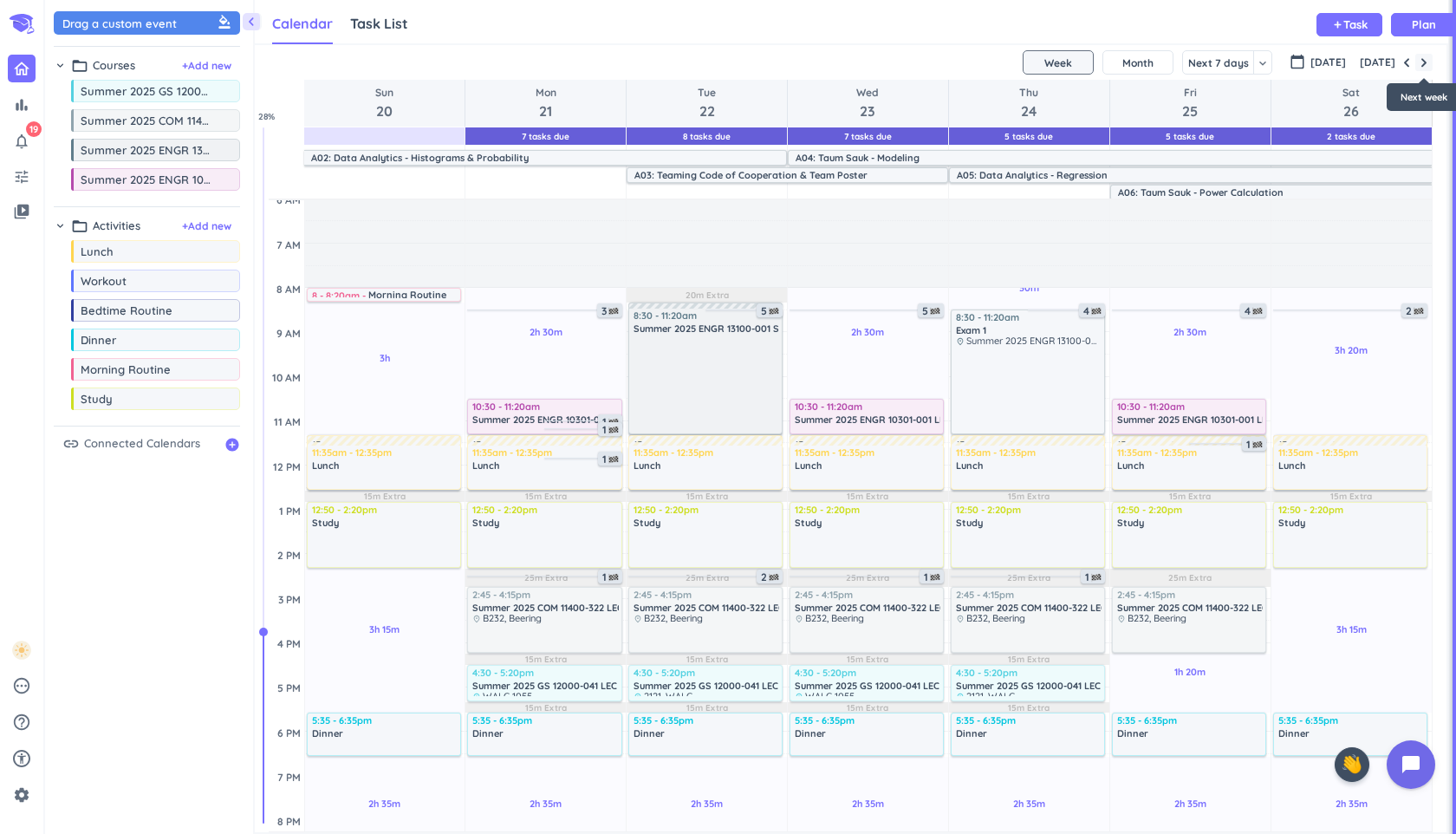 click at bounding box center (1424, 62) 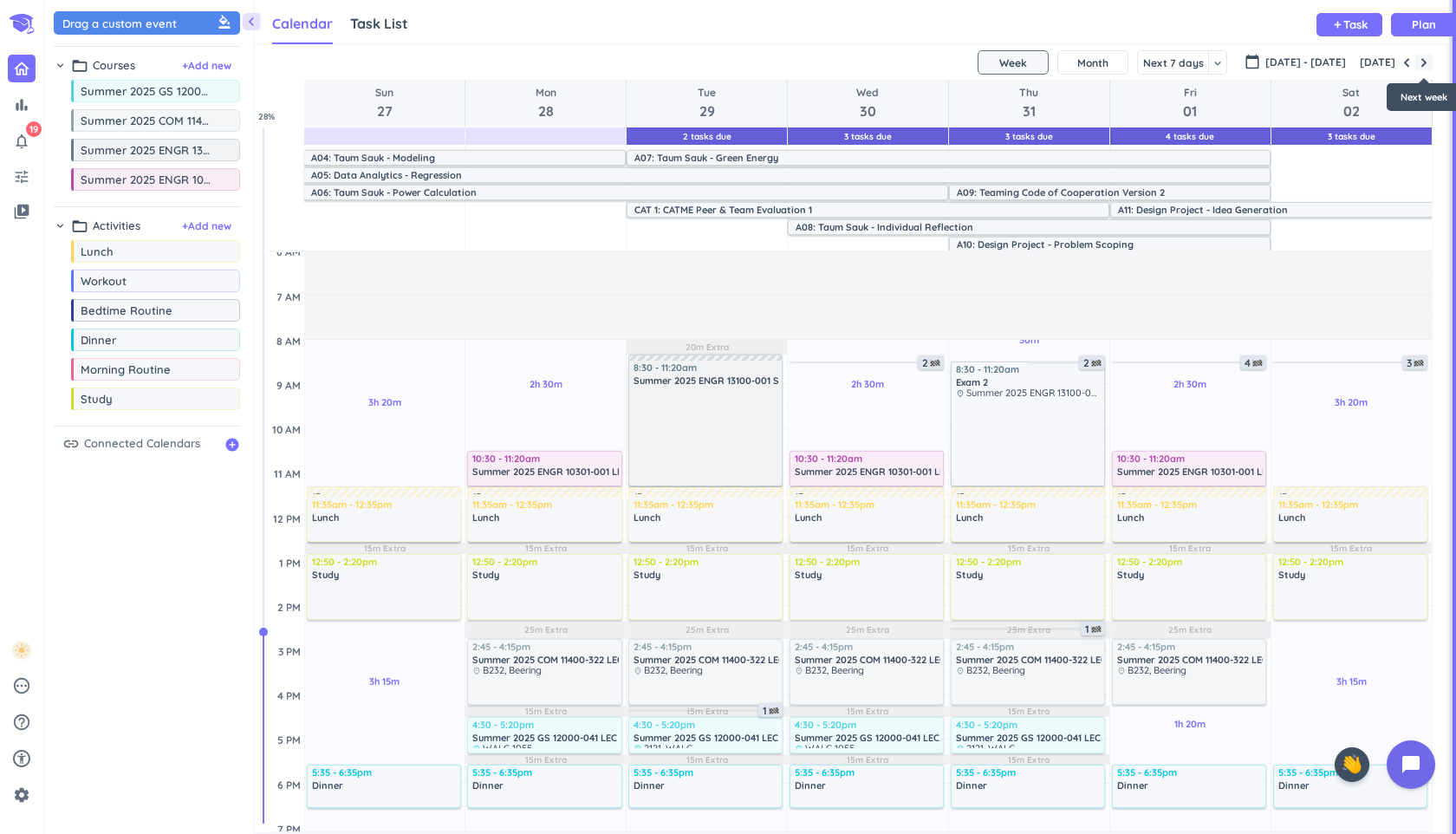 click at bounding box center (1424, 62) 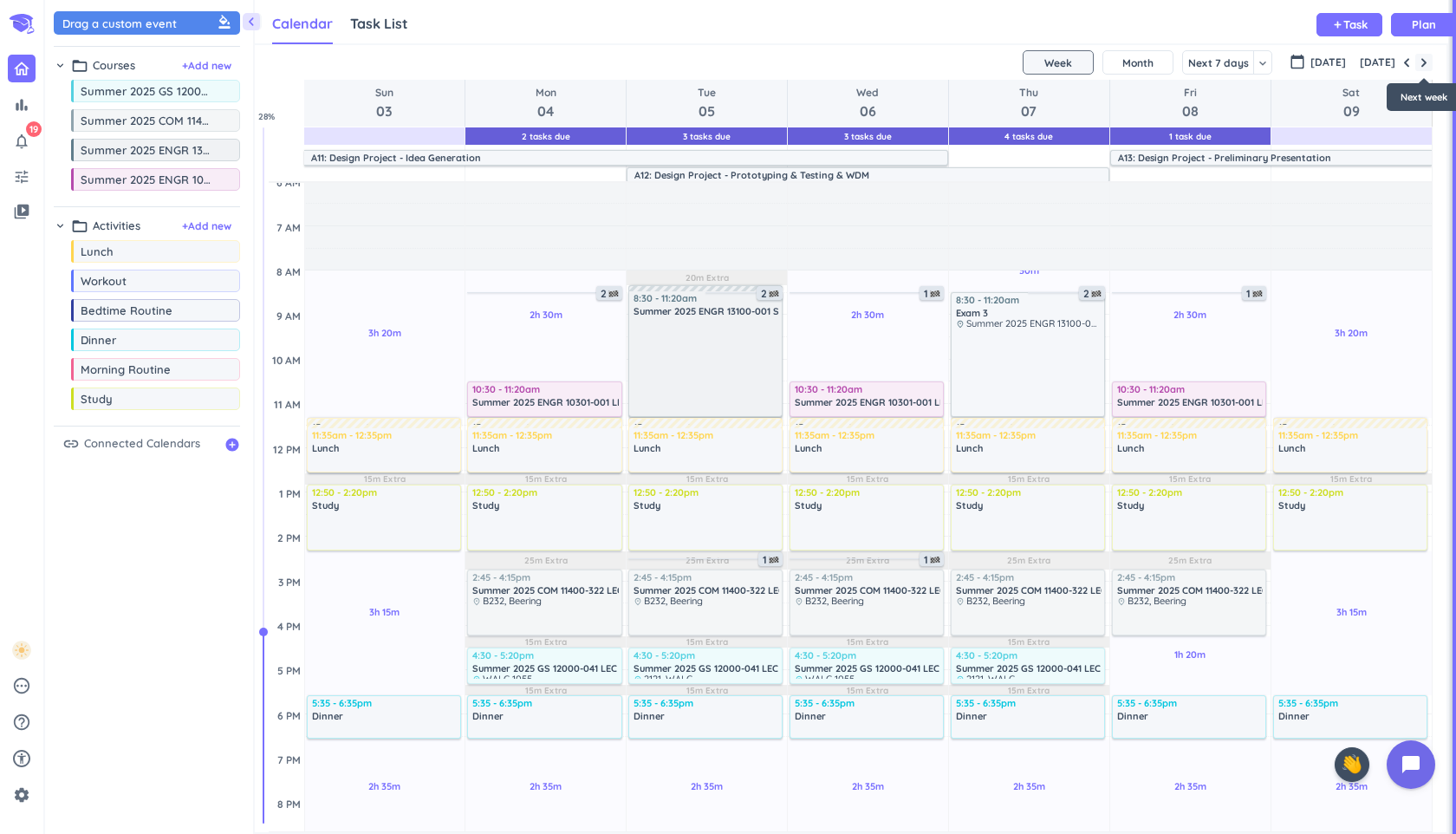 click at bounding box center [1424, 62] 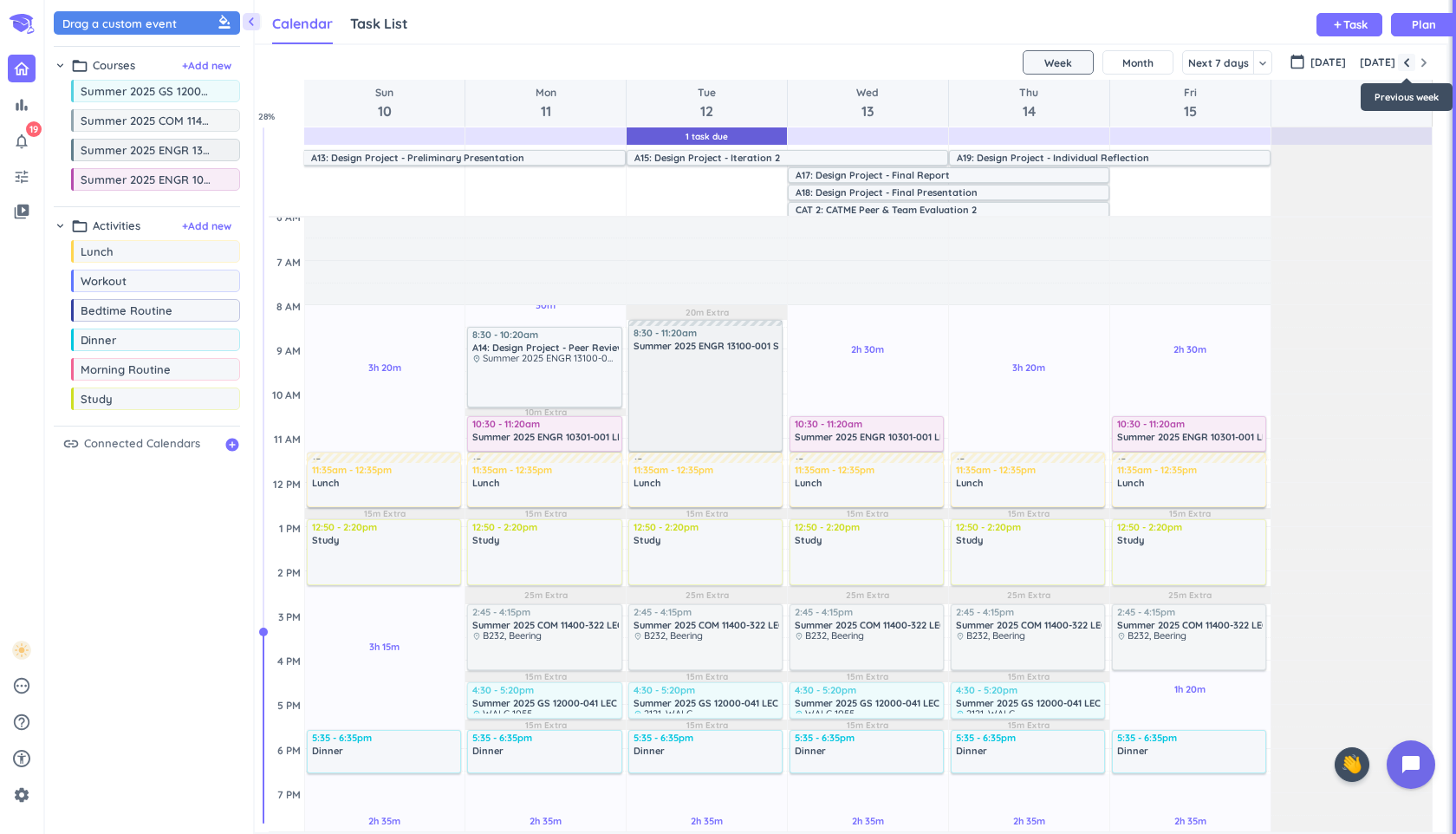 click at bounding box center (1407, 62) 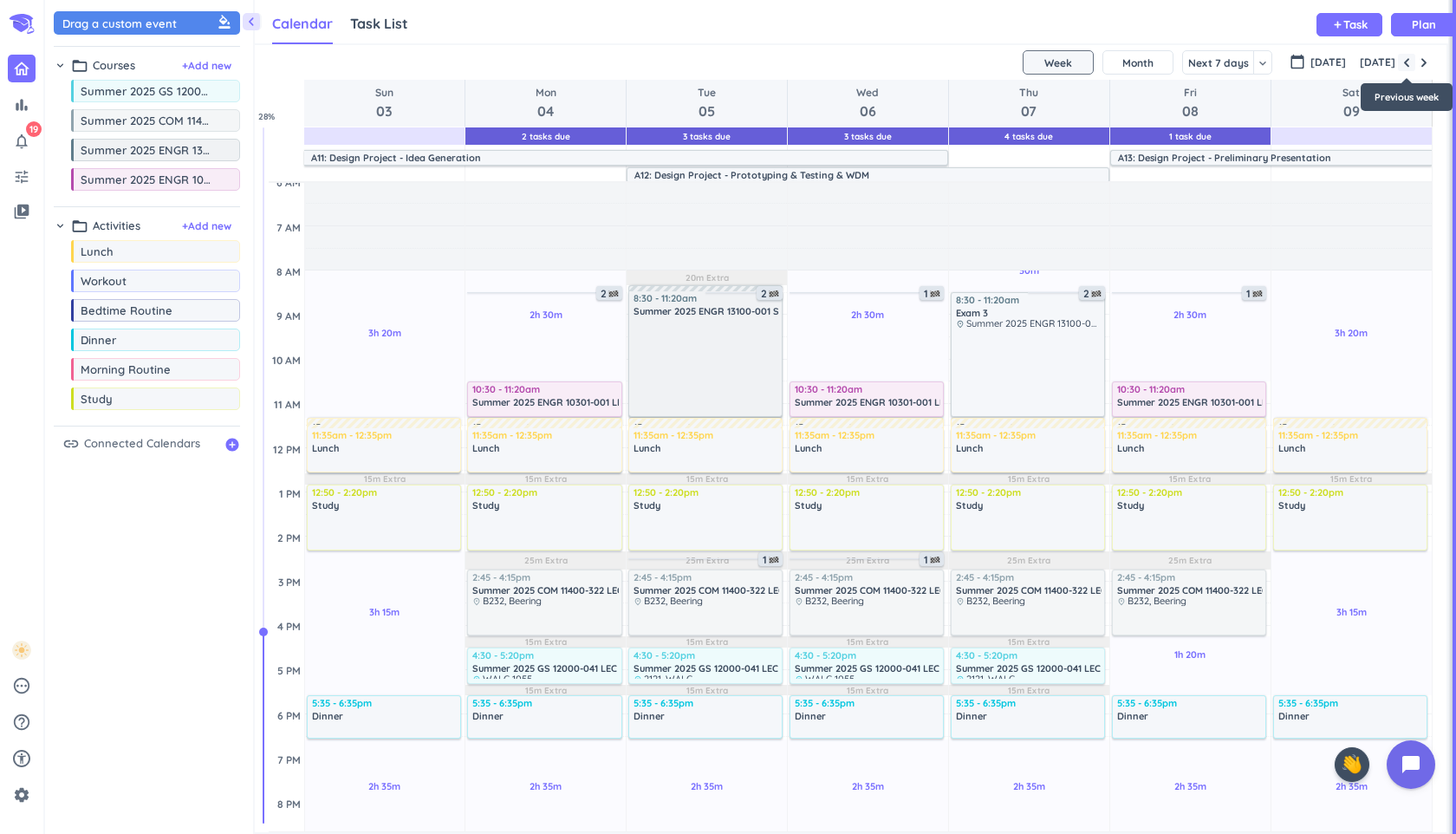 click at bounding box center [1407, 62] 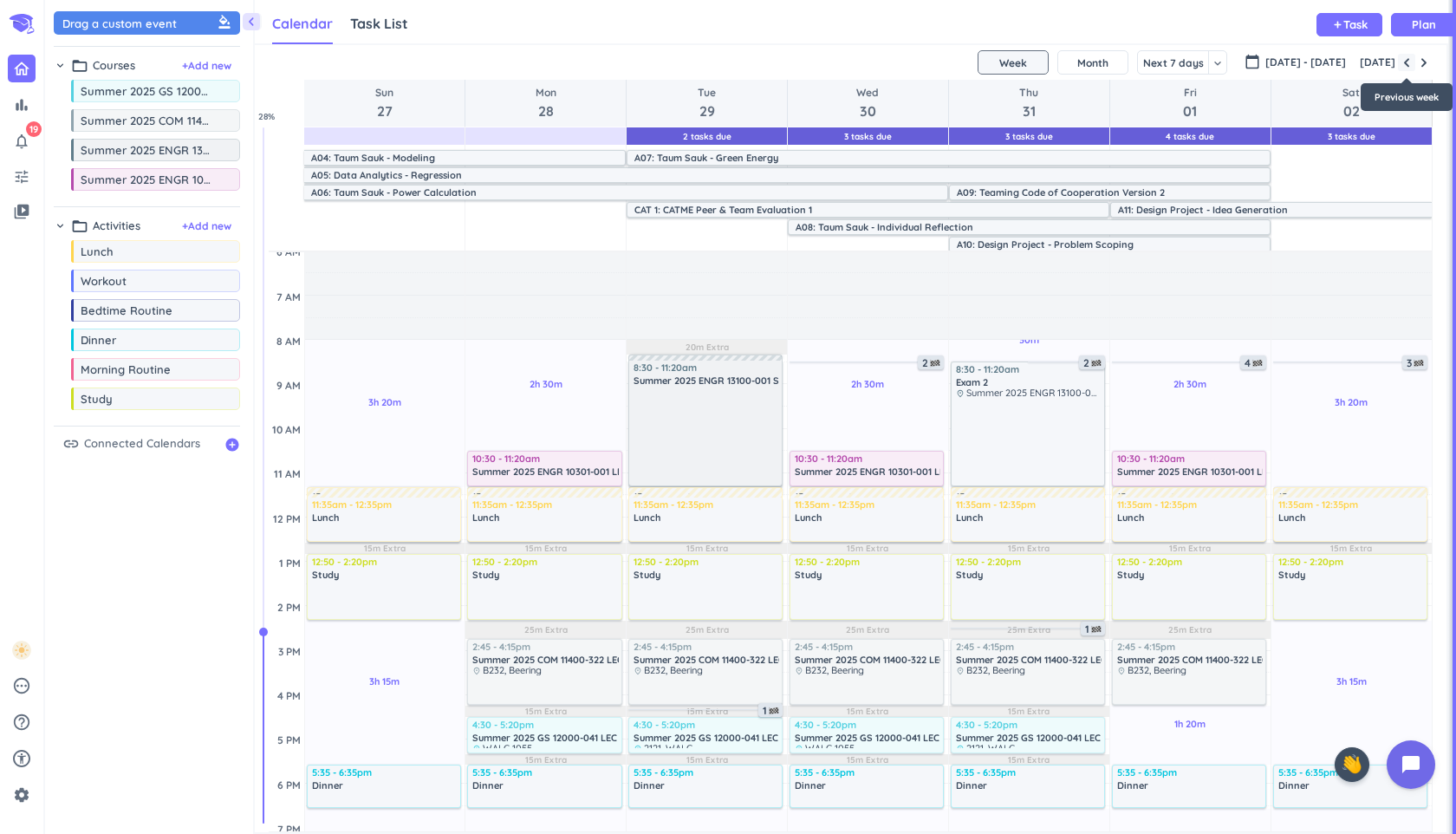 click at bounding box center (1407, 62) 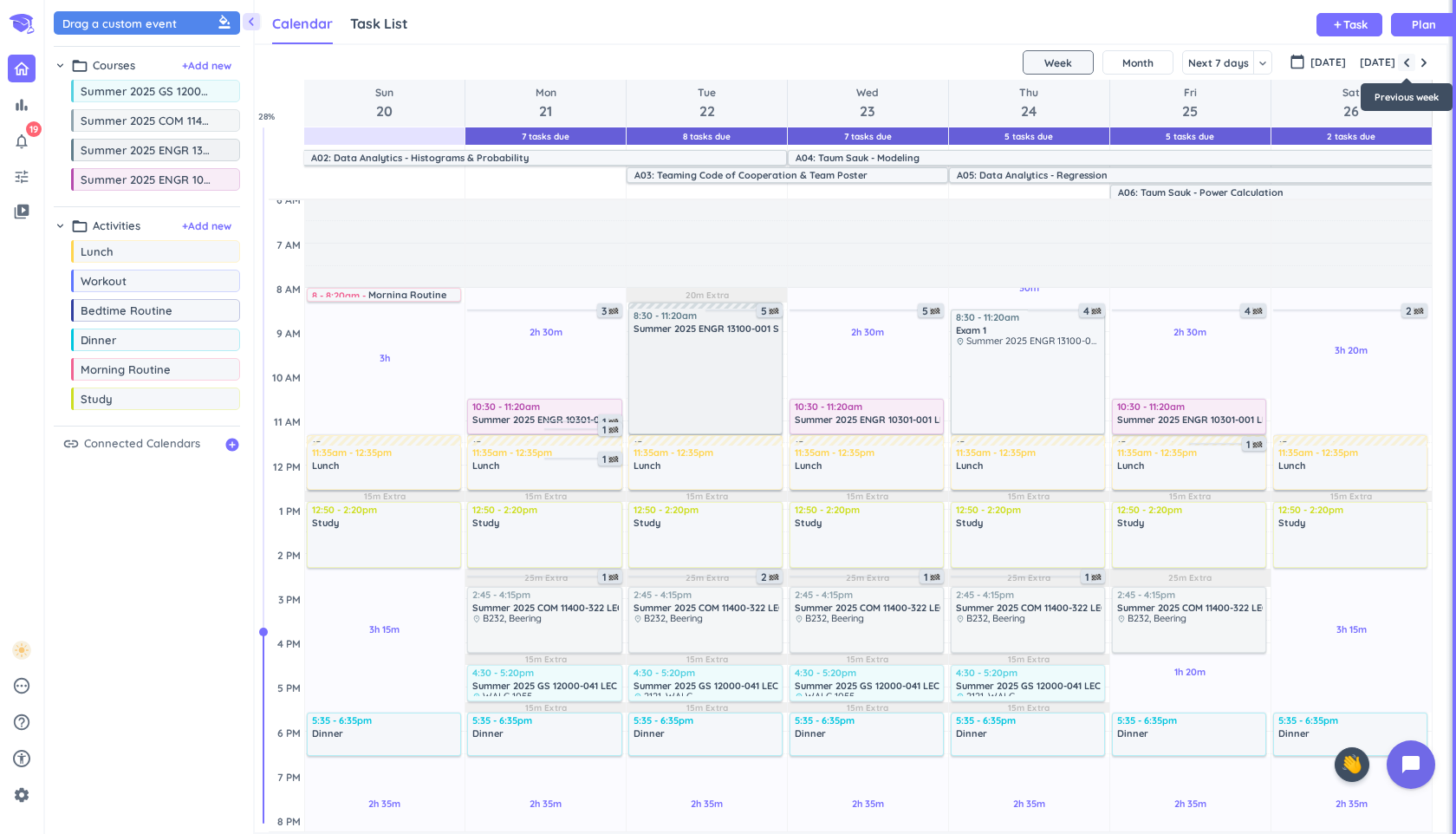 click at bounding box center (1407, 62) 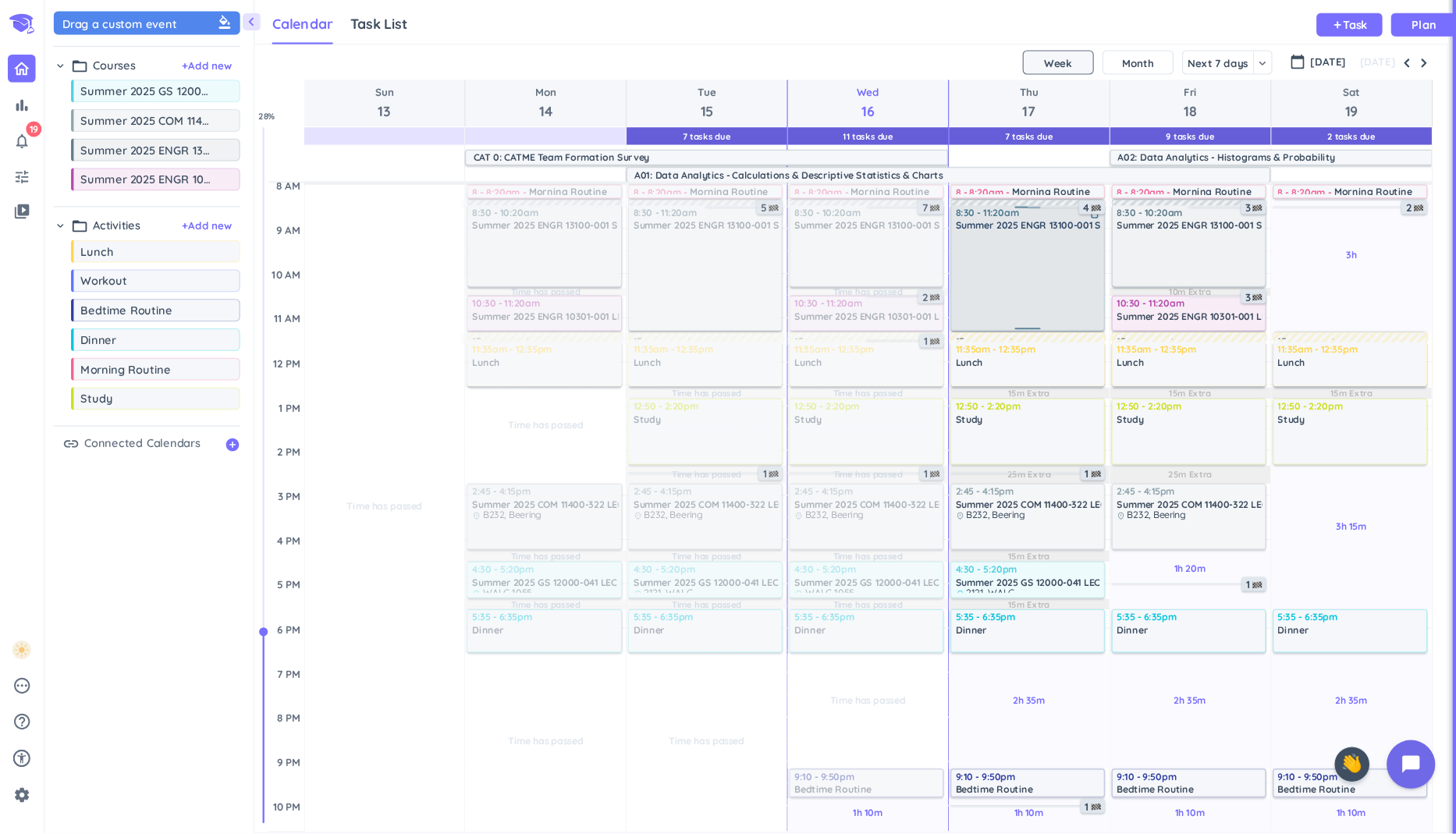 scroll, scrollTop: 154, scrollLeft: 0, axis: vertical 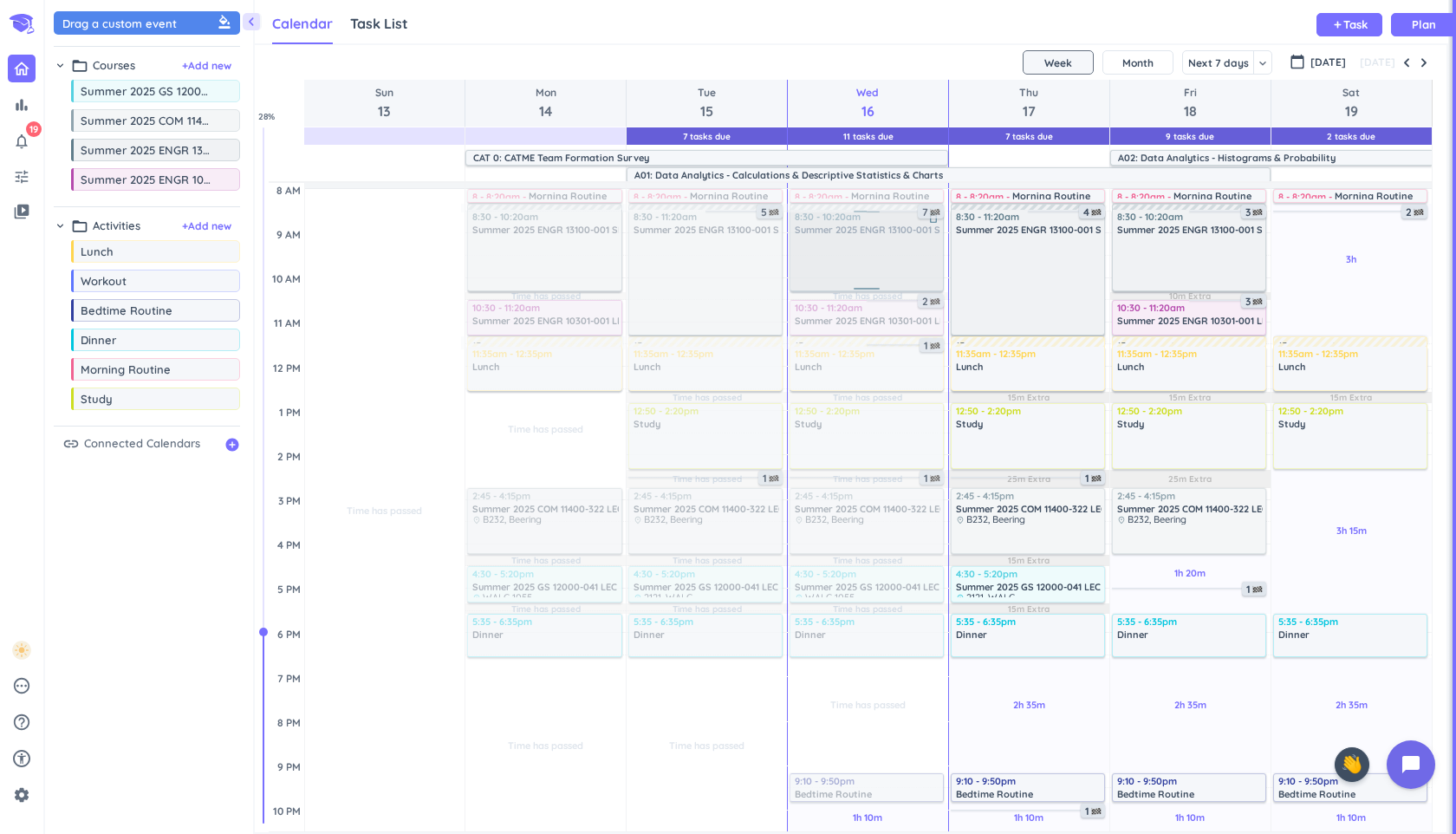 type 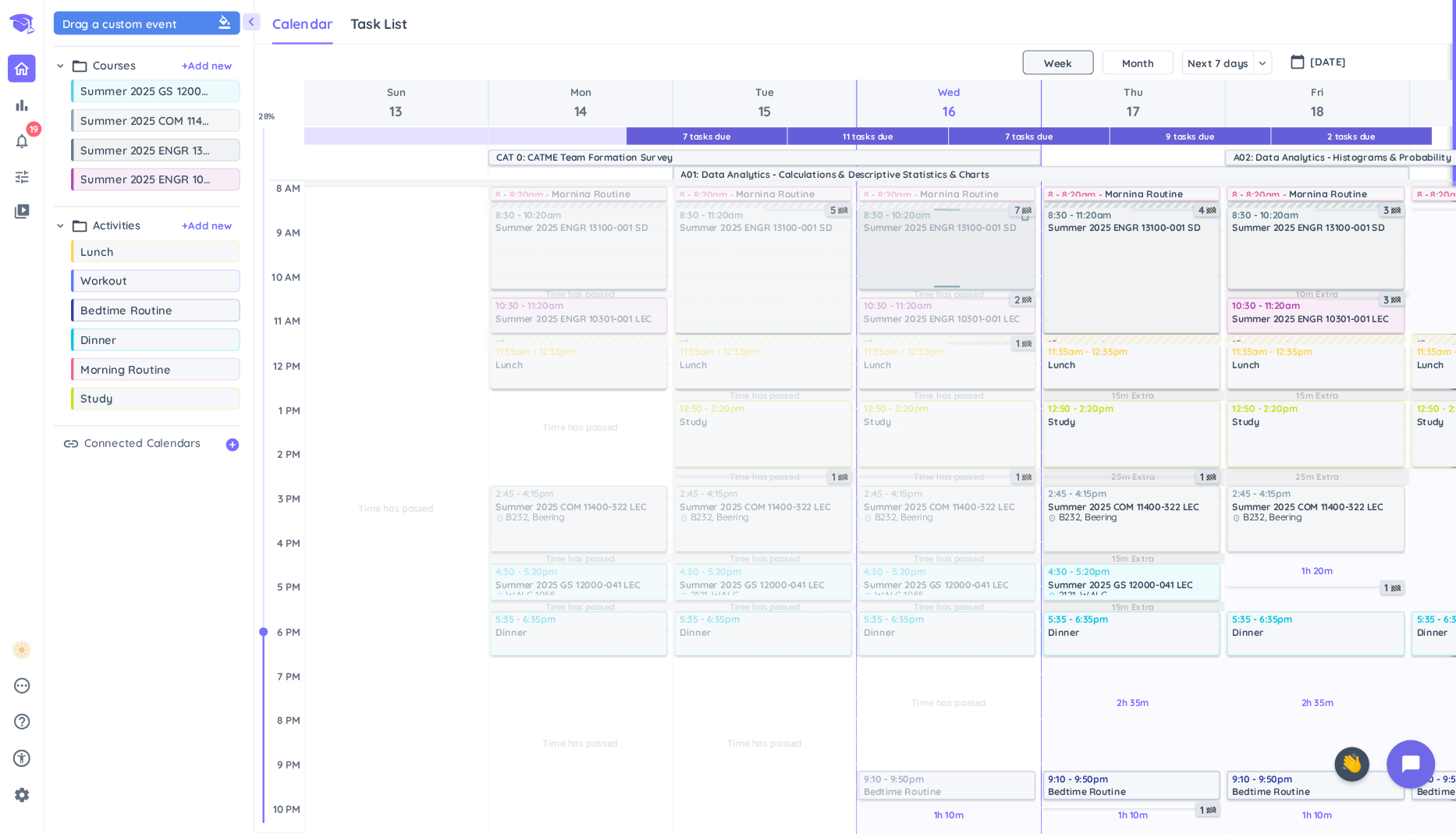 scroll, scrollTop: 1, scrollLeft: 1, axis: both 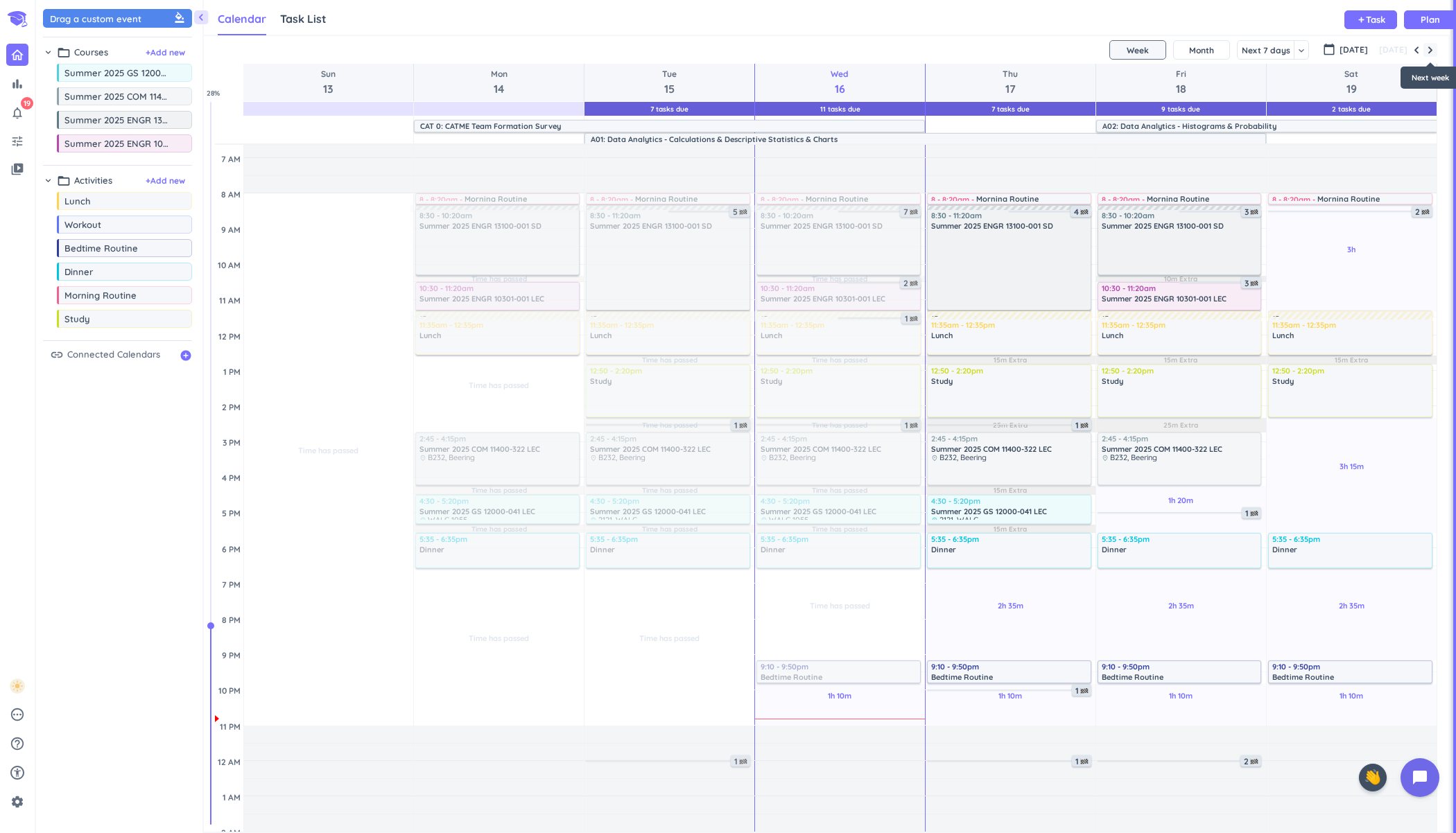 click at bounding box center (1430, 50) 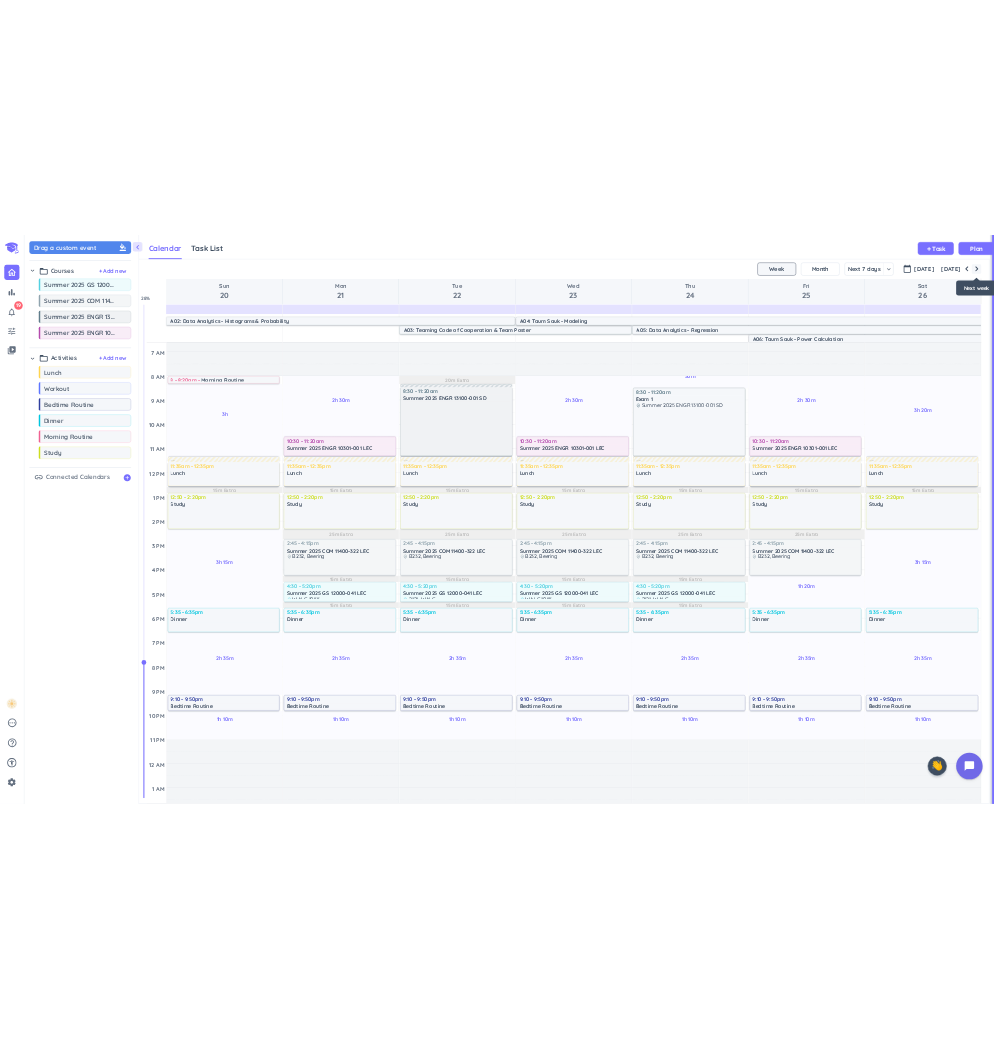 scroll, scrollTop: 103, scrollLeft: 0, axis: vertical 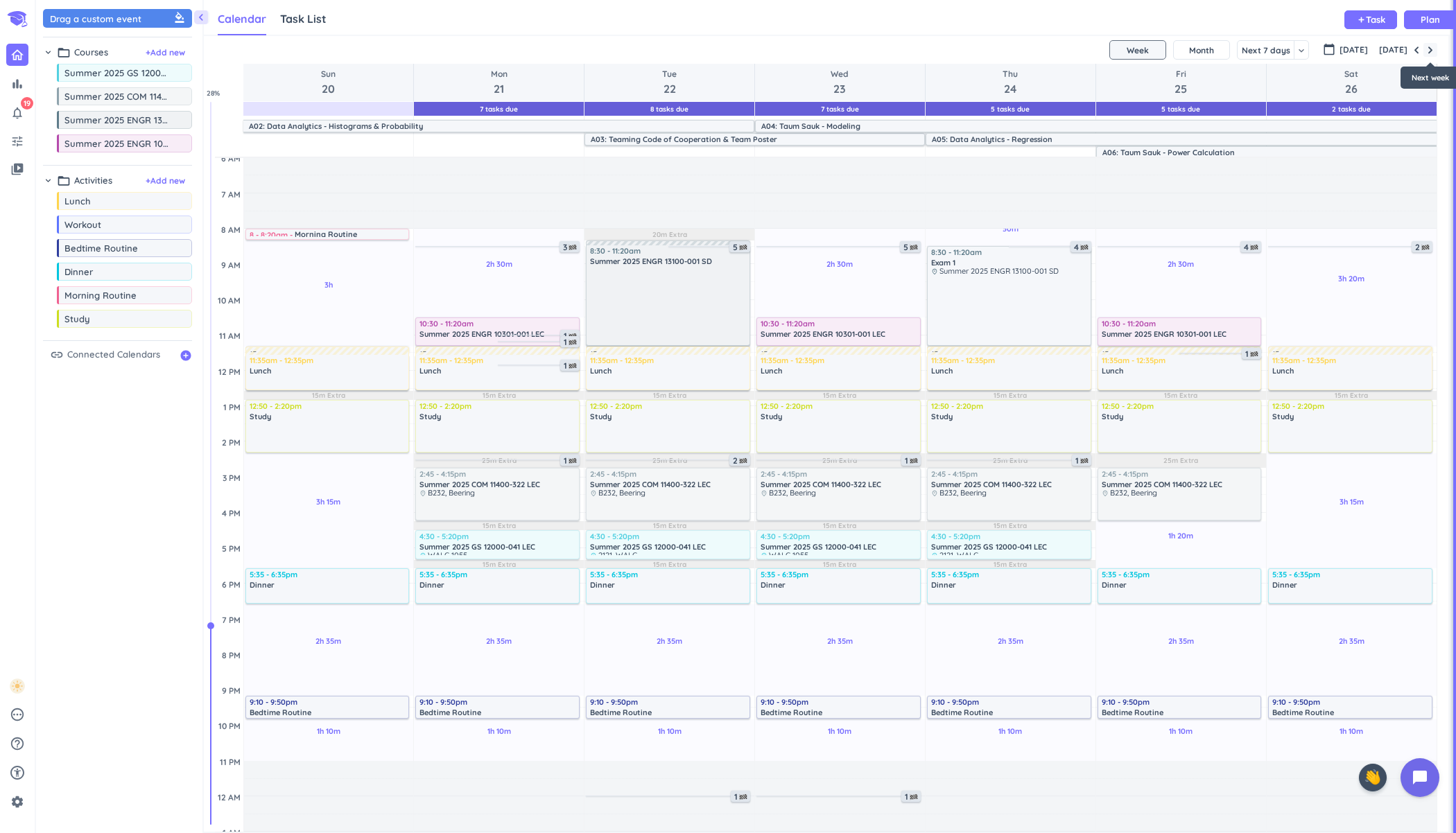 type 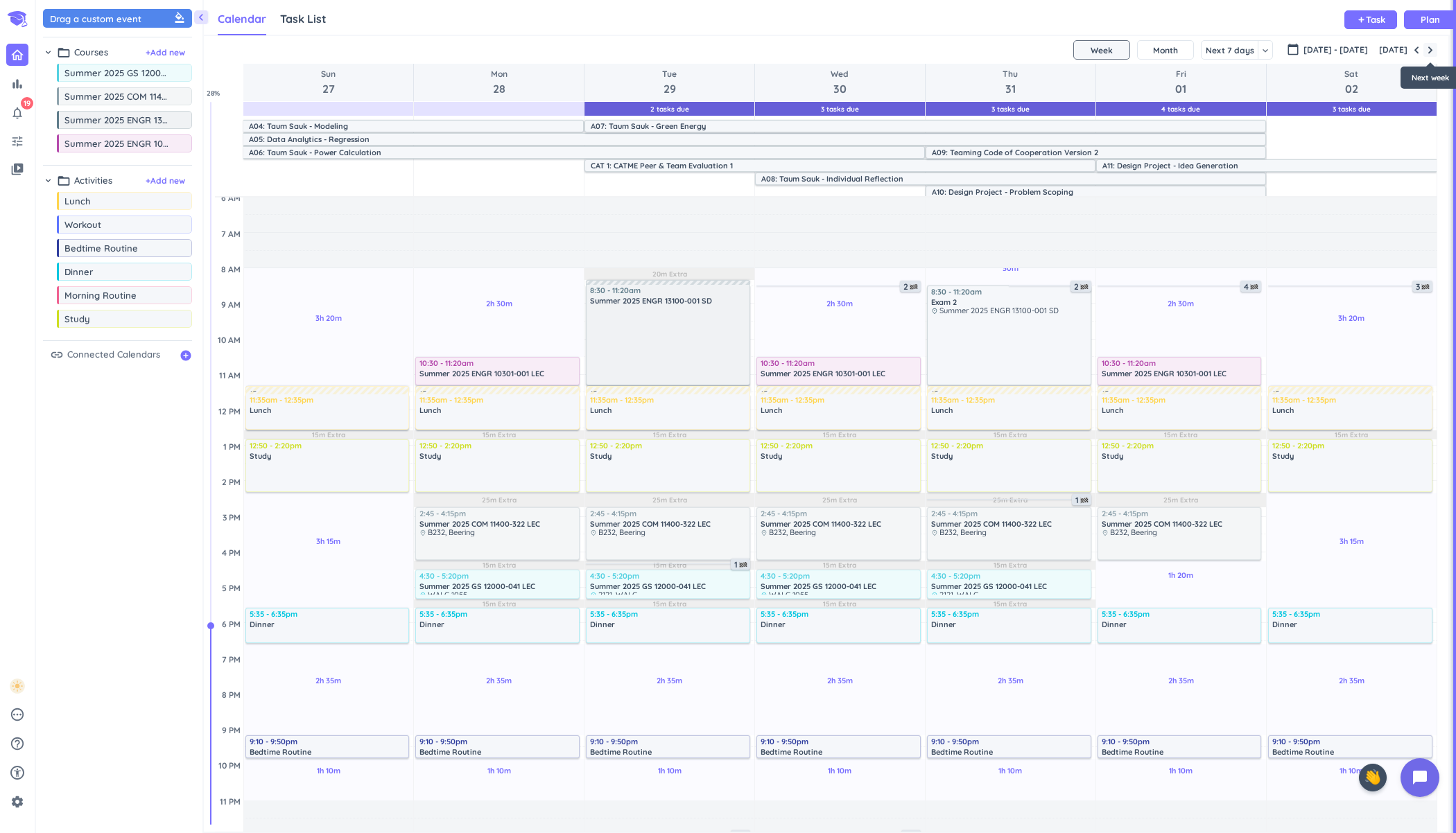 click at bounding box center (1430, 50) 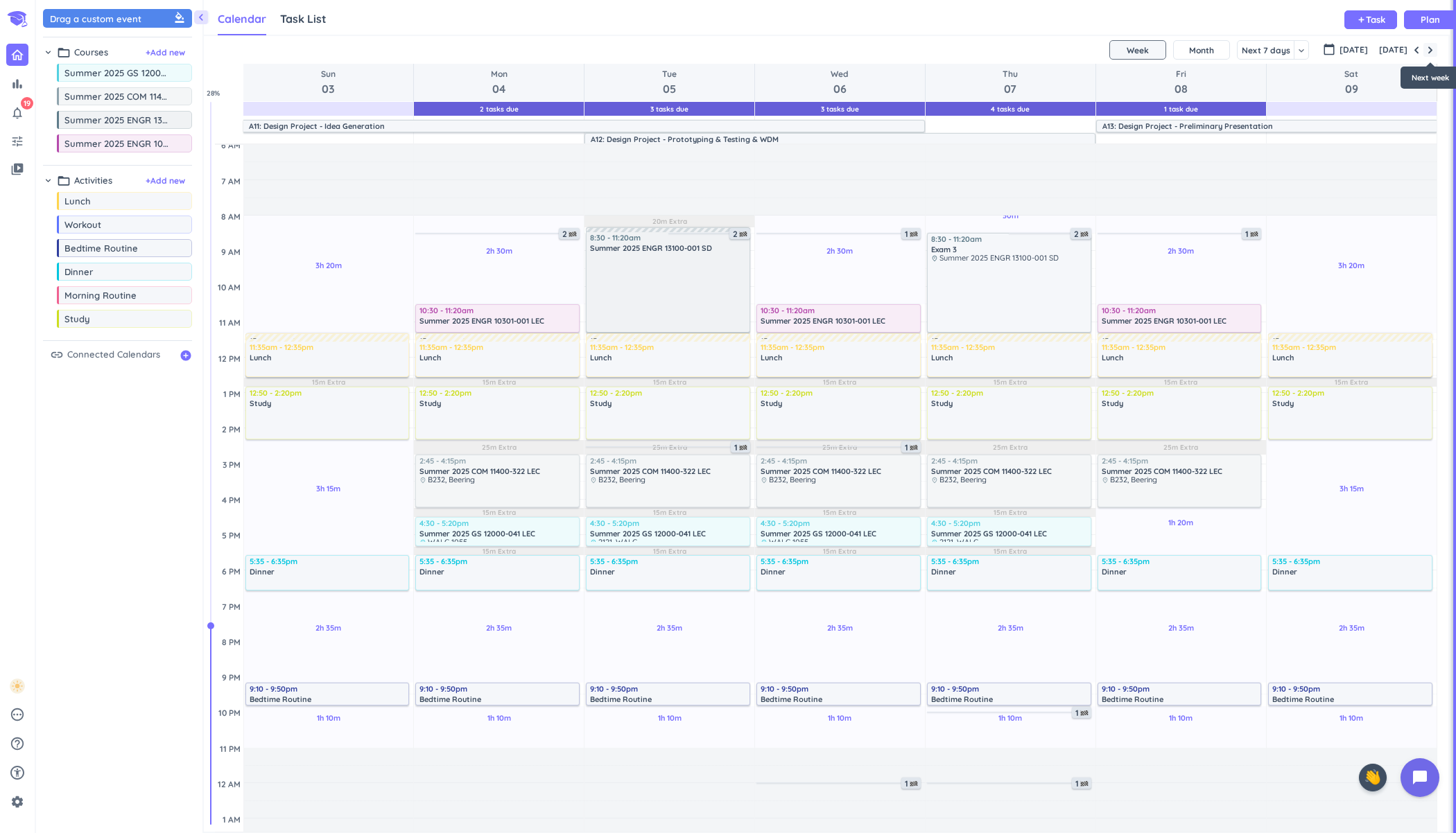 click at bounding box center (1430, 50) 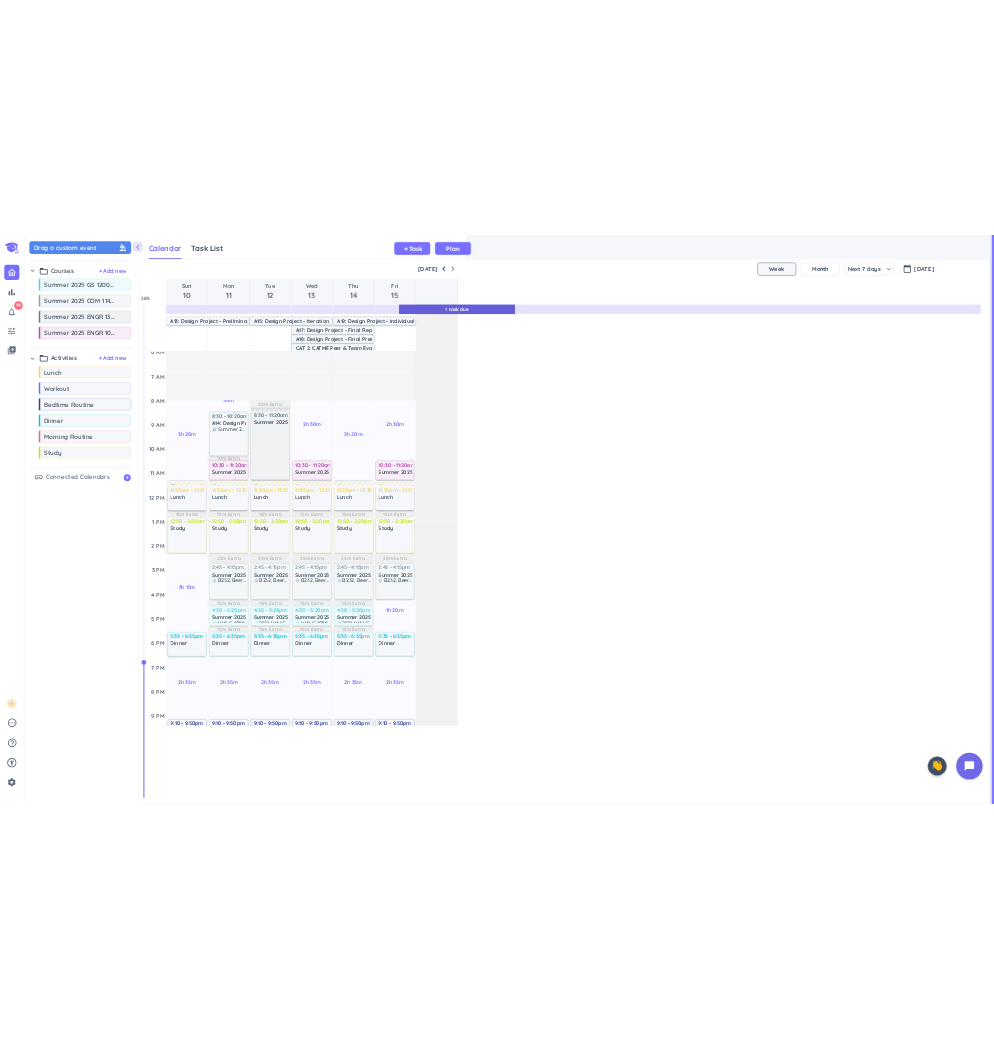 scroll, scrollTop: 984, scrollLeft: 688, axis: both 